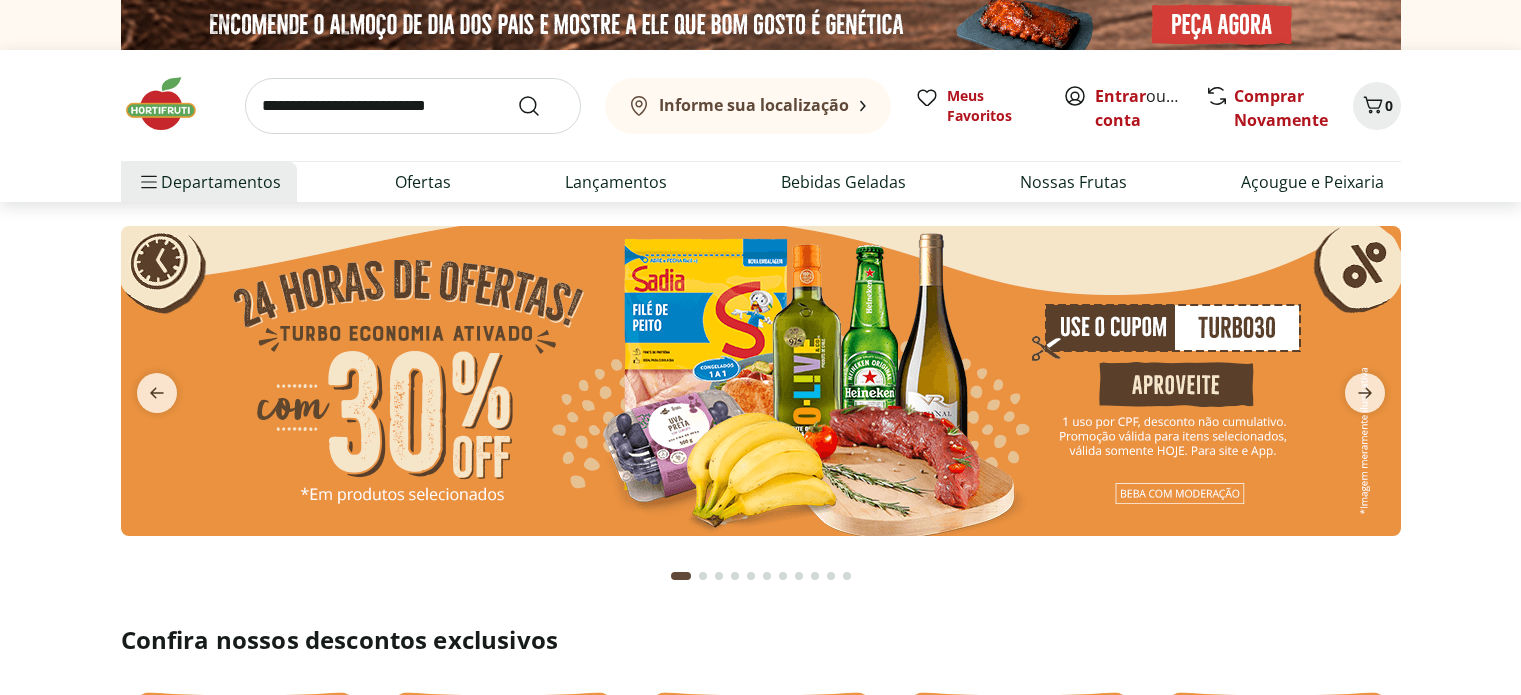 scroll, scrollTop: 0, scrollLeft: 0, axis: both 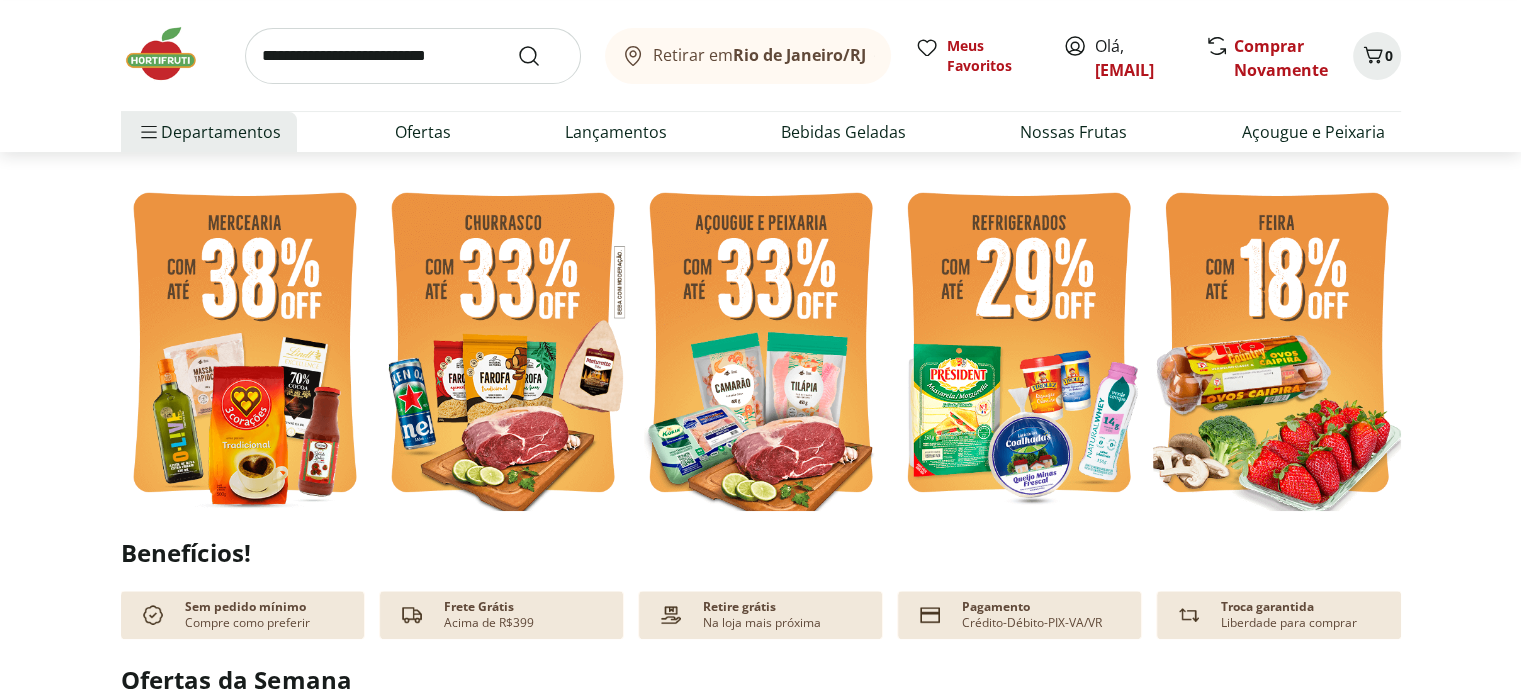 click at bounding box center (1277, 345) 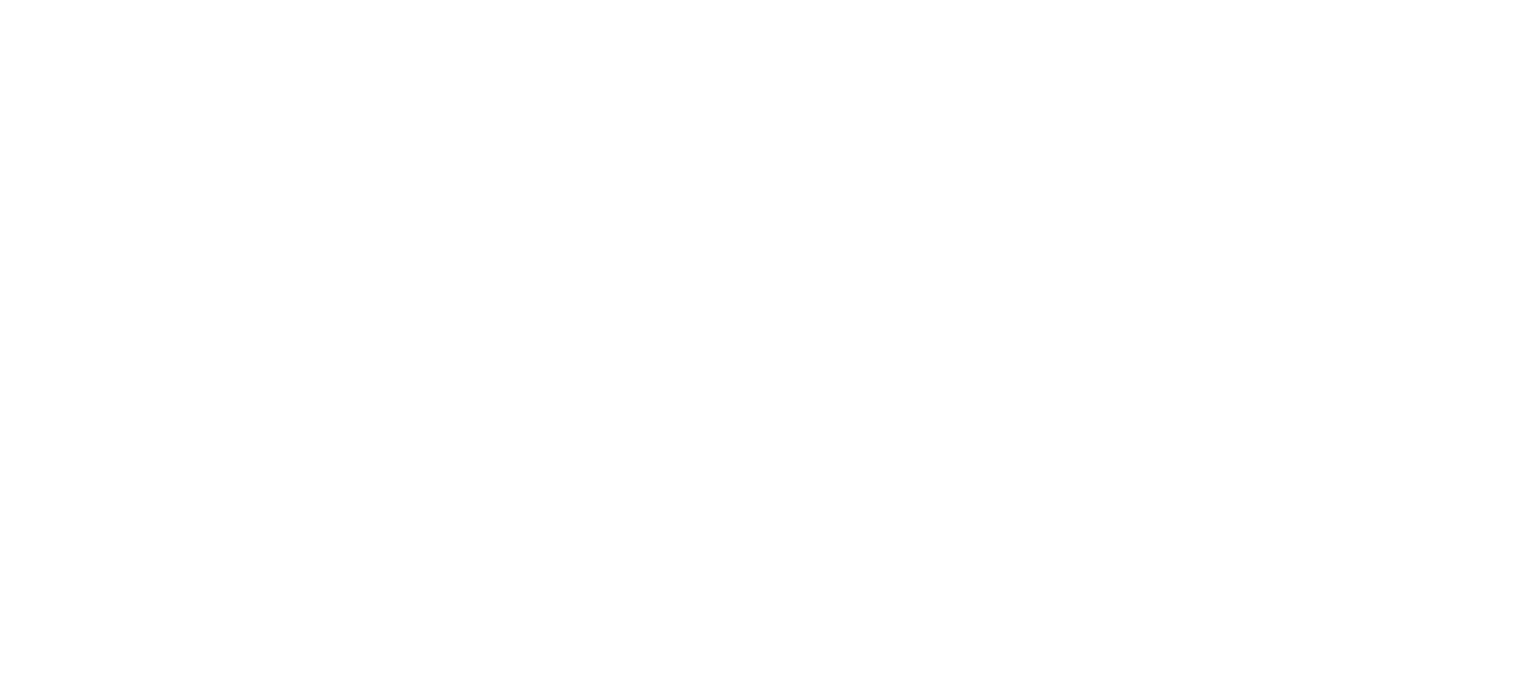 scroll, scrollTop: 0, scrollLeft: 0, axis: both 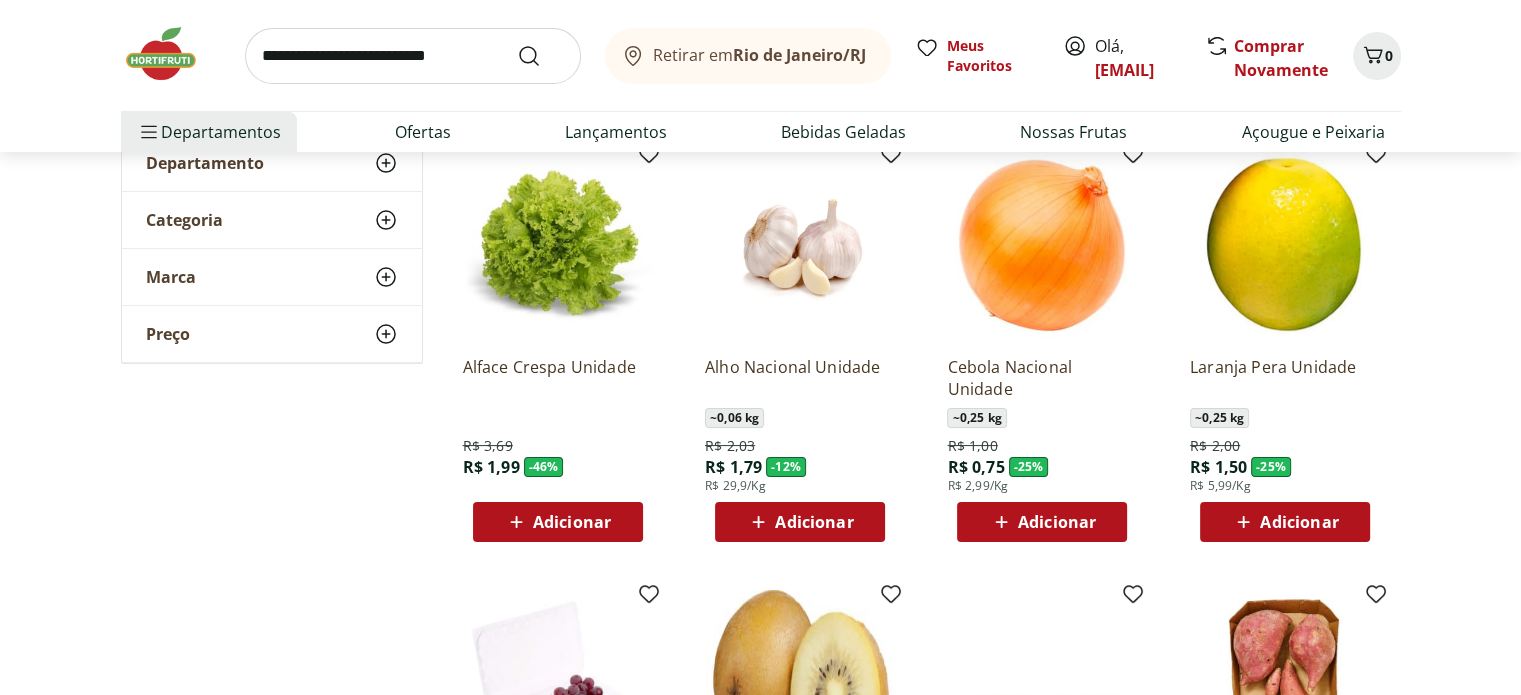click on "Adicionar" at bounding box center [572, 522] 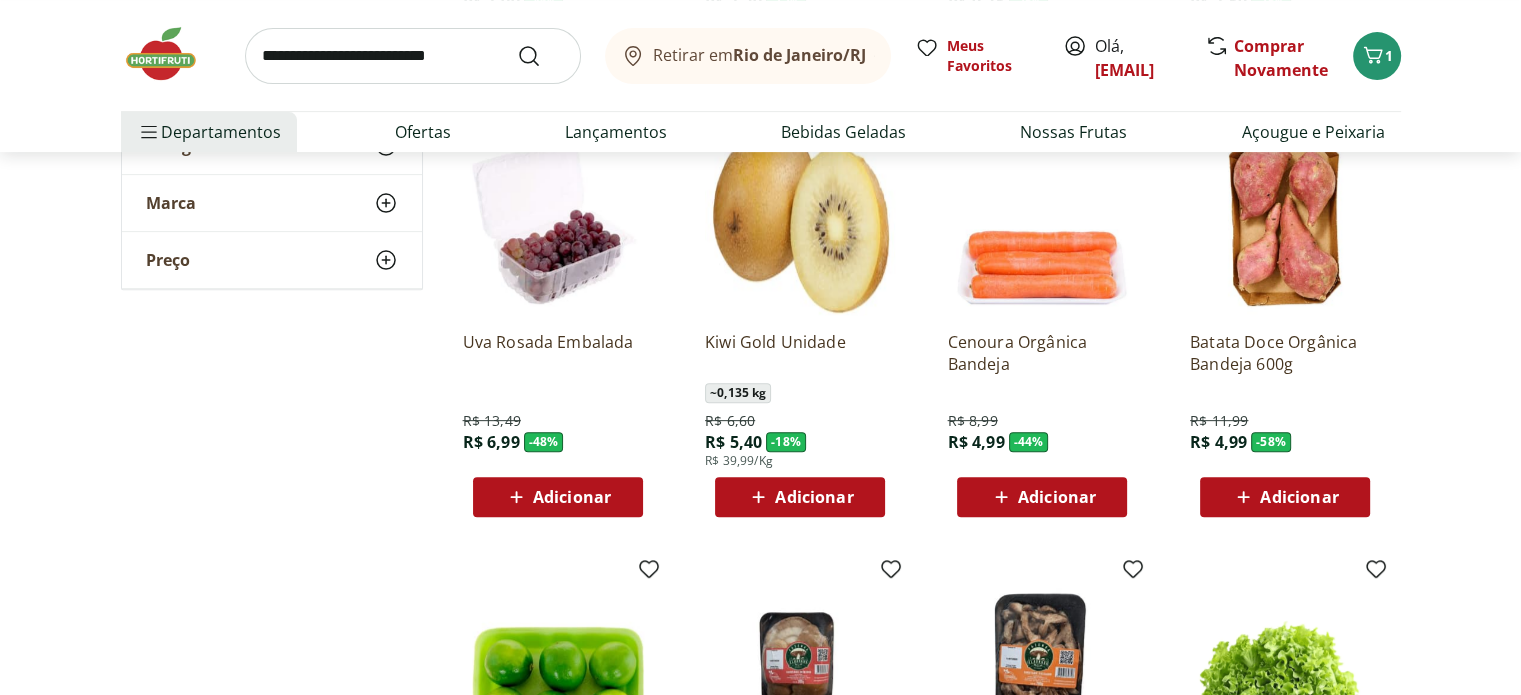 scroll, scrollTop: 600, scrollLeft: 0, axis: vertical 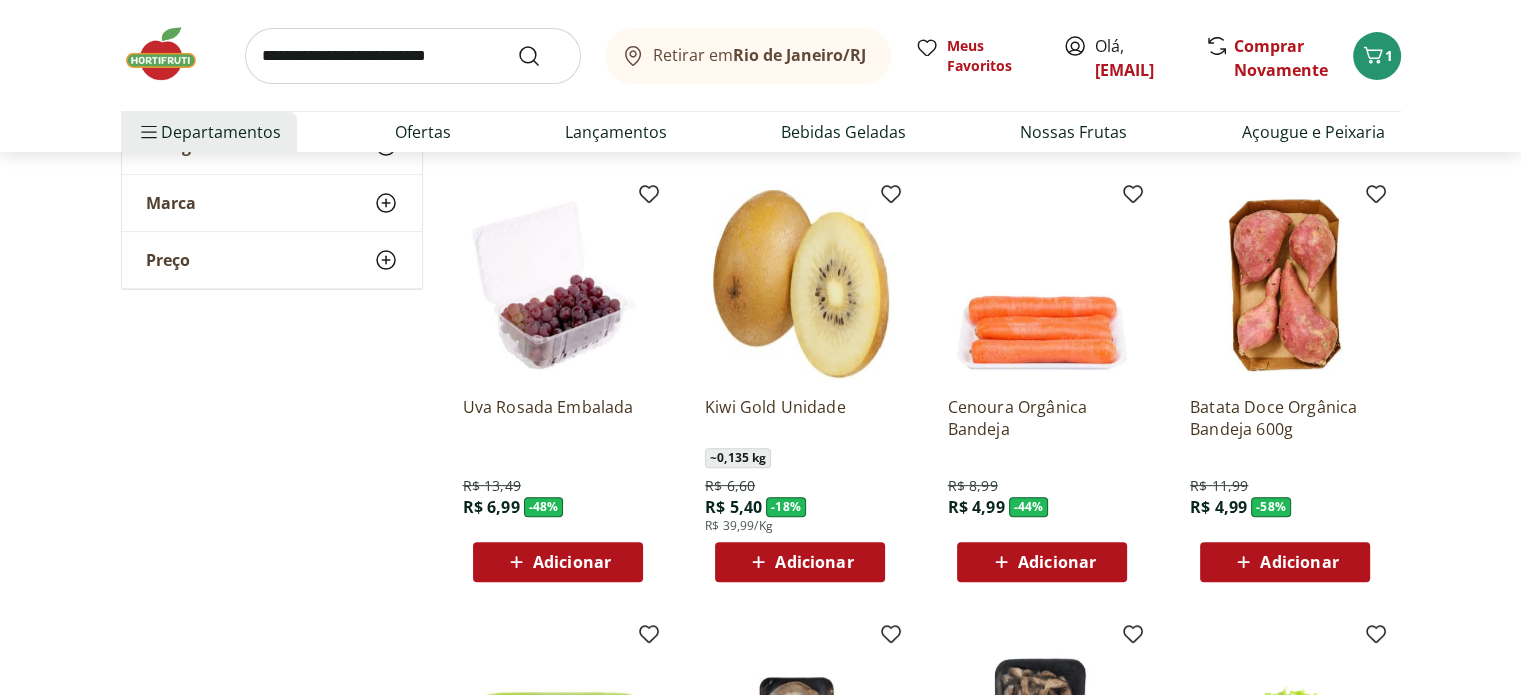 click at bounding box center [558, 285] 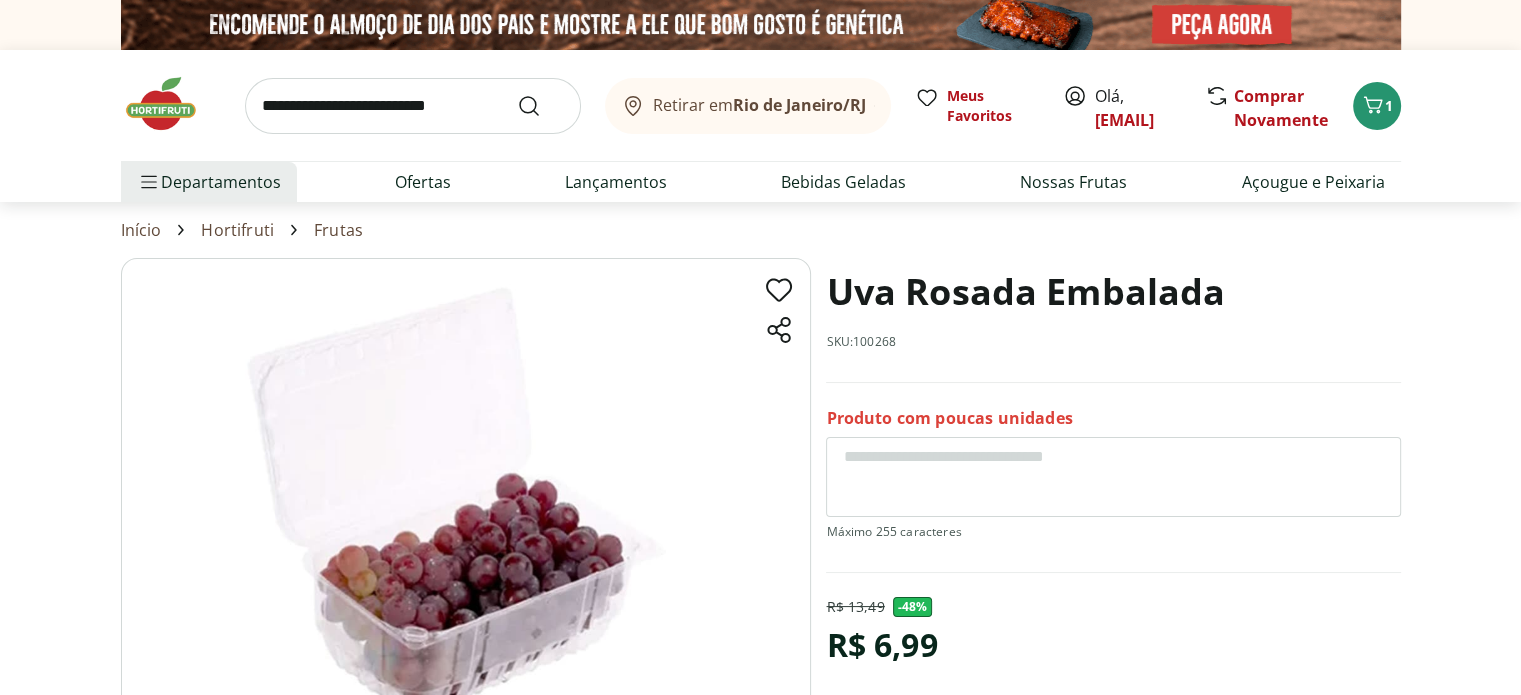select on "**********" 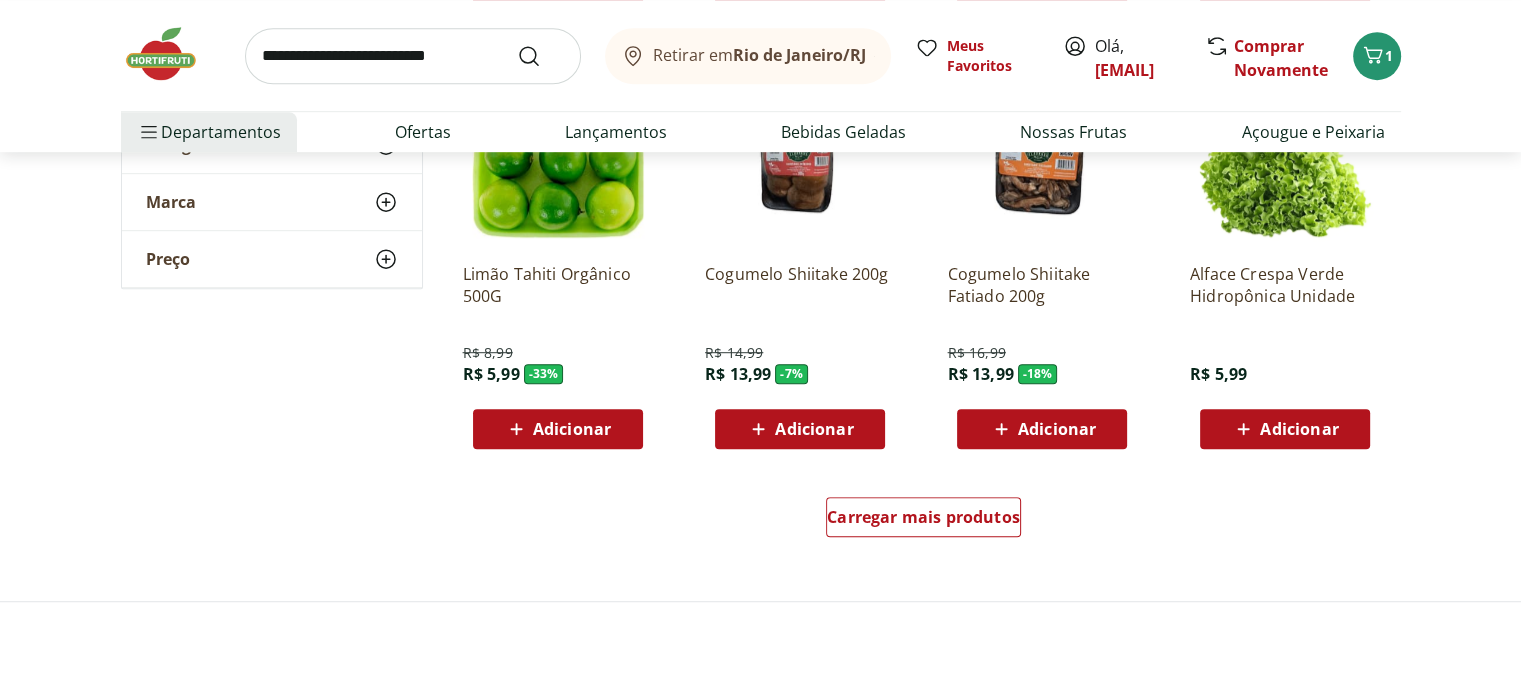 scroll, scrollTop: 1200, scrollLeft: 0, axis: vertical 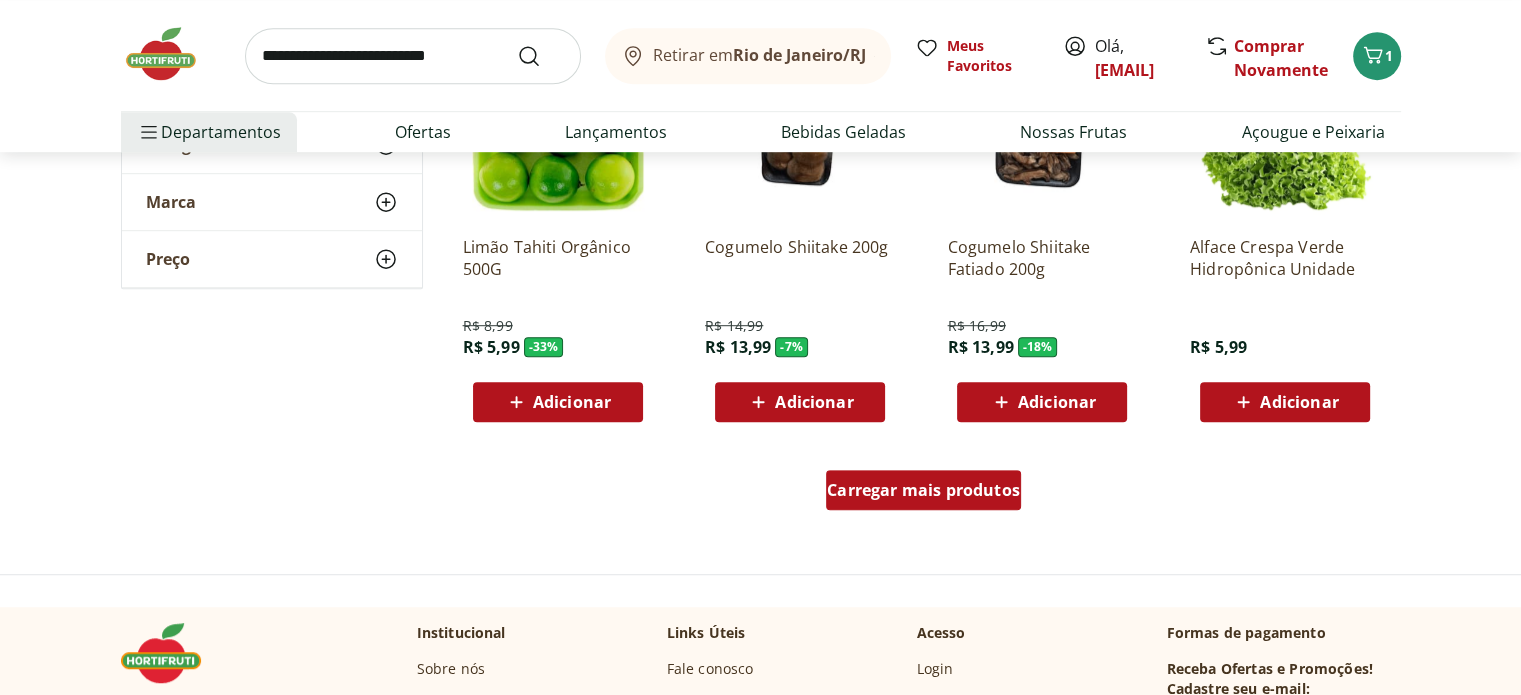 click on "Carregar mais produtos" at bounding box center (923, 490) 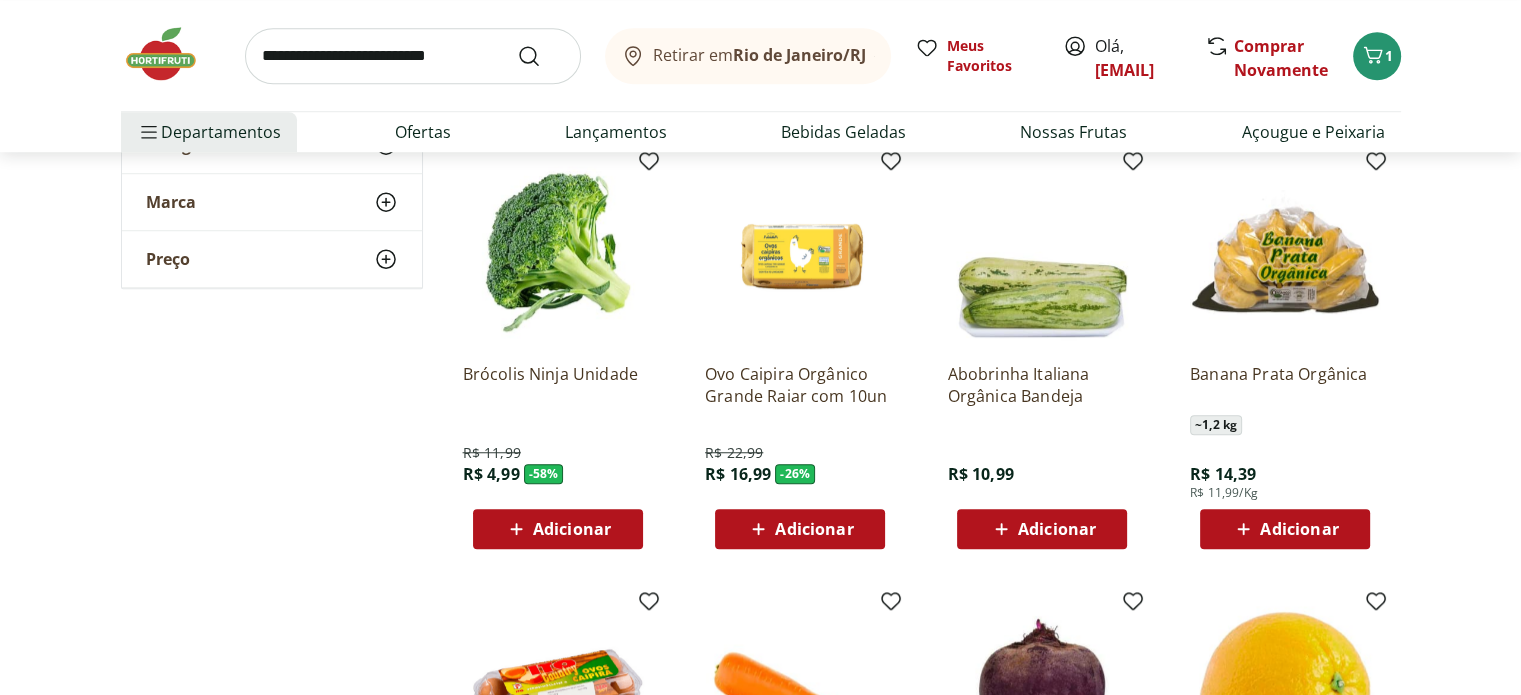 scroll, scrollTop: 1500, scrollLeft: 0, axis: vertical 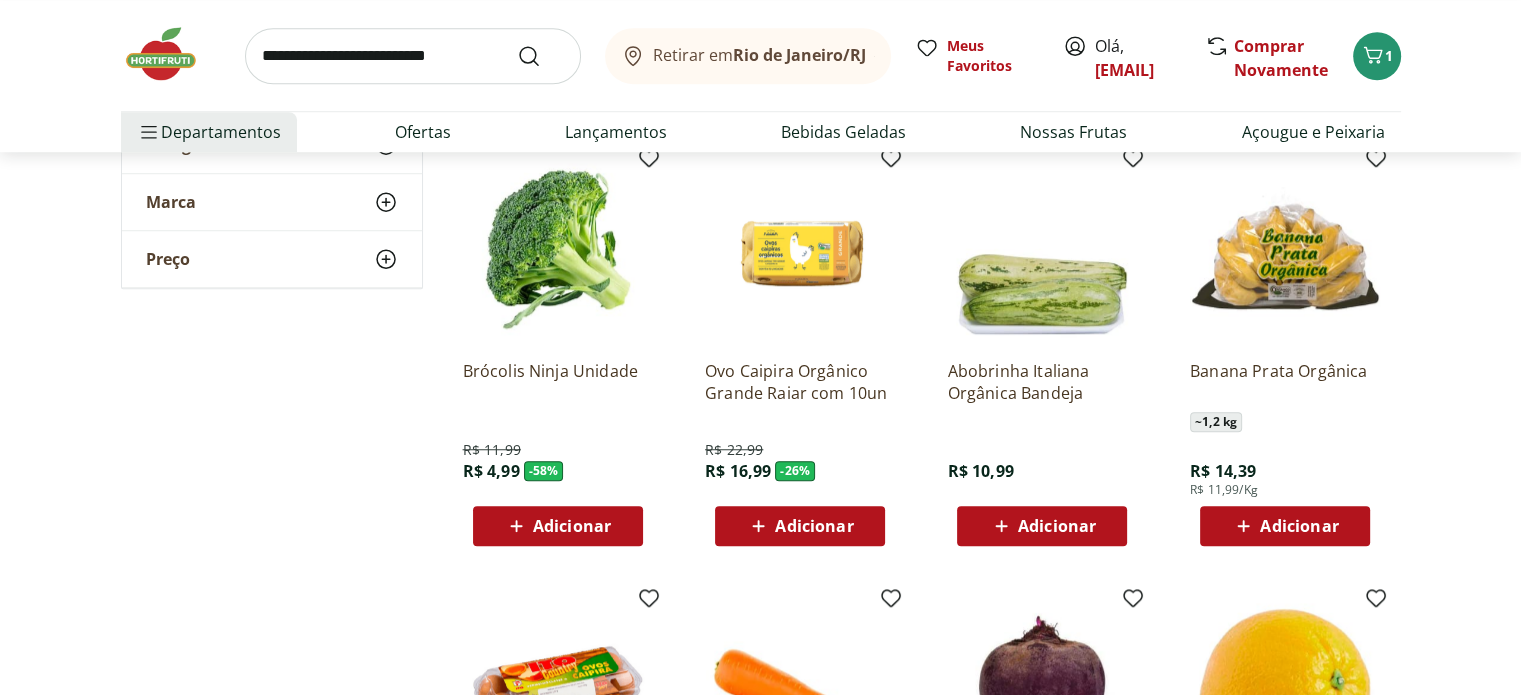 click on "Adicionar" at bounding box center (1057, 526) 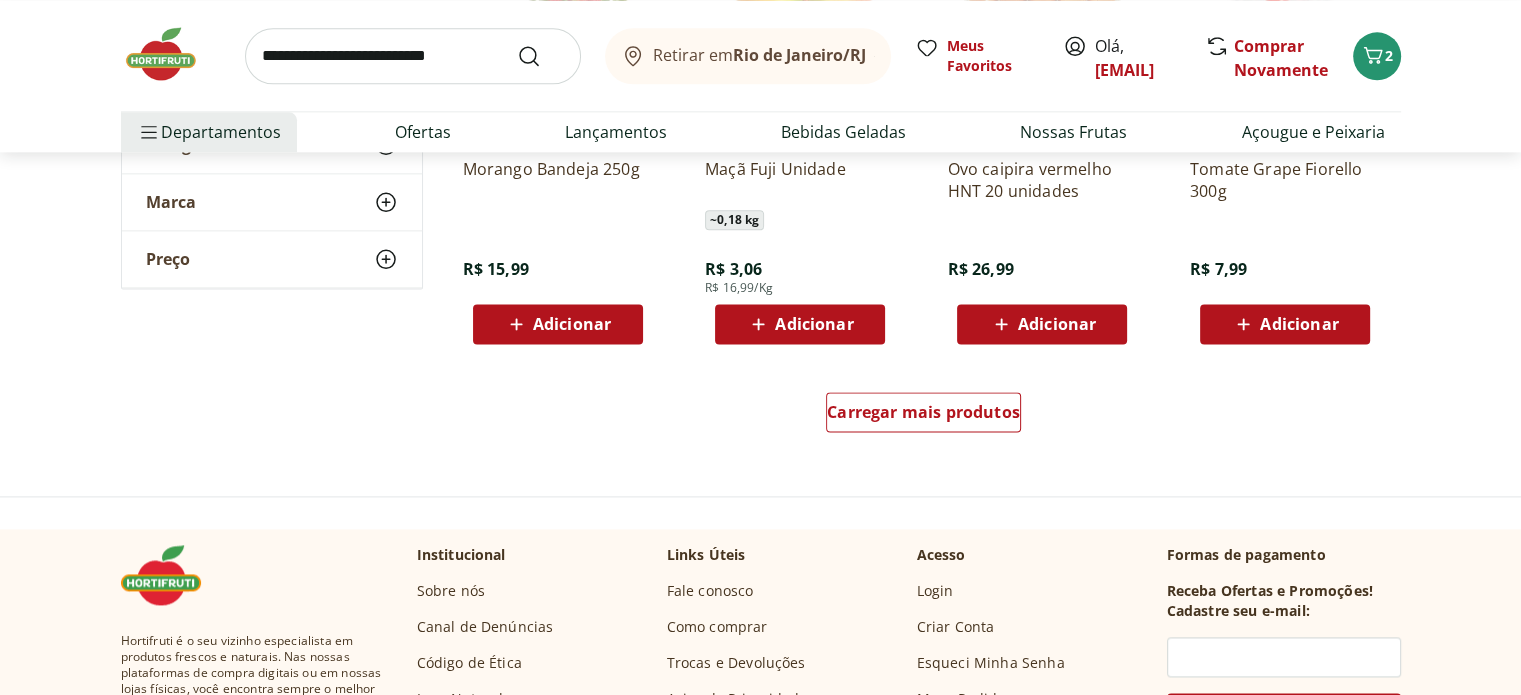 scroll, scrollTop: 2600, scrollLeft: 0, axis: vertical 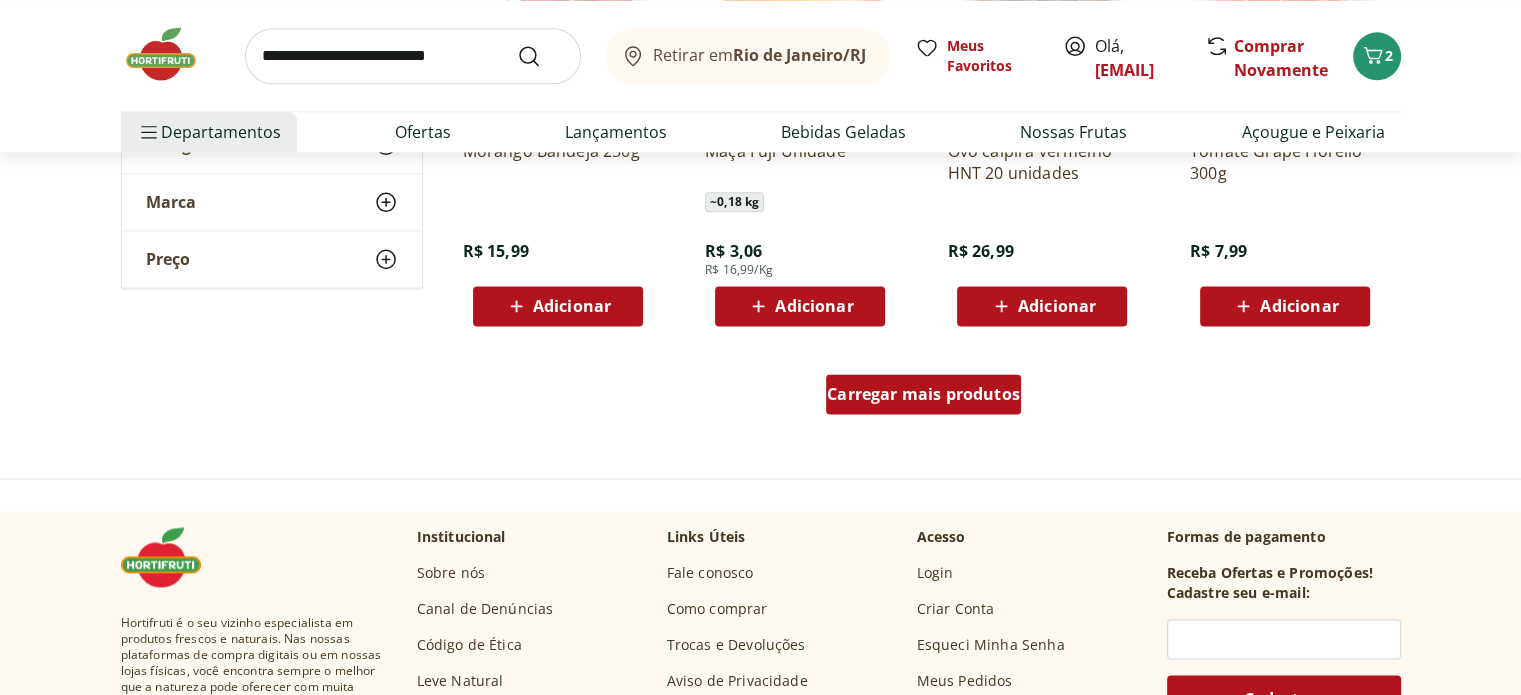 click on "Carregar mais produtos" at bounding box center [923, 394] 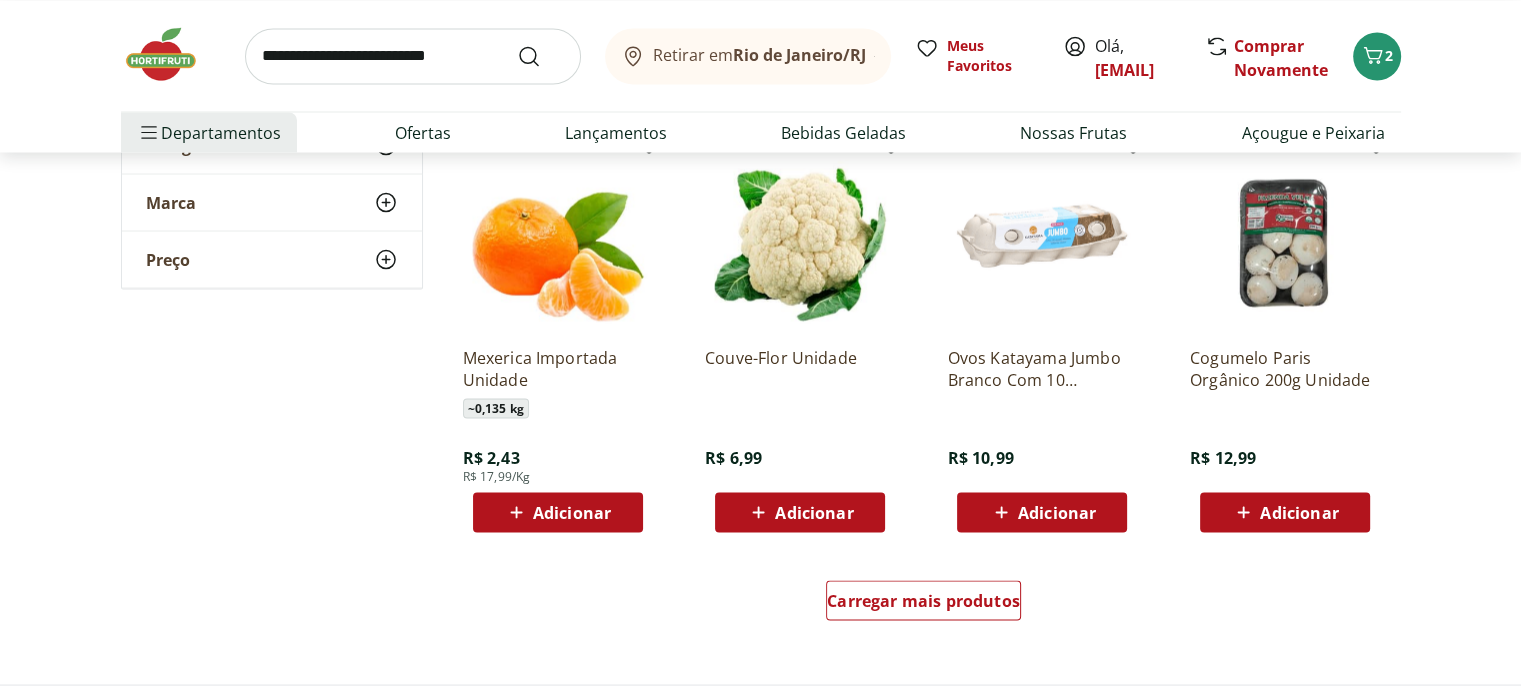 scroll, scrollTop: 3700, scrollLeft: 0, axis: vertical 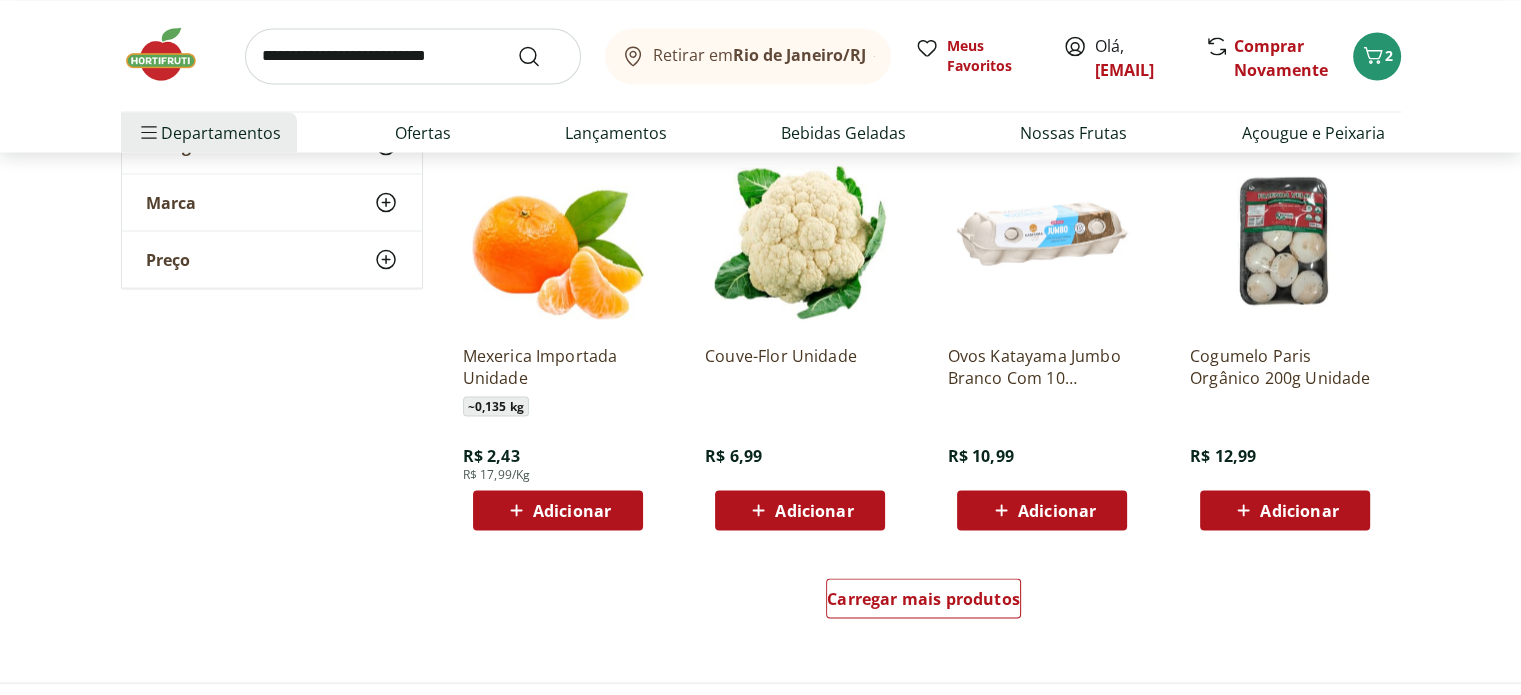 click on "Adicionar" at bounding box center (814, 510) 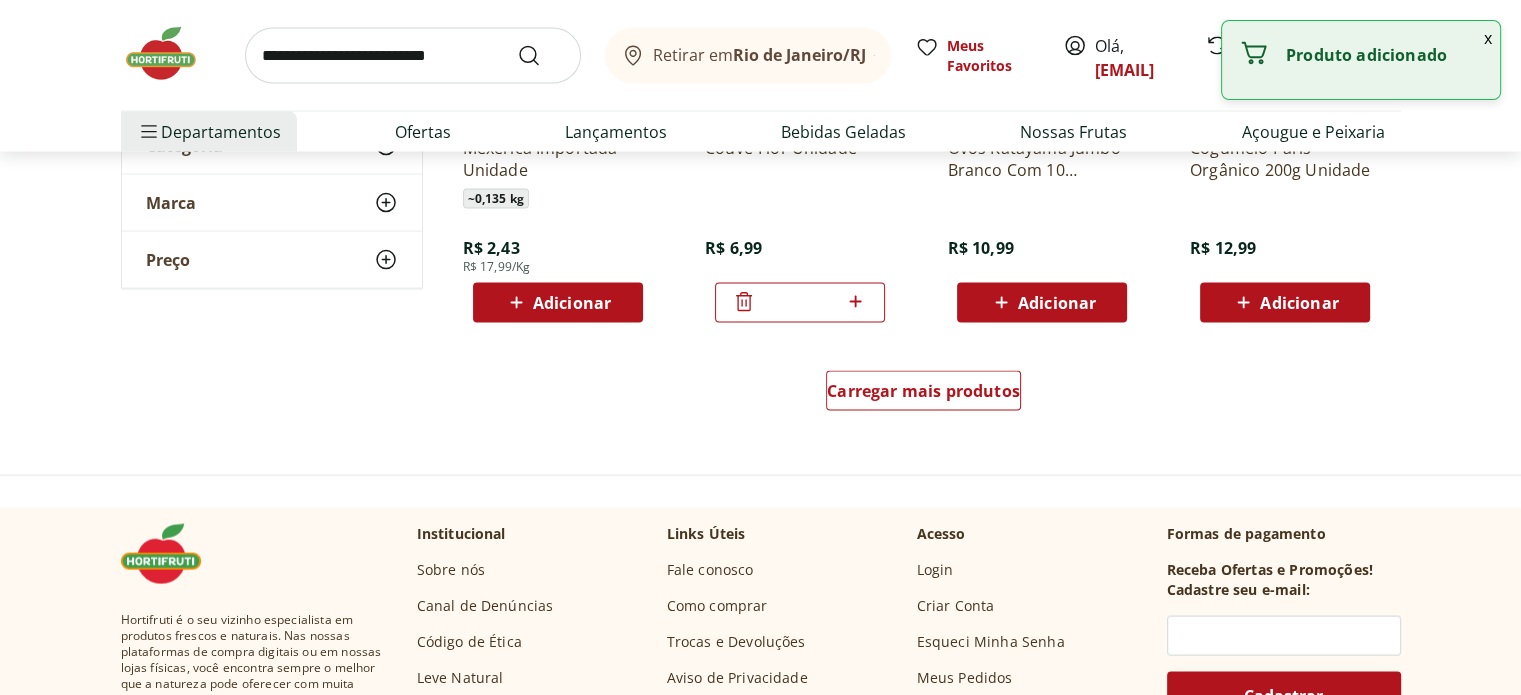 scroll, scrollTop: 4000, scrollLeft: 0, axis: vertical 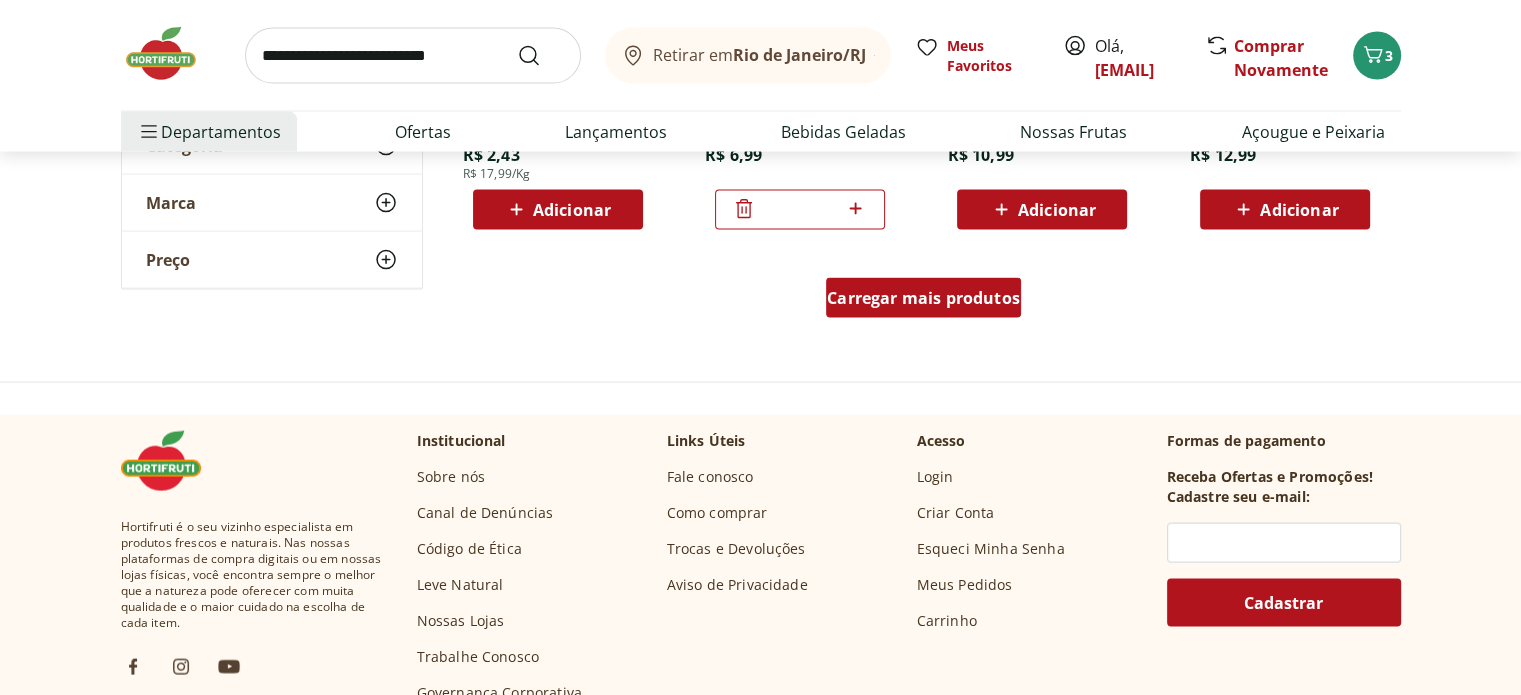 click on "Carregar mais produtos" at bounding box center (923, 298) 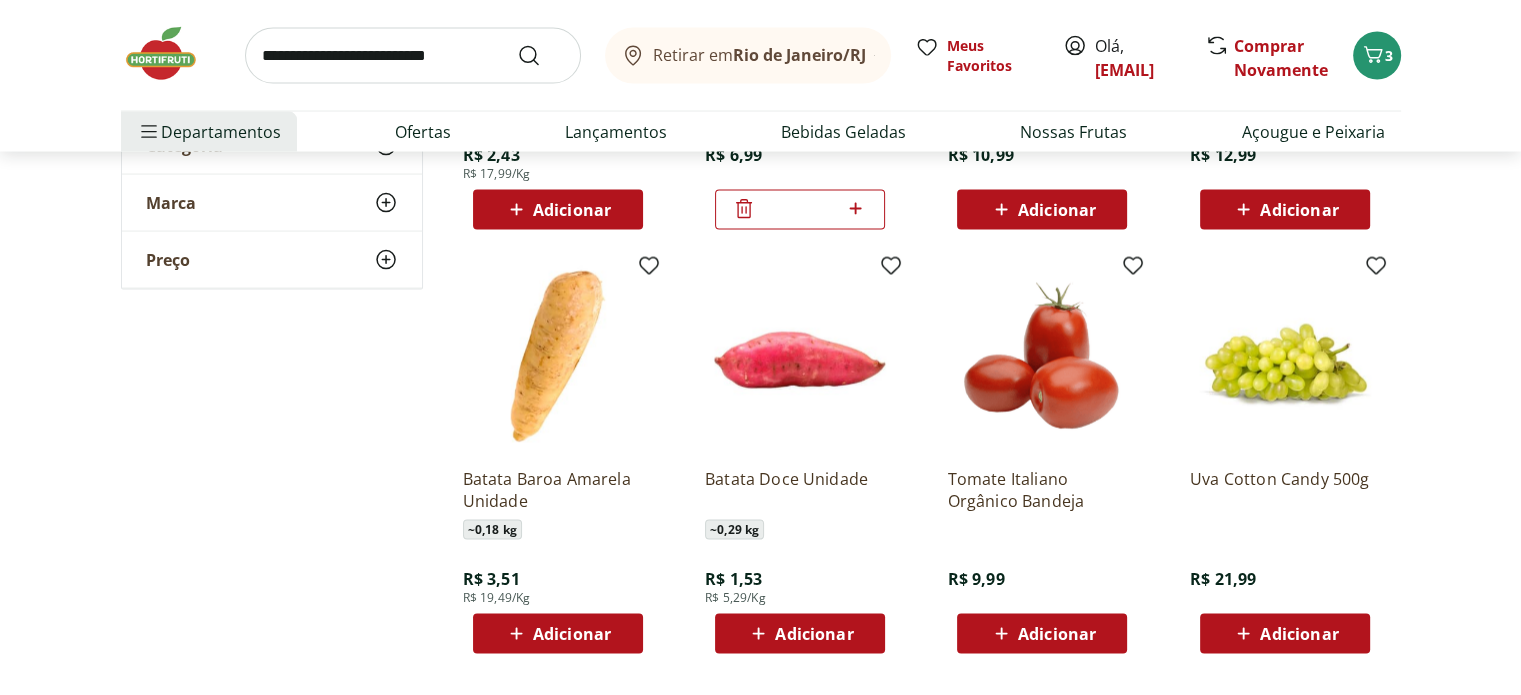 click on "**********" at bounding box center [761, -1028] 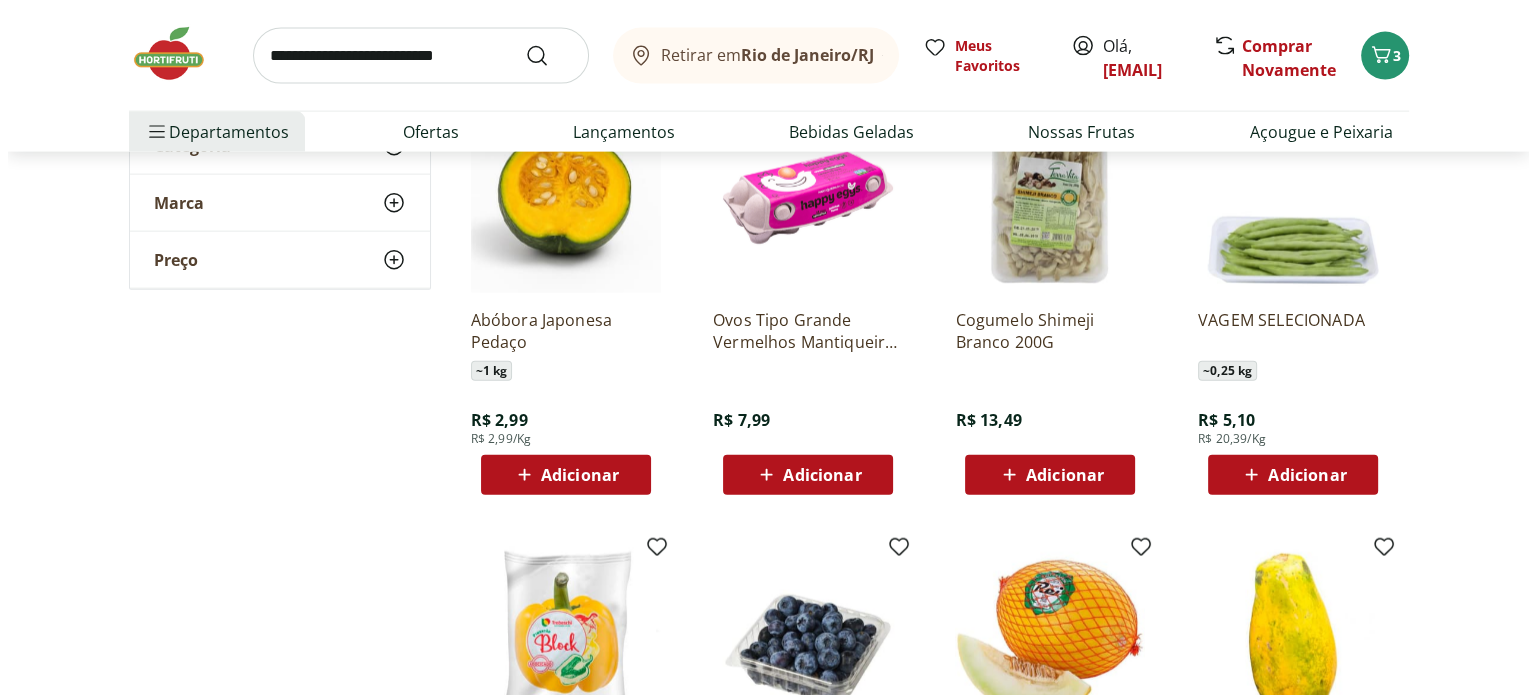 scroll, scrollTop: 4600, scrollLeft: 0, axis: vertical 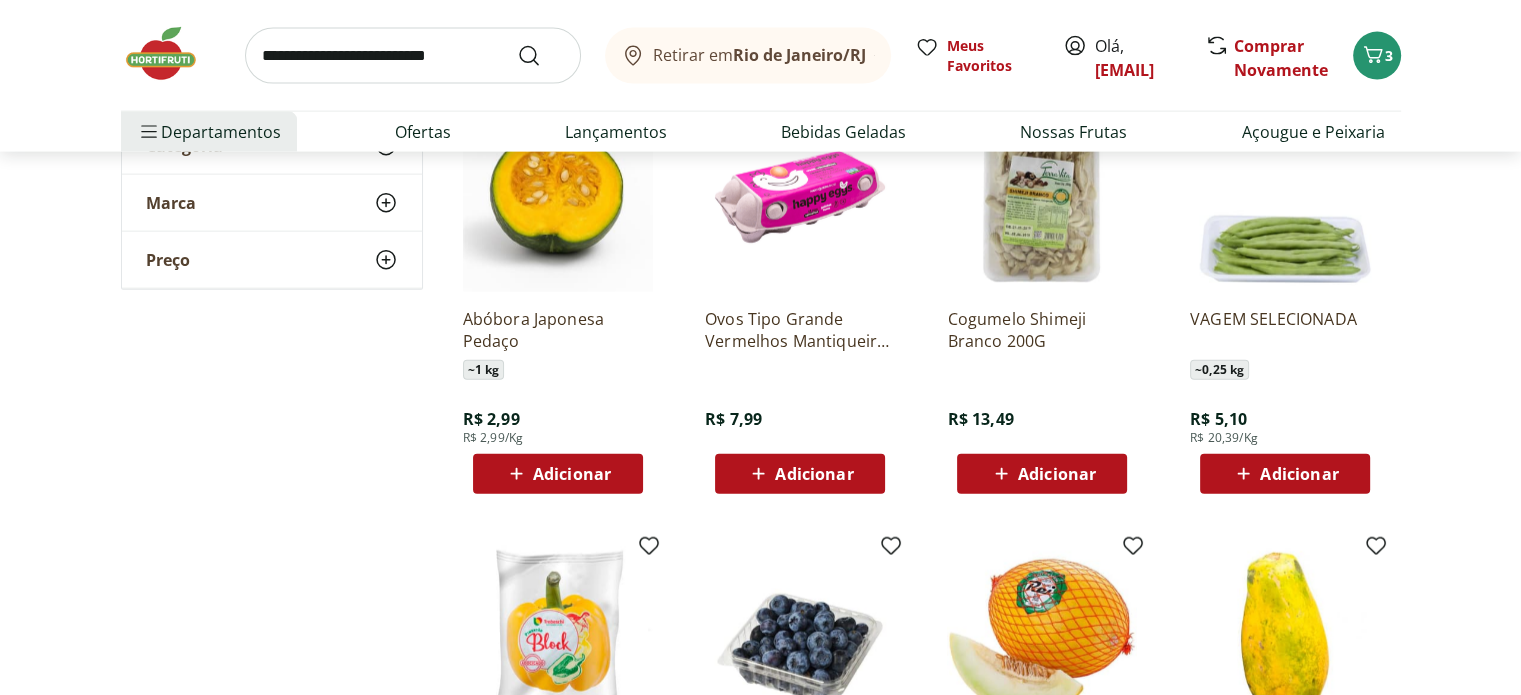 click on "Adicionar" at bounding box center (572, 474) 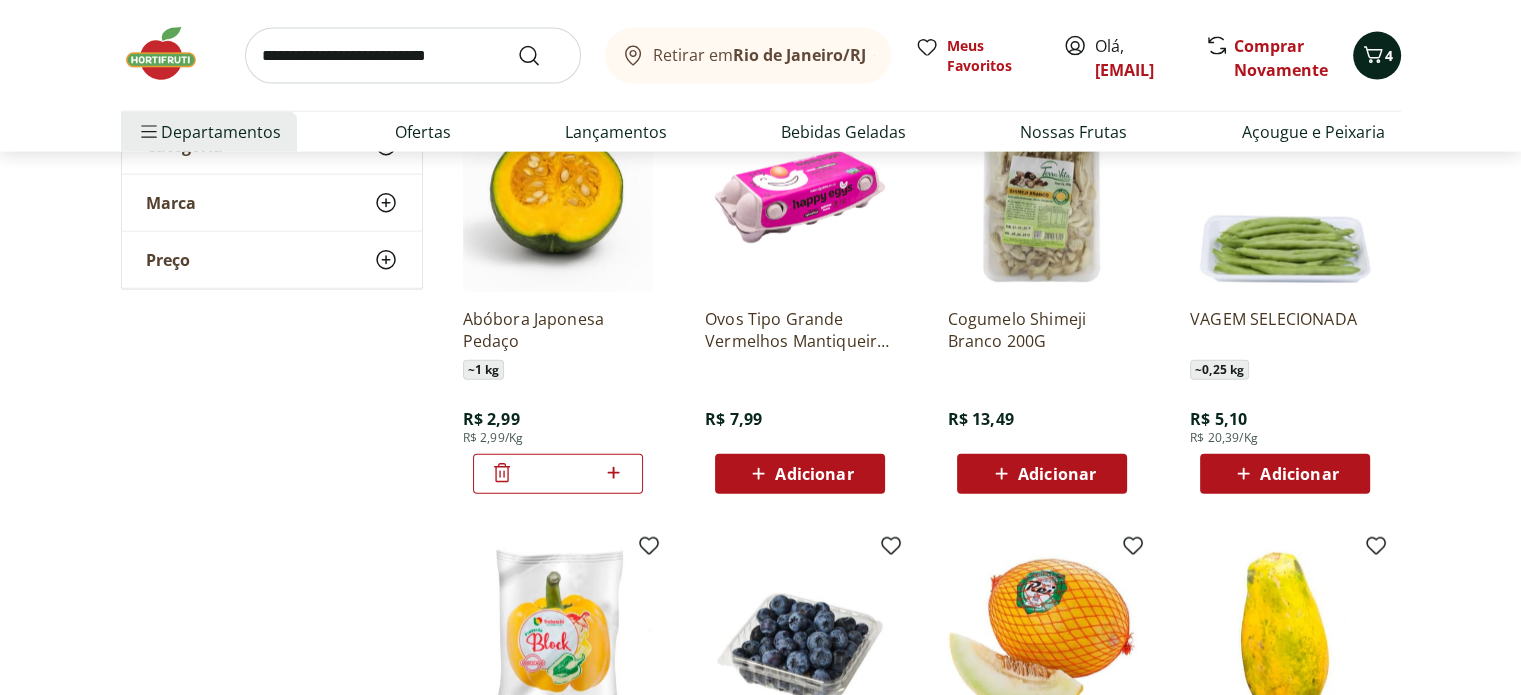 click on "4" at bounding box center [1377, 56] 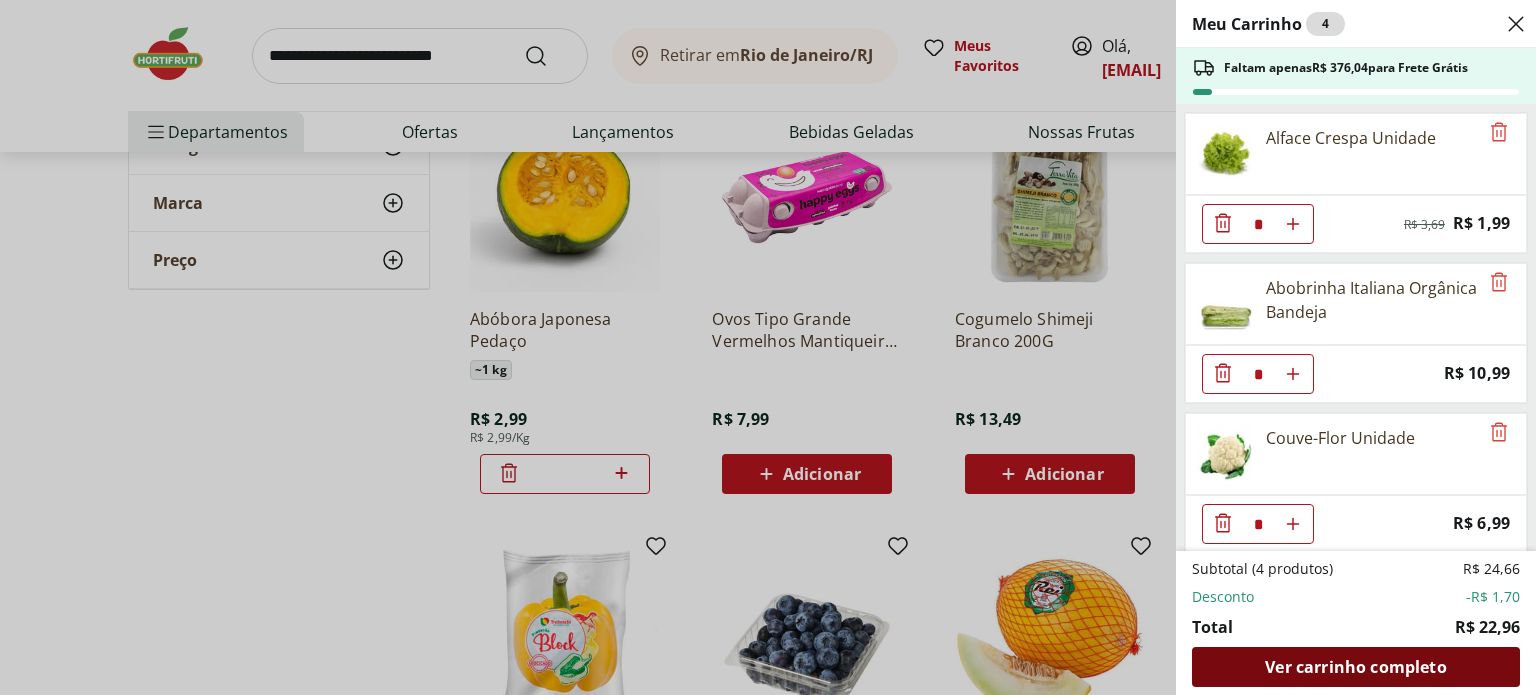 click on "Ver carrinho completo" at bounding box center (1355, 667) 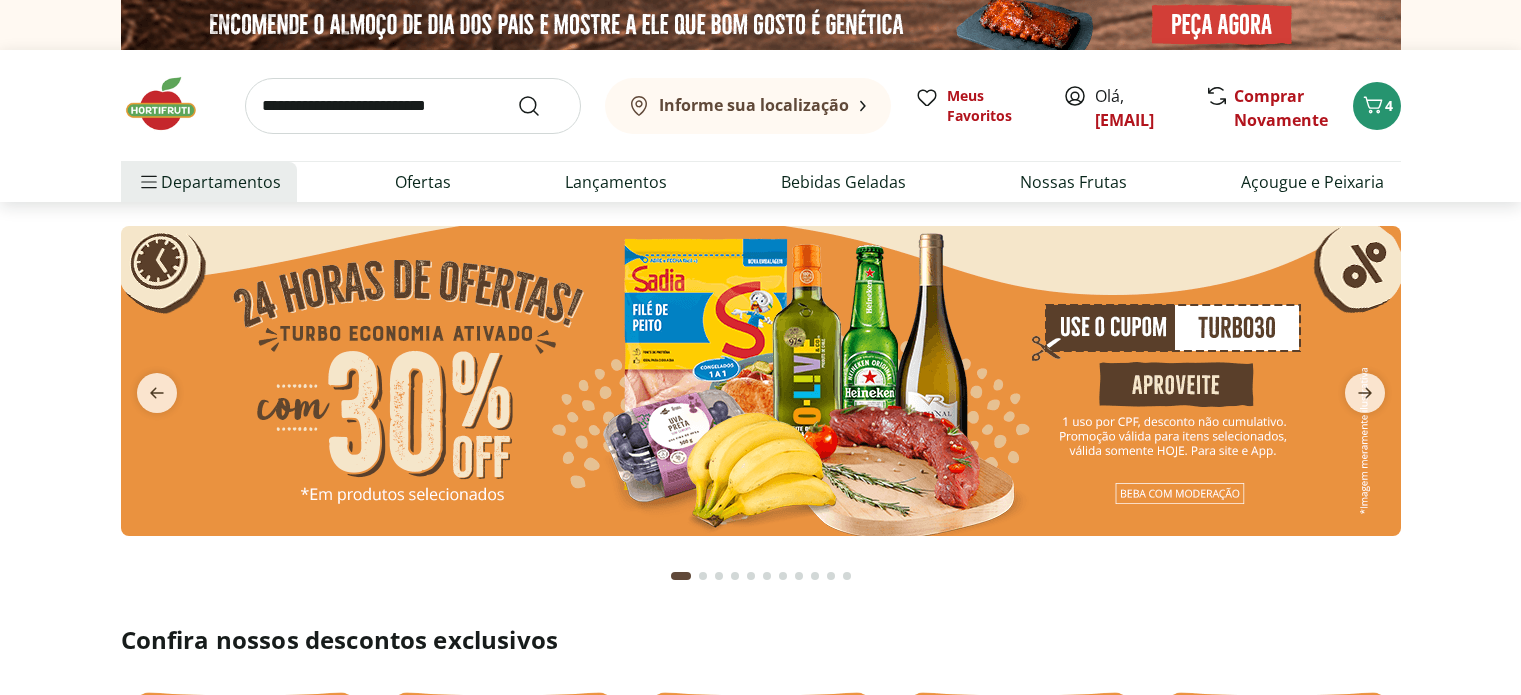 scroll, scrollTop: 0, scrollLeft: 0, axis: both 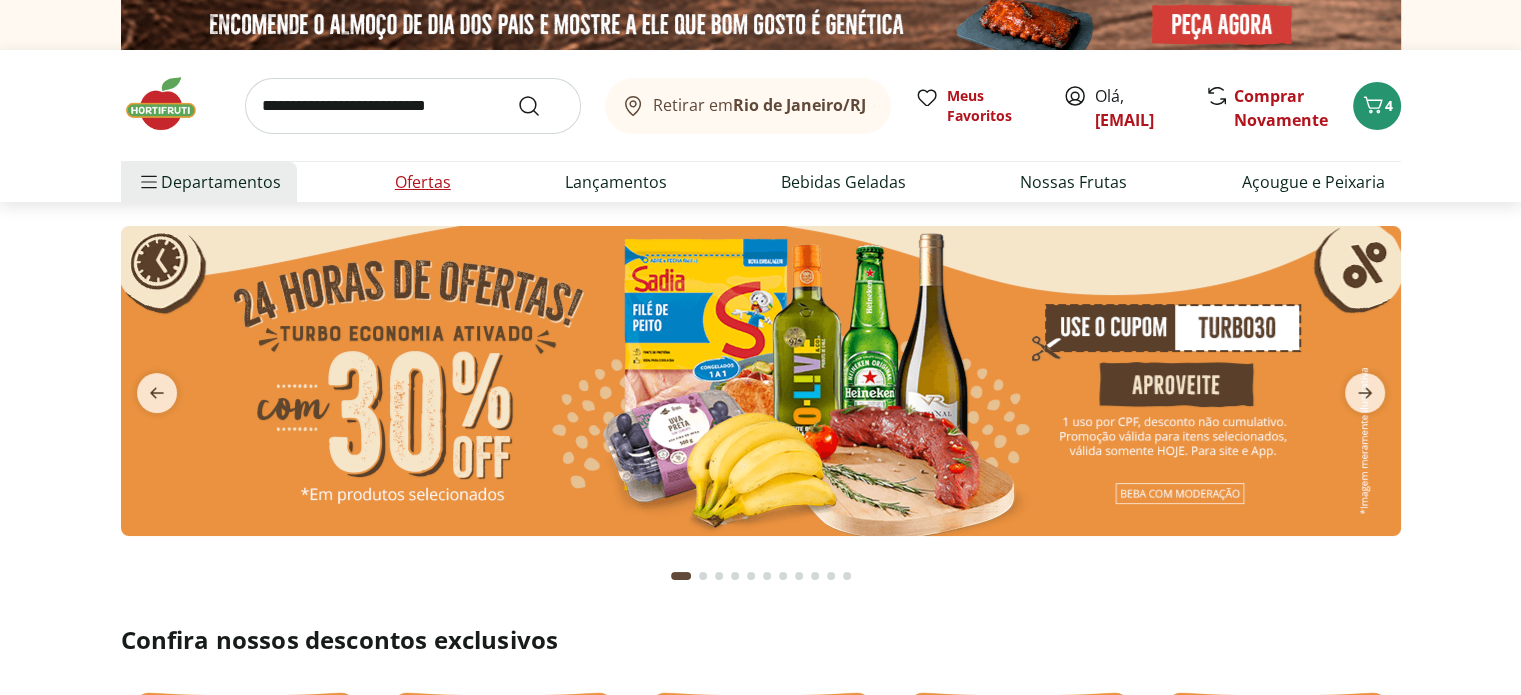 click on "Ofertas" at bounding box center (423, 182) 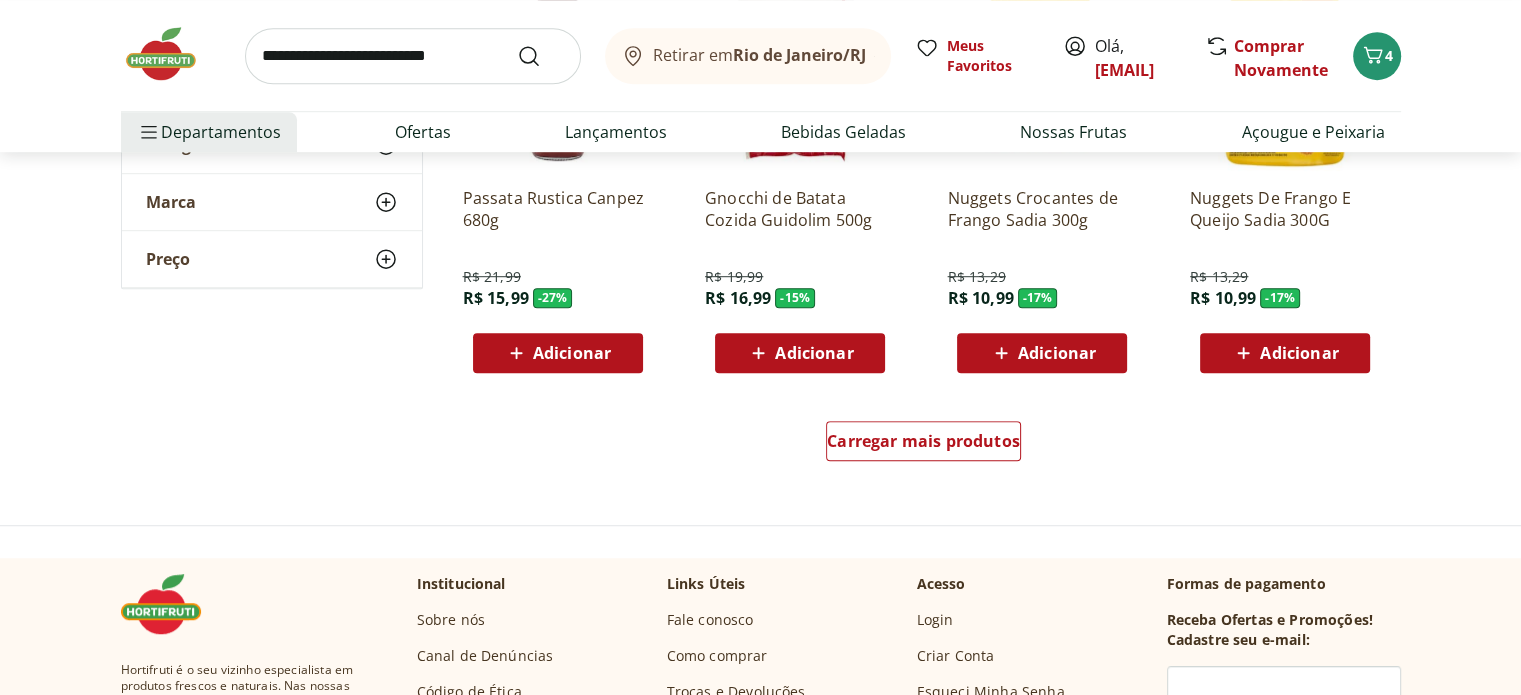 scroll, scrollTop: 1300, scrollLeft: 0, axis: vertical 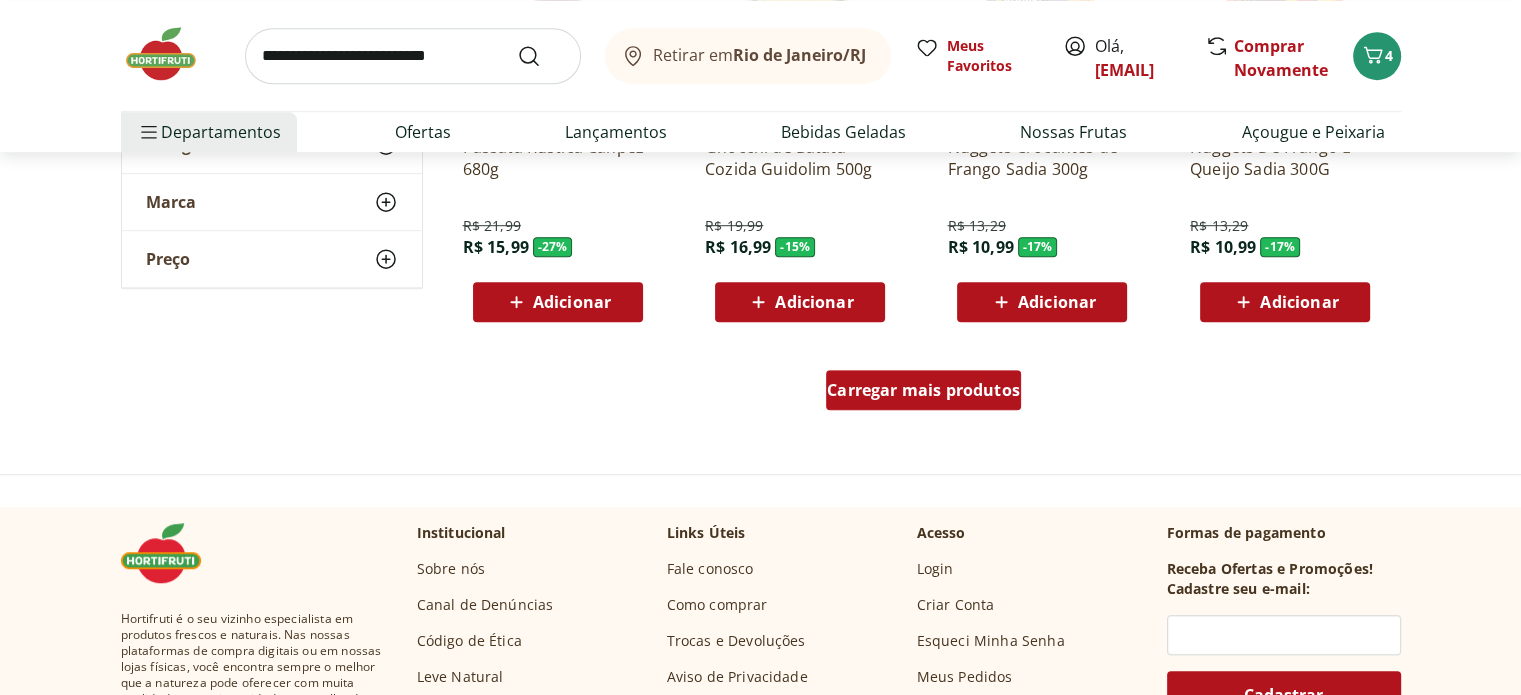 click on "Carregar mais produtos" at bounding box center [923, 390] 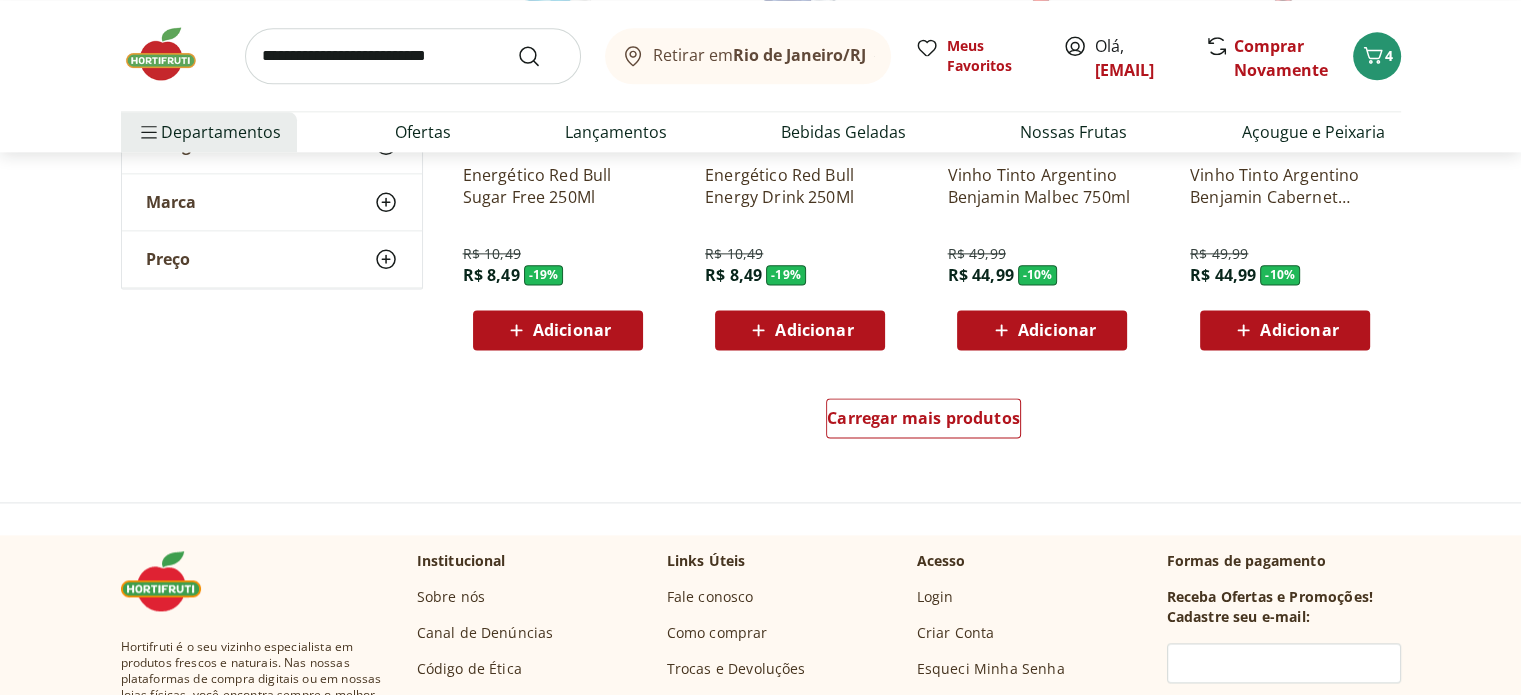scroll, scrollTop: 2600, scrollLeft: 0, axis: vertical 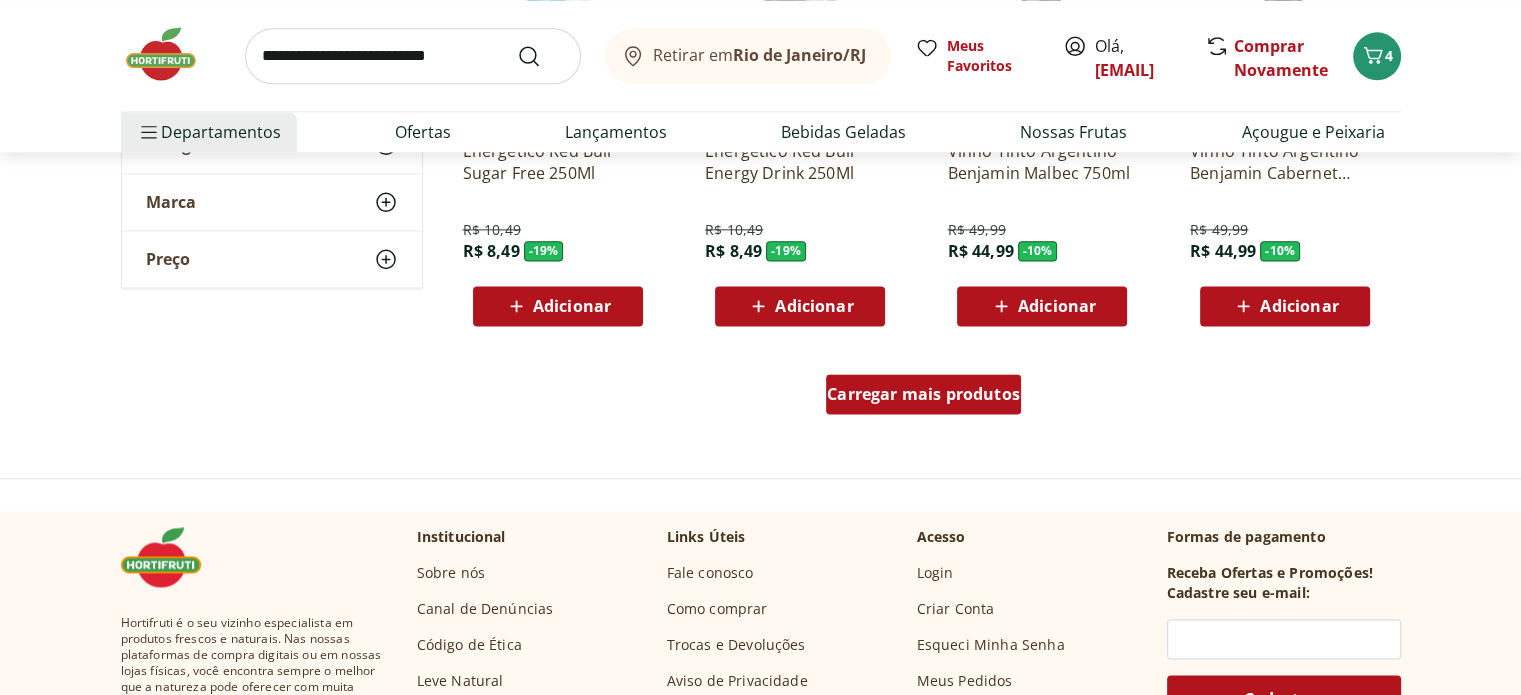 click on "Carregar mais produtos" at bounding box center (923, 394) 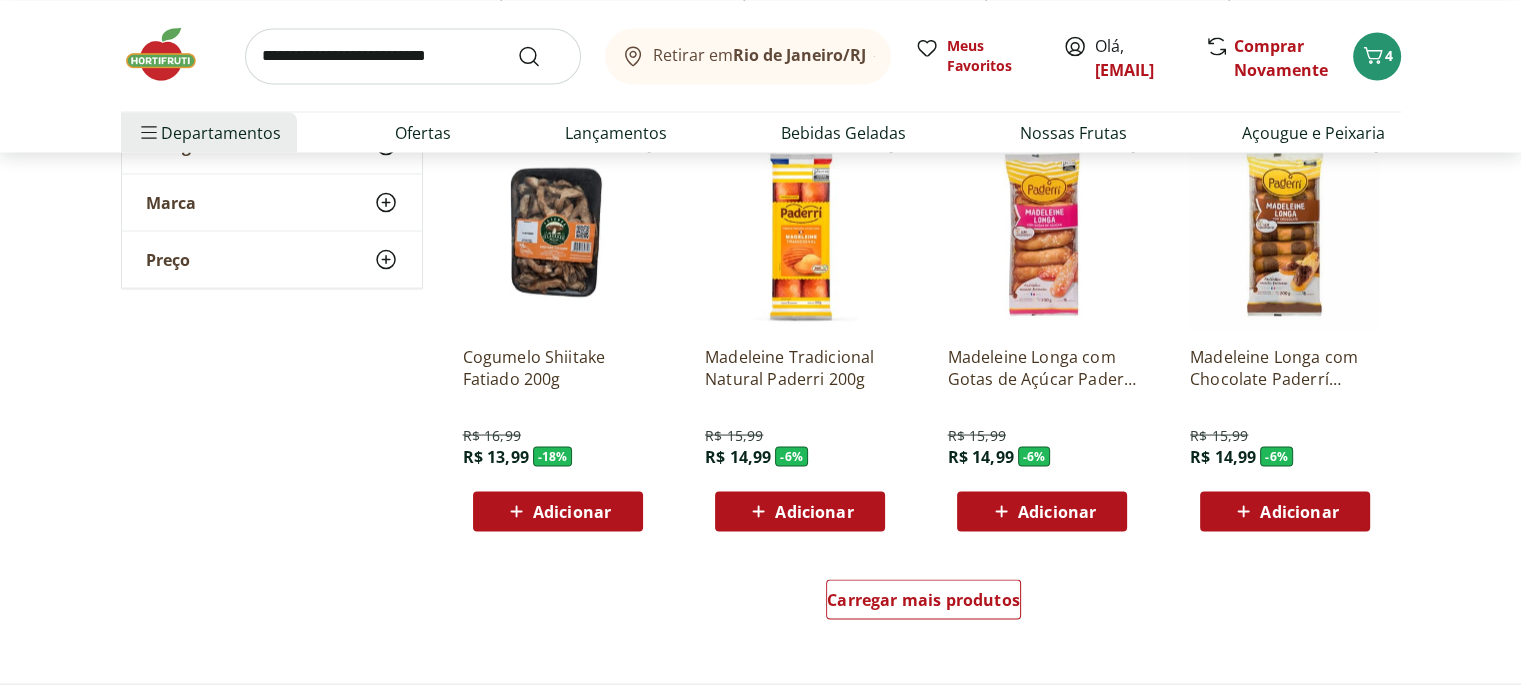 scroll, scrollTop: 3700, scrollLeft: 0, axis: vertical 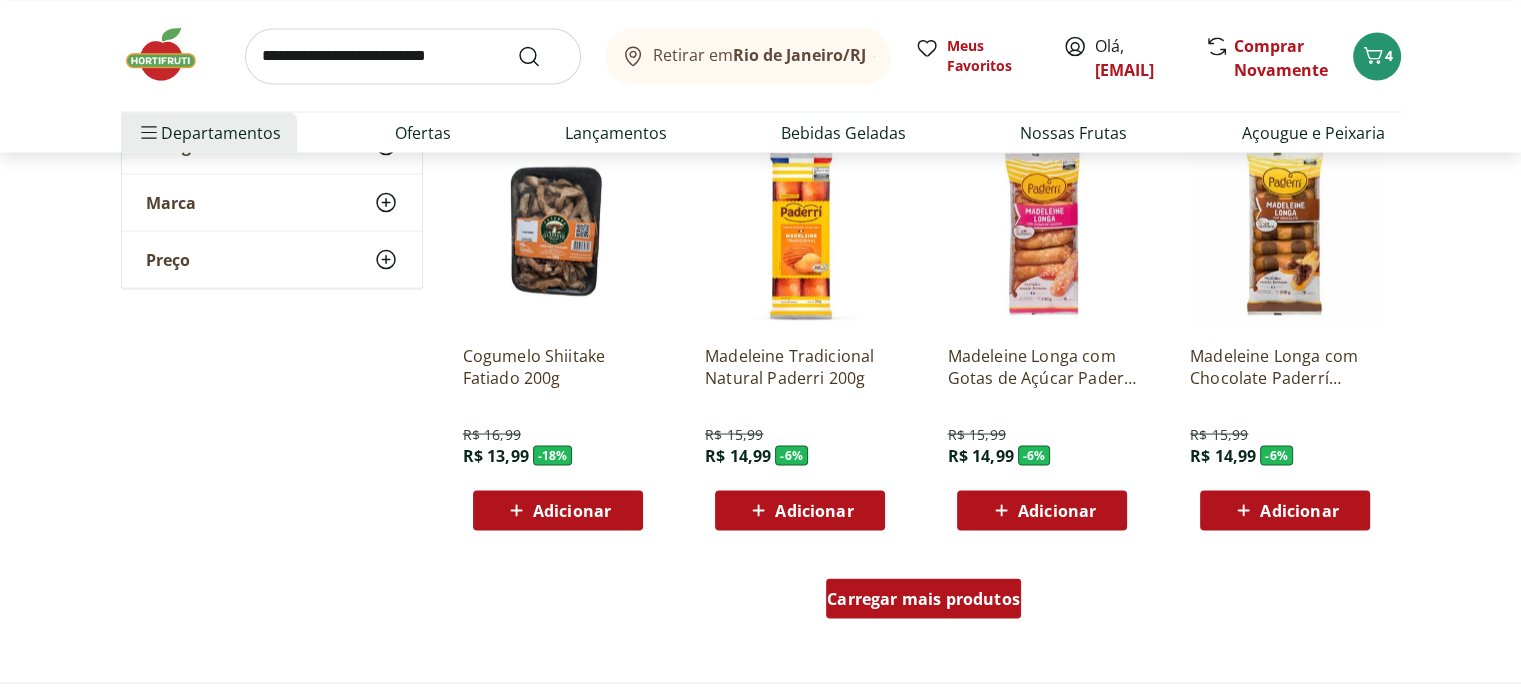 click on "Carregar mais produtos" at bounding box center (923, 598) 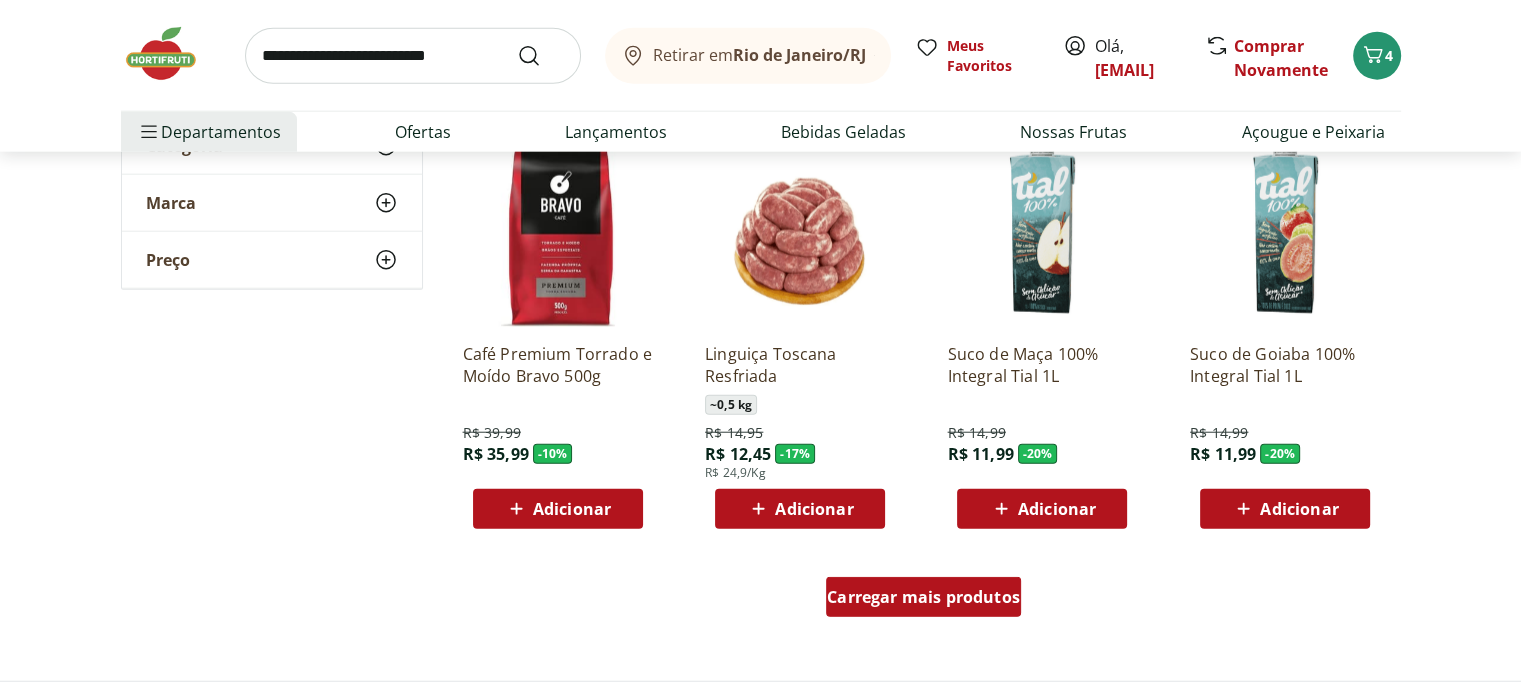 scroll, scrollTop: 5100, scrollLeft: 0, axis: vertical 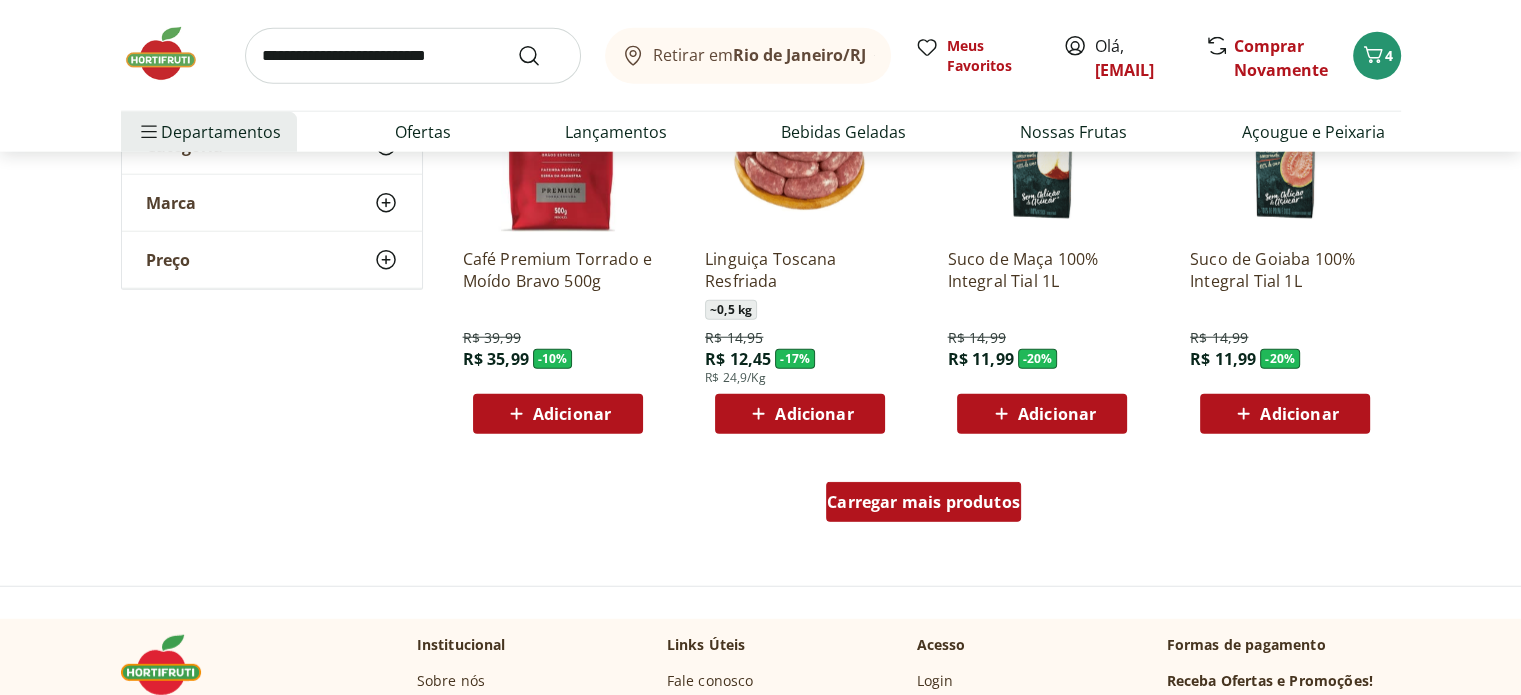 click on "Carregar mais produtos" at bounding box center [923, 502] 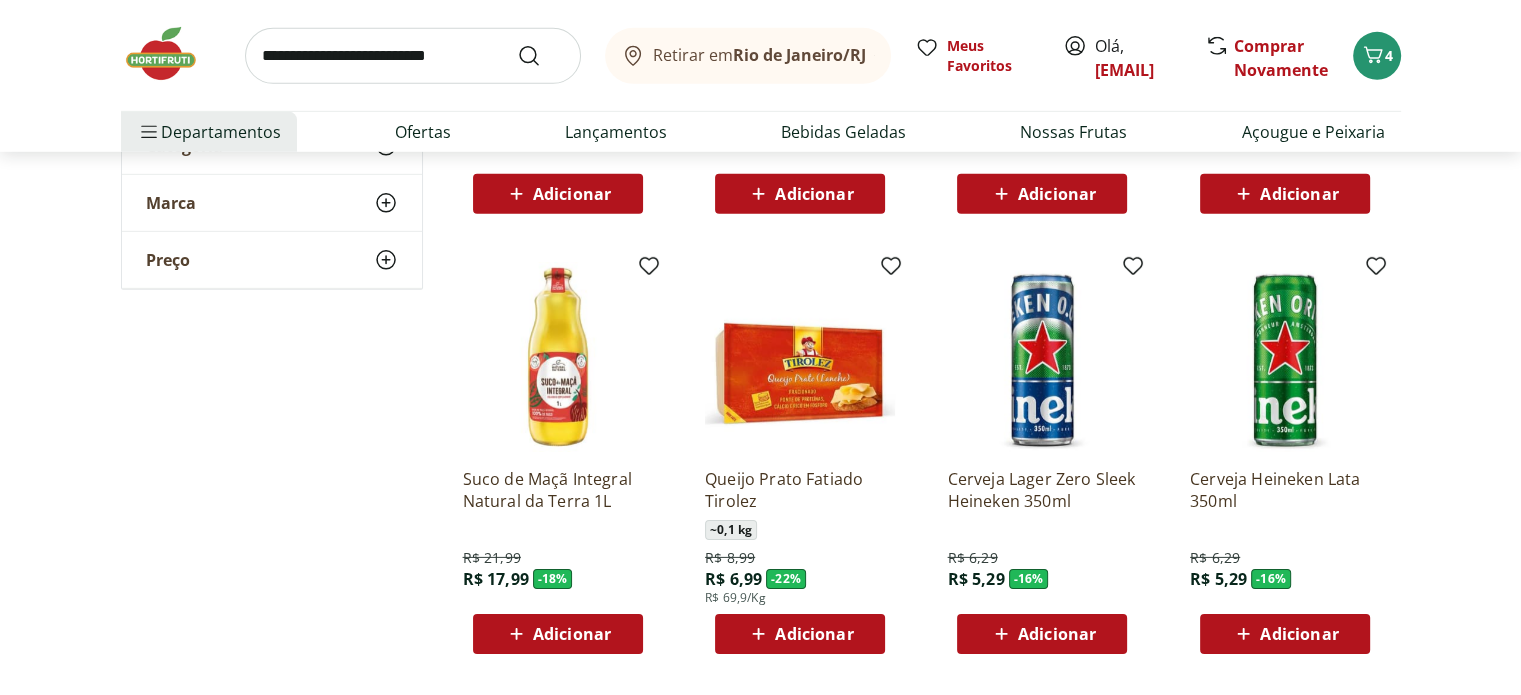 scroll, scrollTop: 6300, scrollLeft: 0, axis: vertical 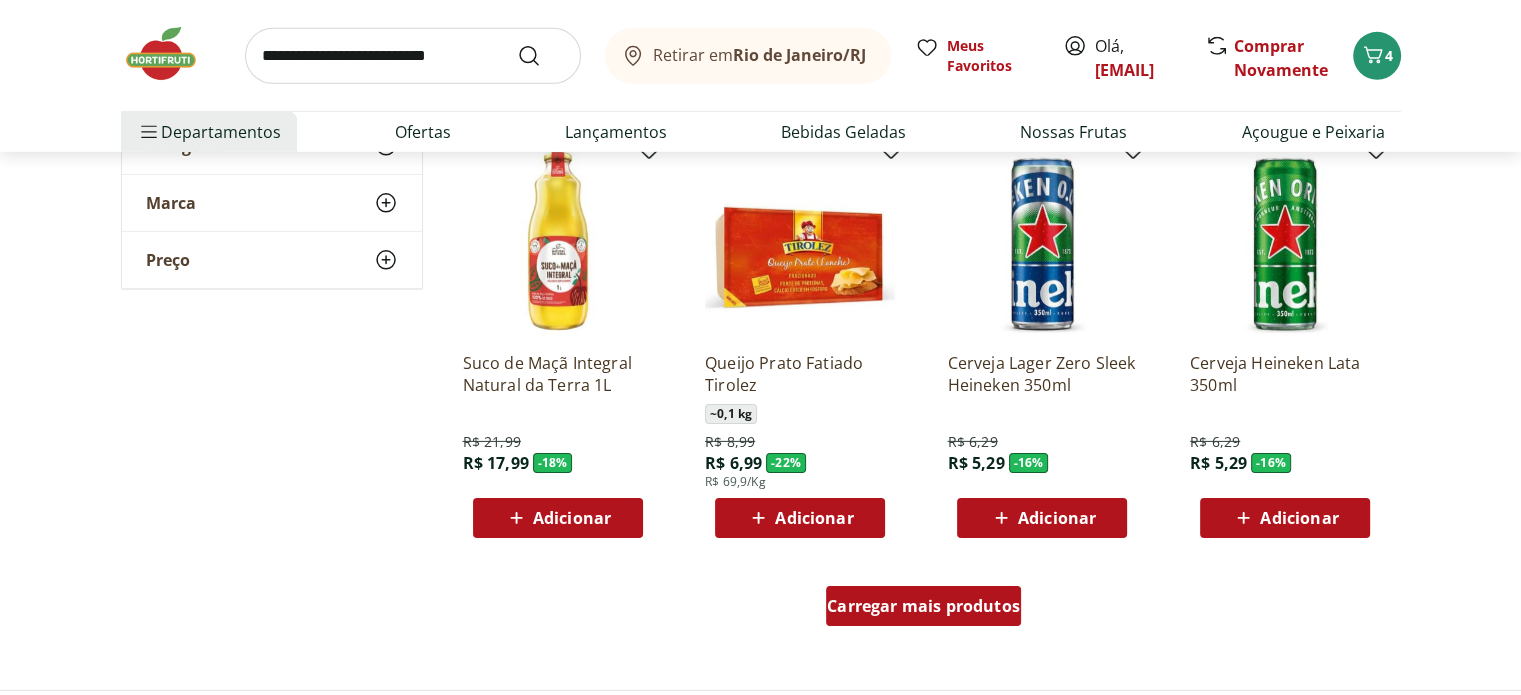 click on "Carregar mais produtos" at bounding box center (923, 606) 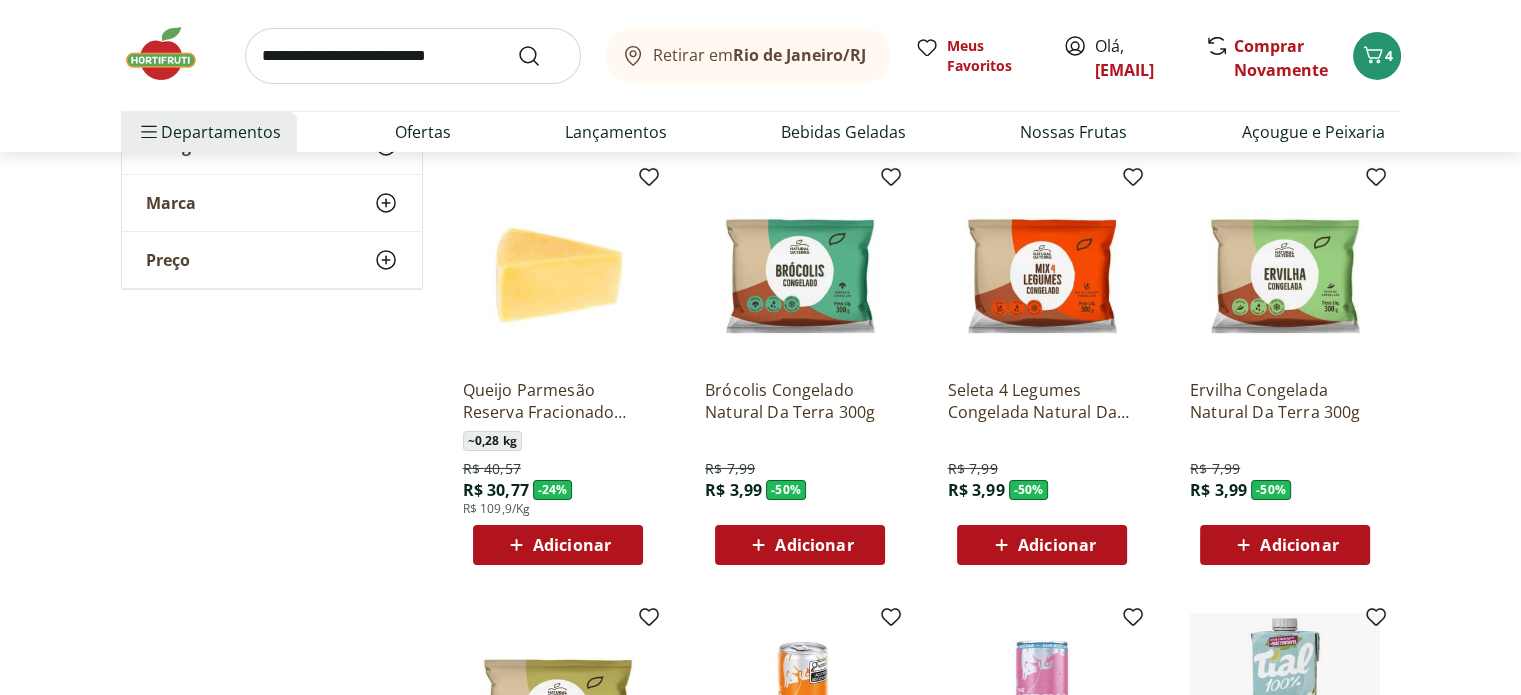 scroll, scrollTop: 6700, scrollLeft: 0, axis: vertical 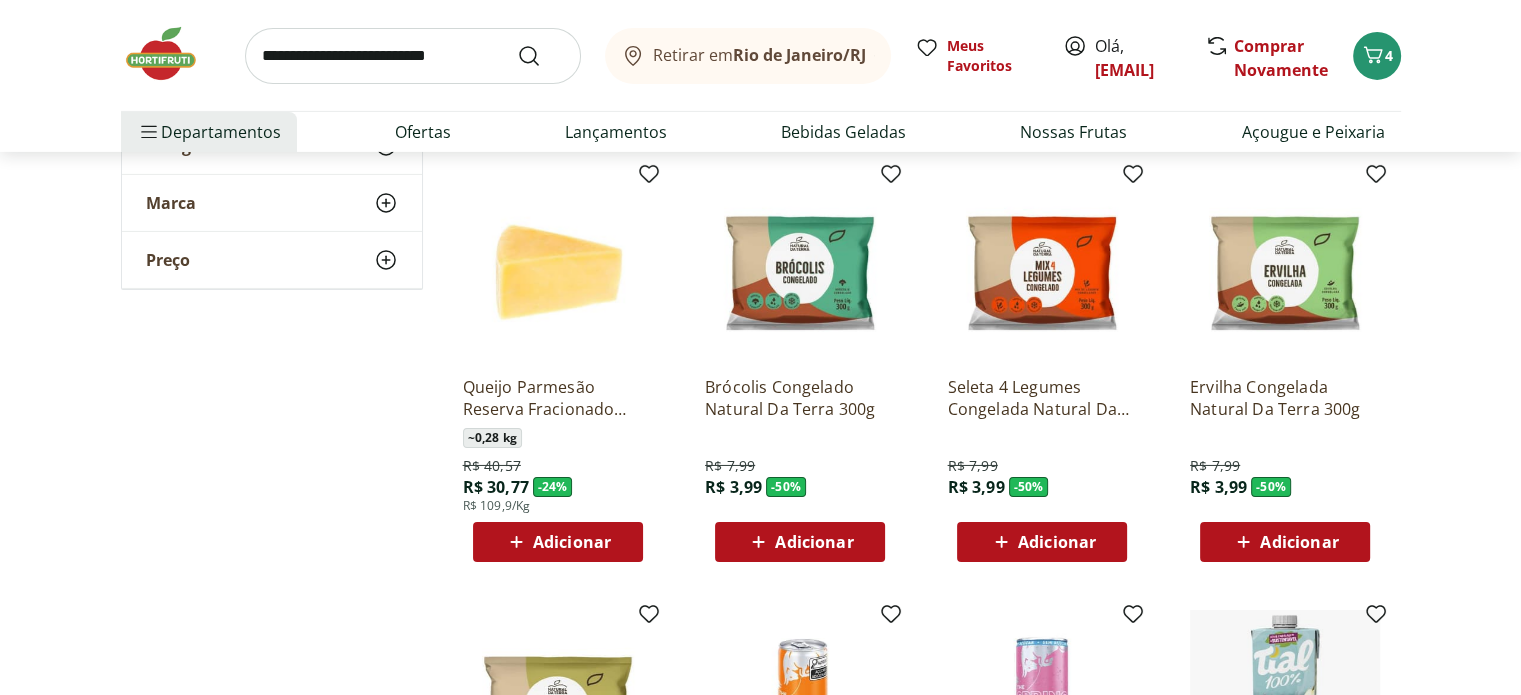 click on "Adicionar" at bounding box center (814, 542) 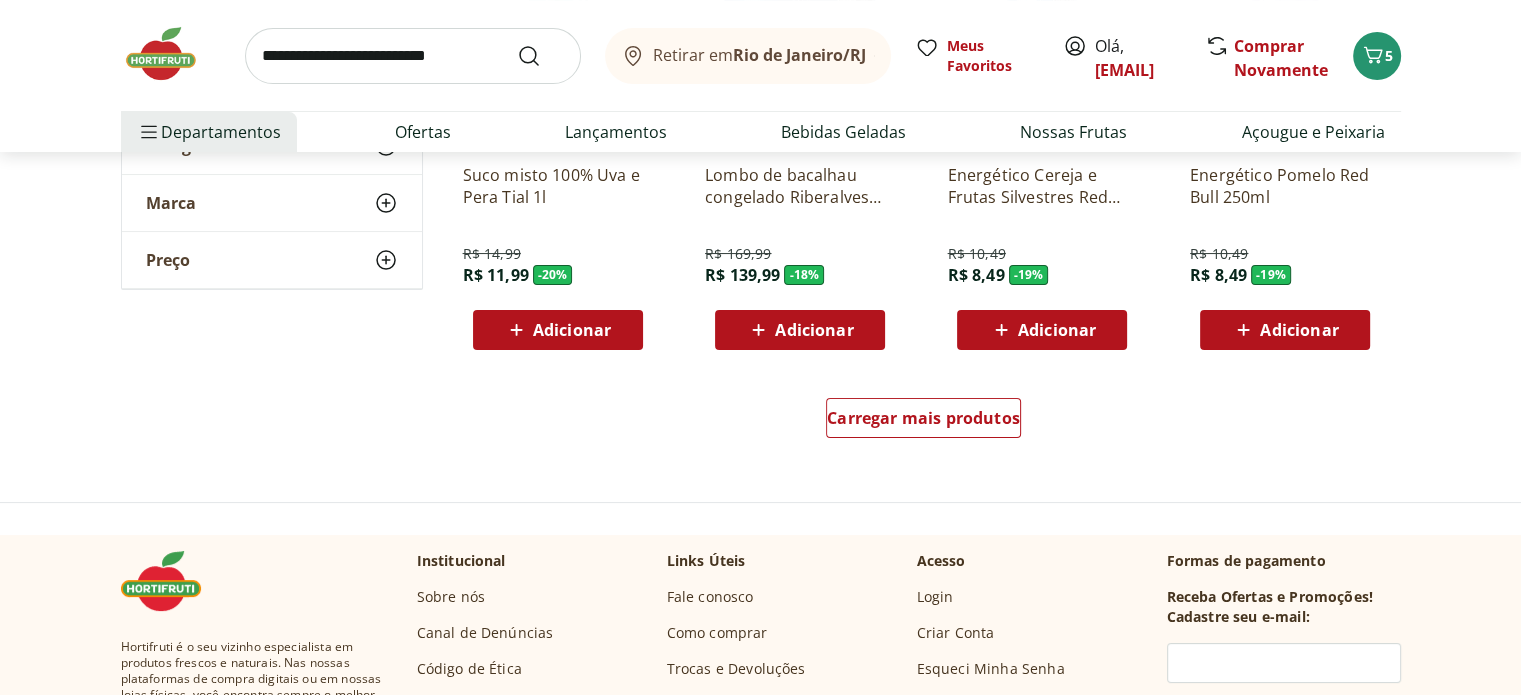 scroll, scrollTop: 7800, scrollLeft: 0, axis: vertical 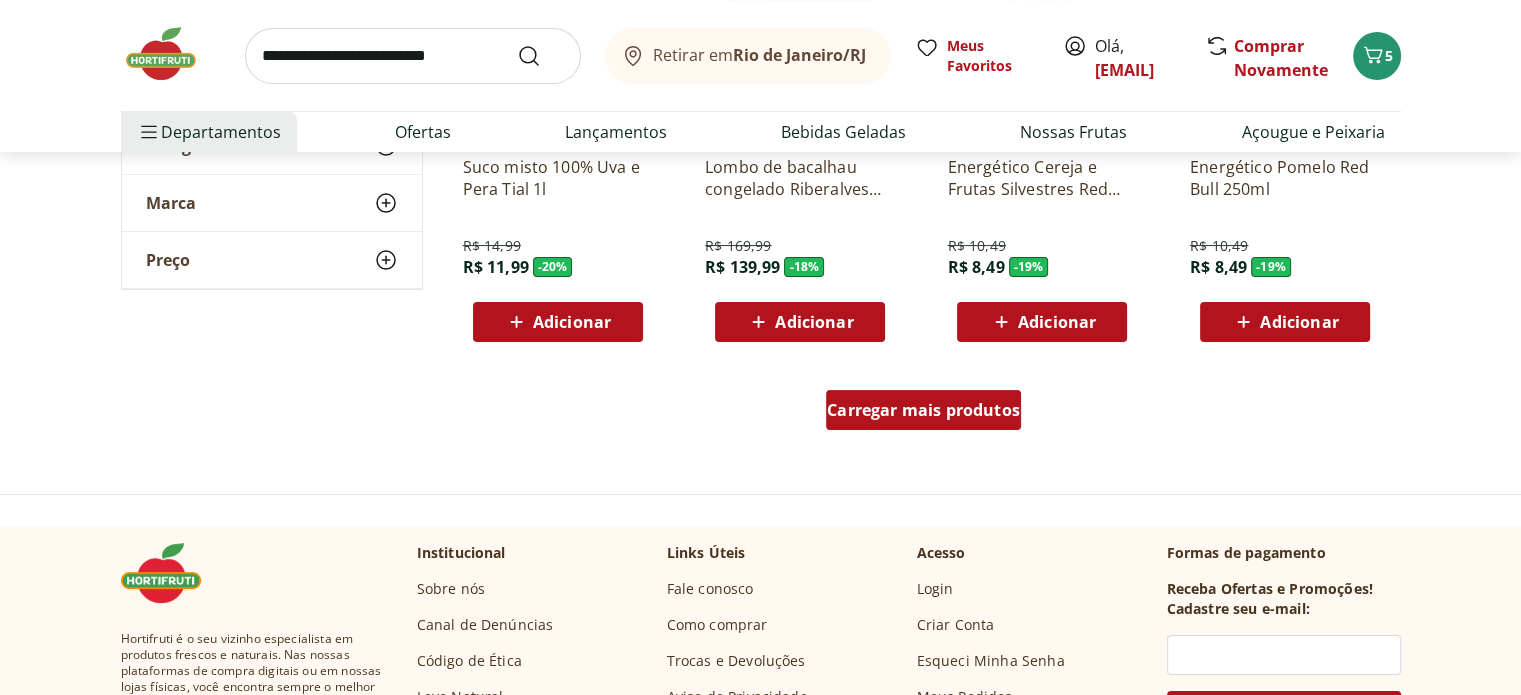 click on "Carregar mais produtos" at bounding box center (923, 410) 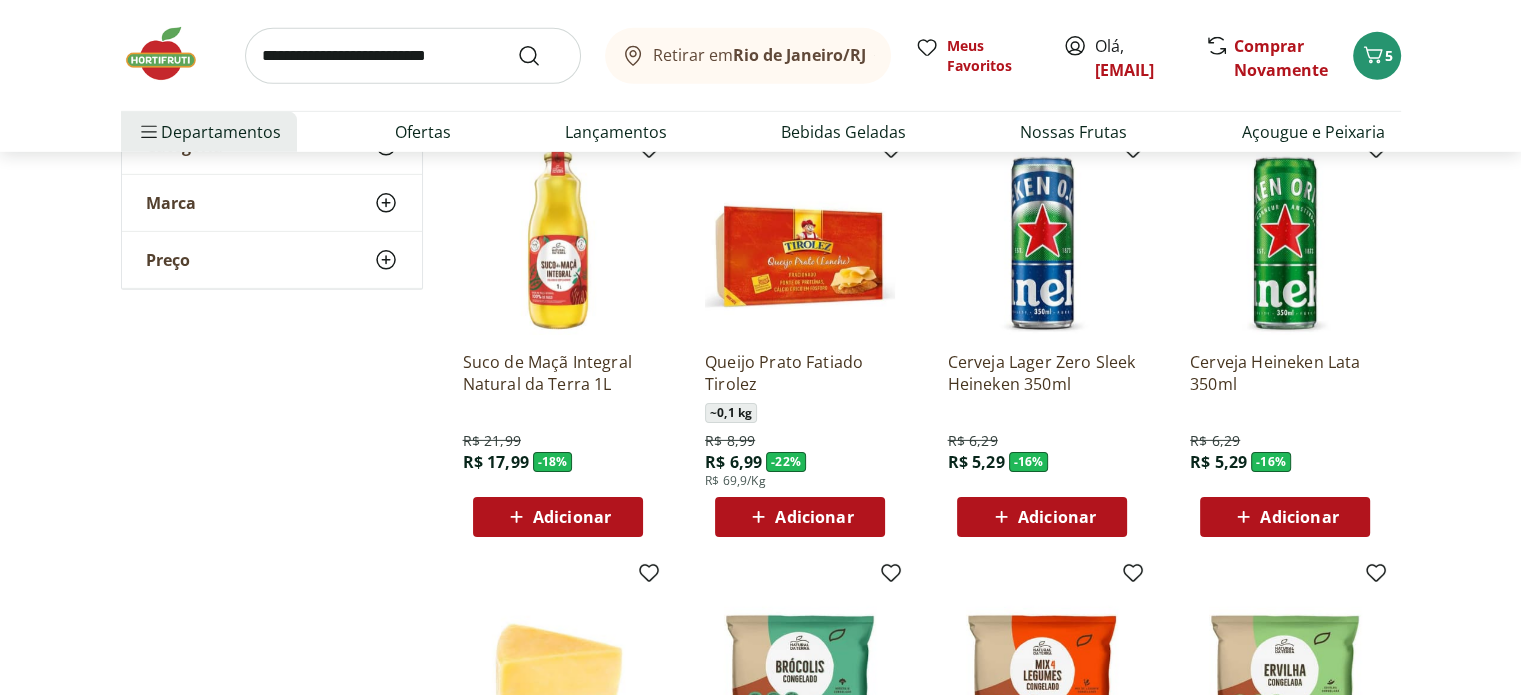 scroll, scrollTop: 6300, scrollLeft: 0, axis: vertical 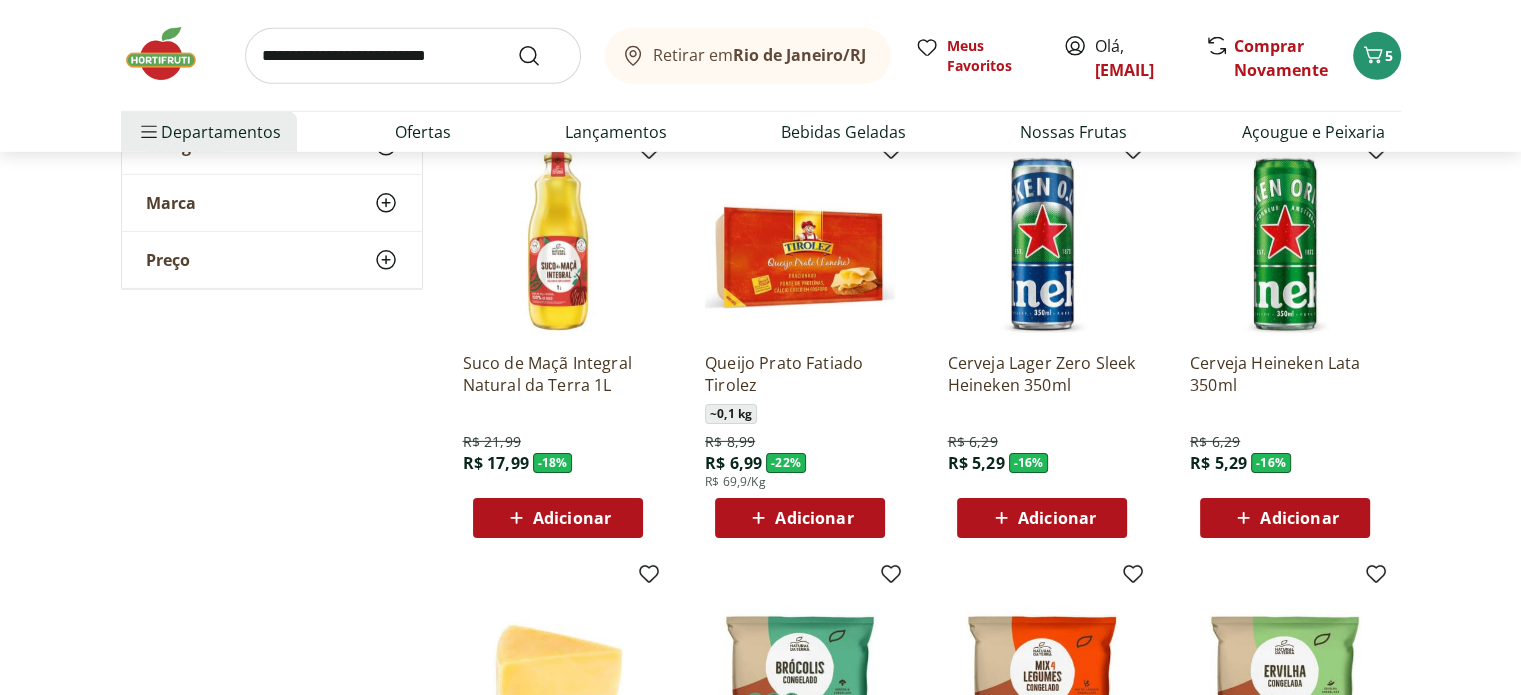 click on "Adicionar" at bounding box center [799, 518] 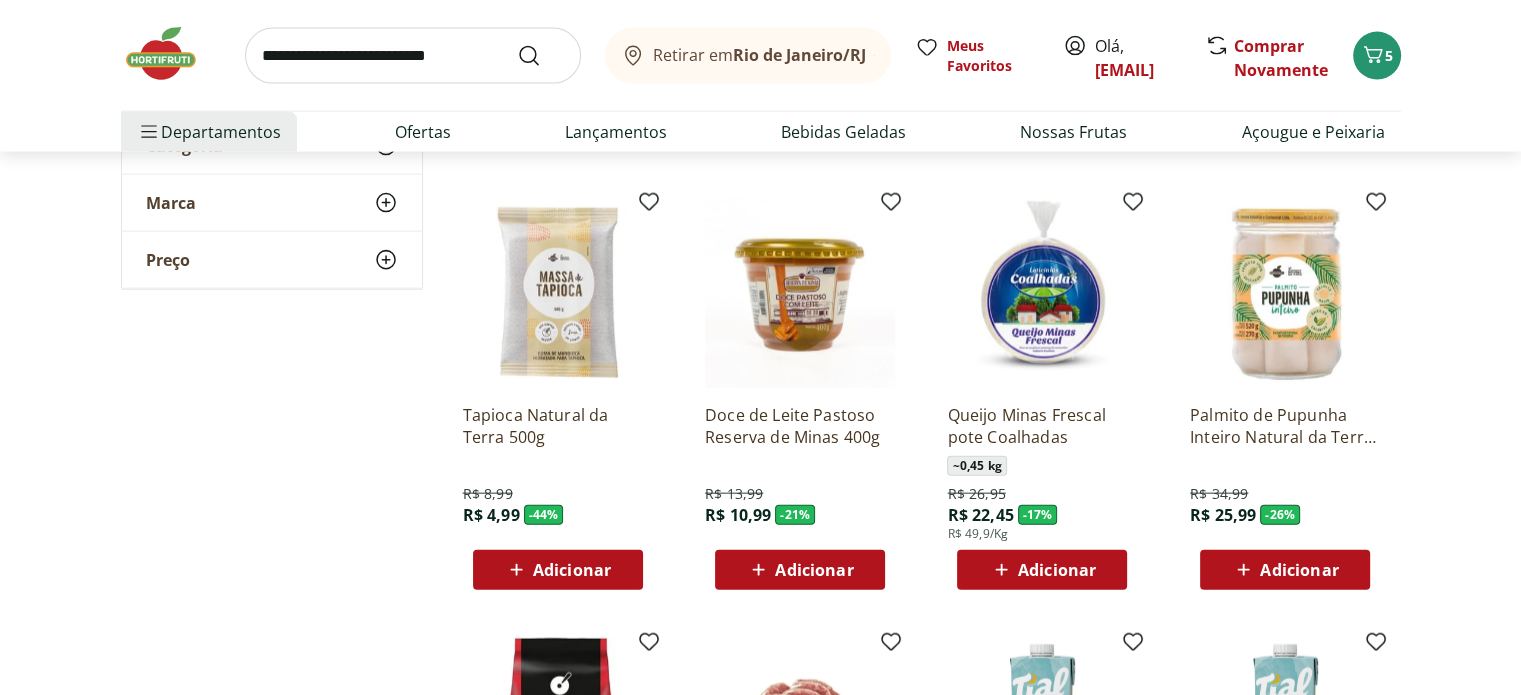 scroll, scrollTop: 4500, scrollLeft: 0, axis: vertical 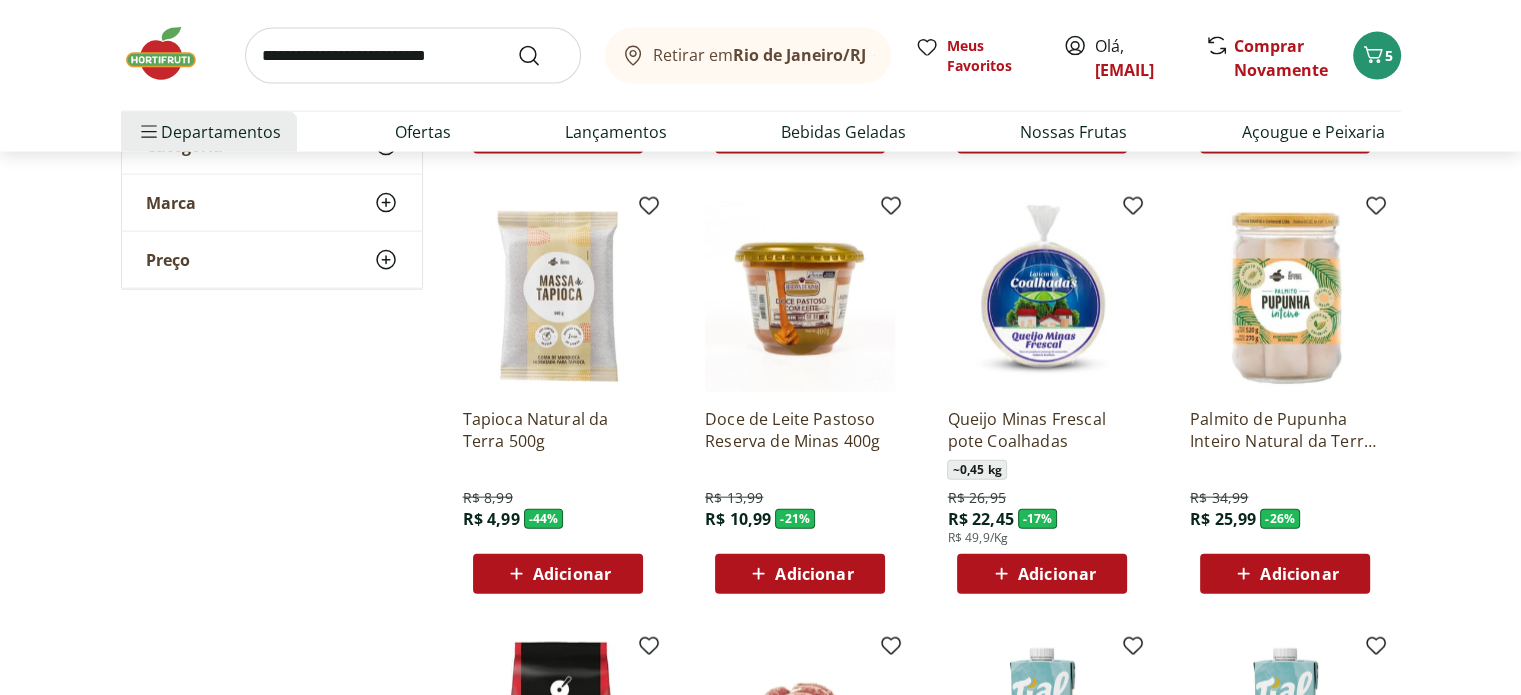 click at bounding box center [558, 297] 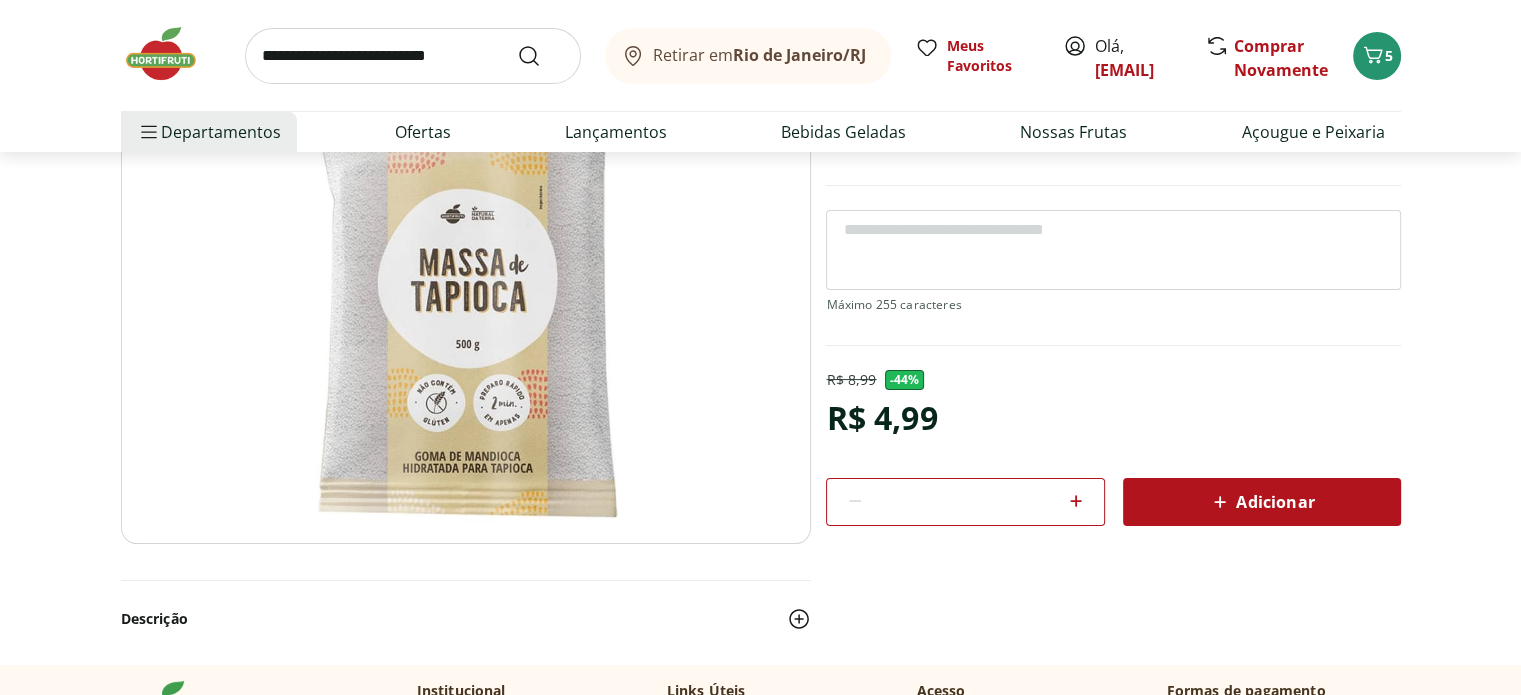 scroll, scrollTop: 200, scrollLeft: 0, axis: vertical 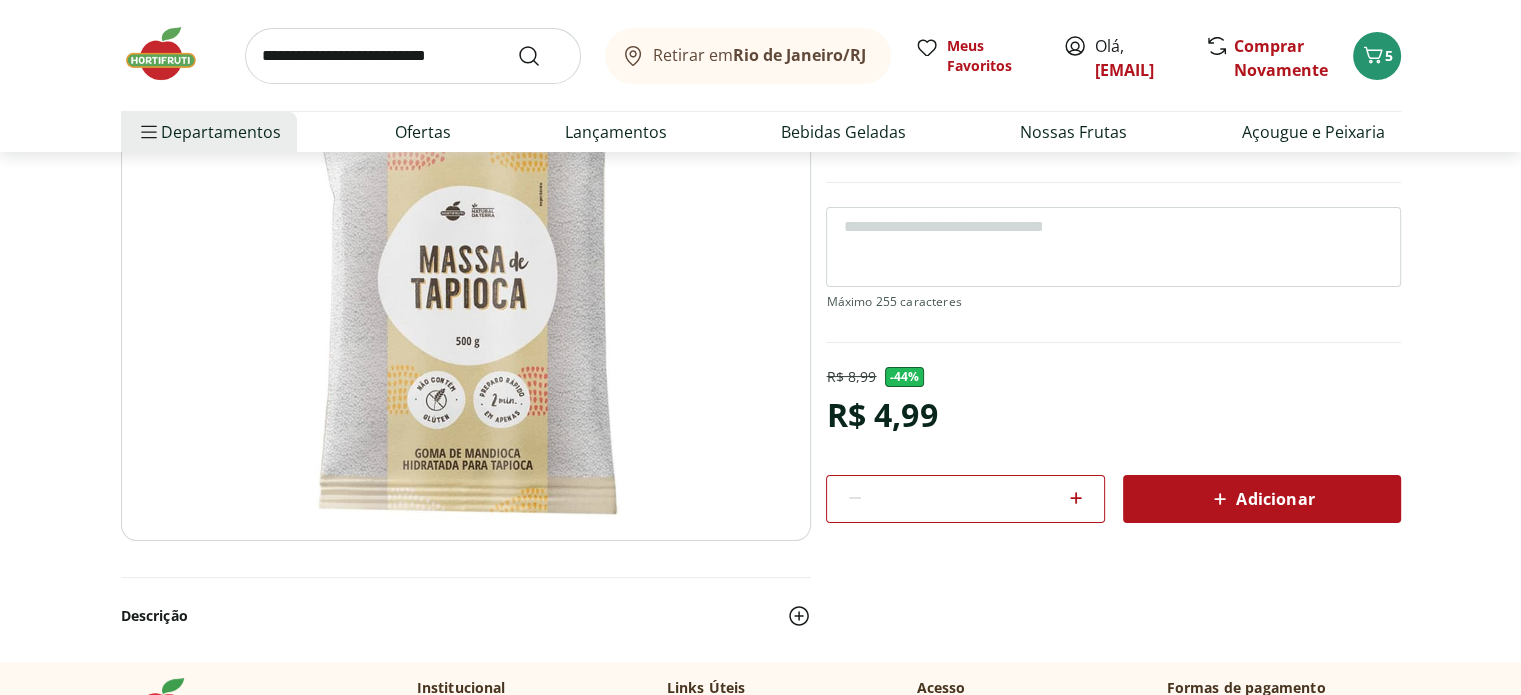 click at bounding box center [466, 299] 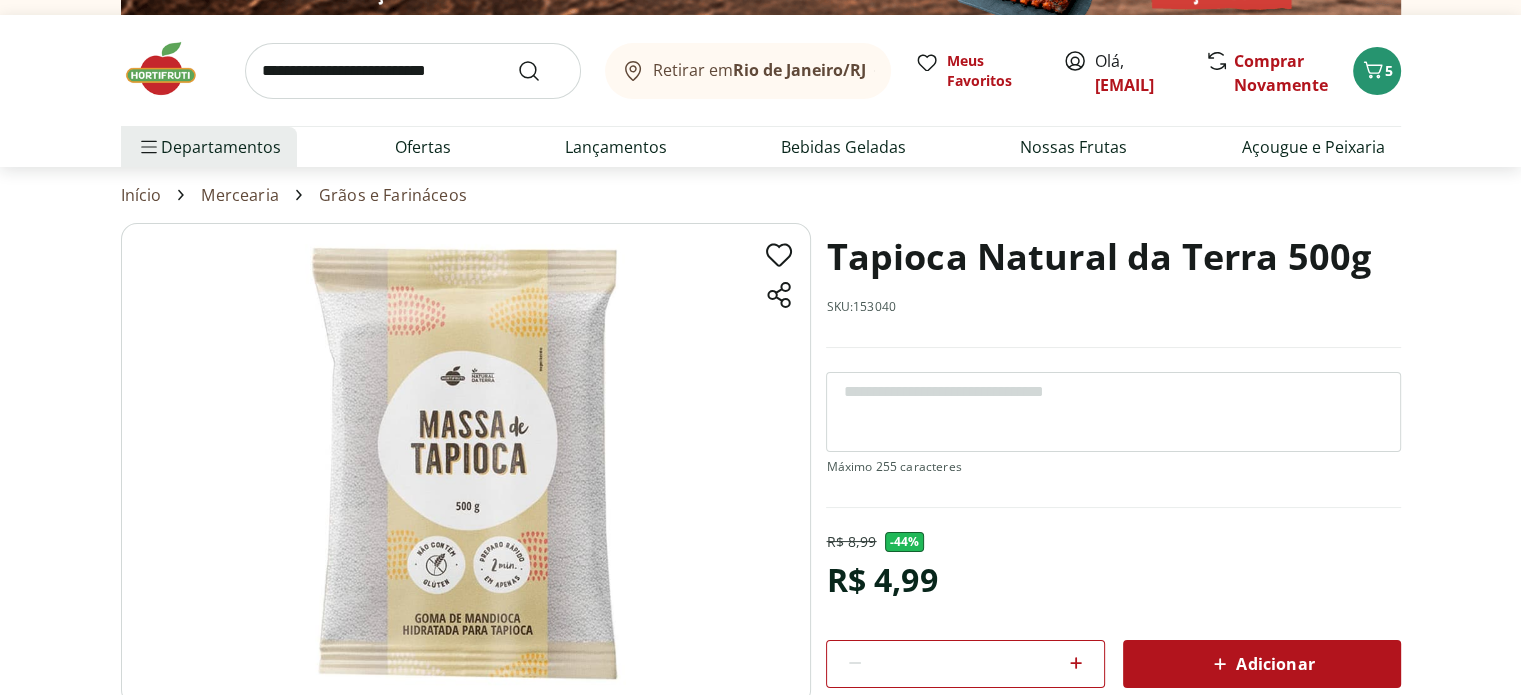 scroll, scrollTop: 0, scrollLeft: 0, axis: both 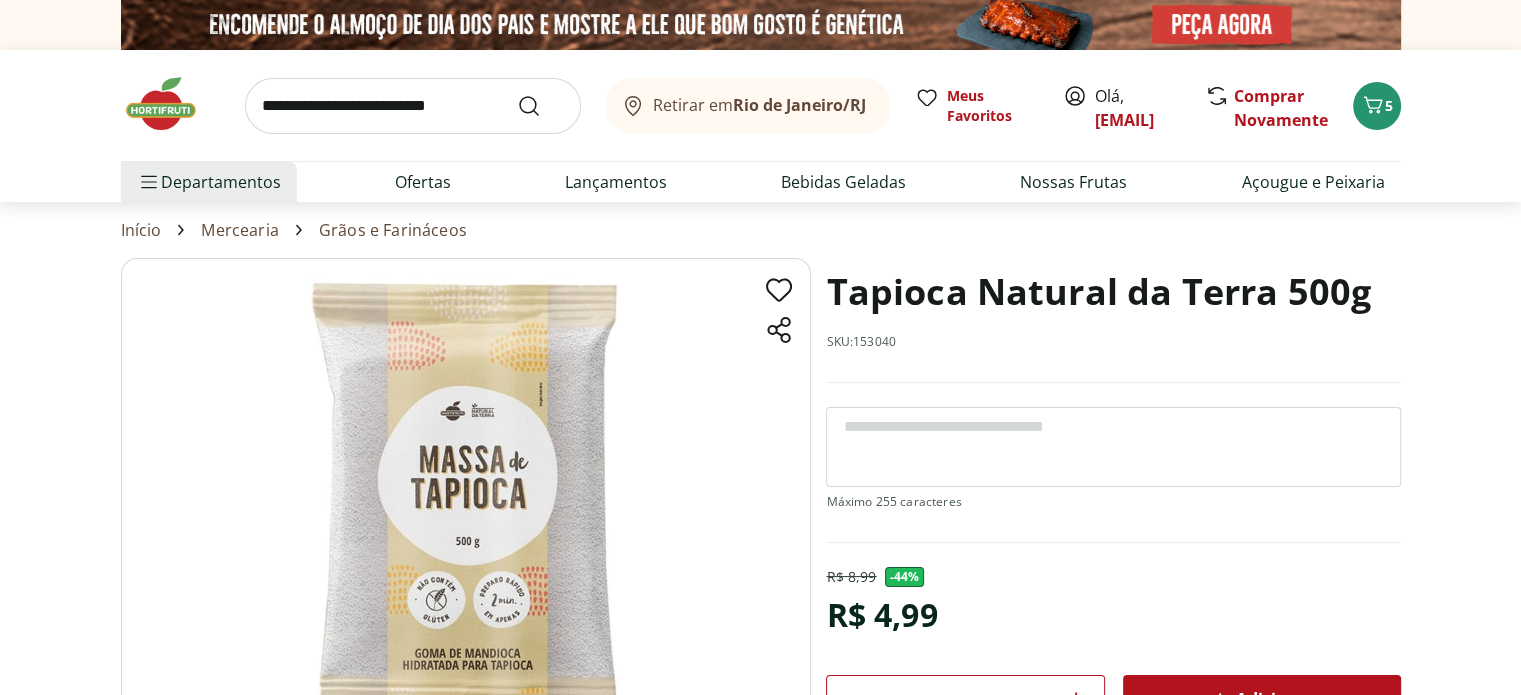 select on "**********" 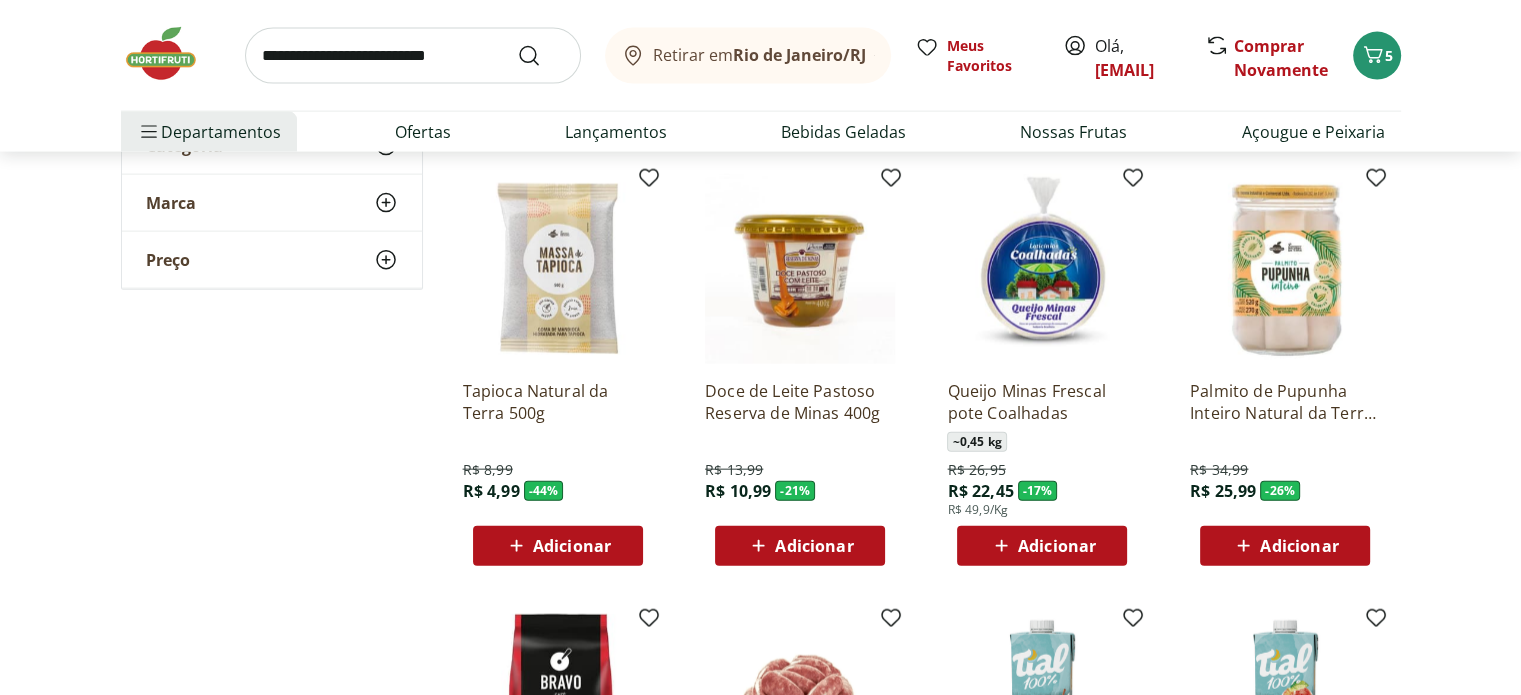 scroll, scrollTop: 4600, scrollLeft: 0, axis: vertical 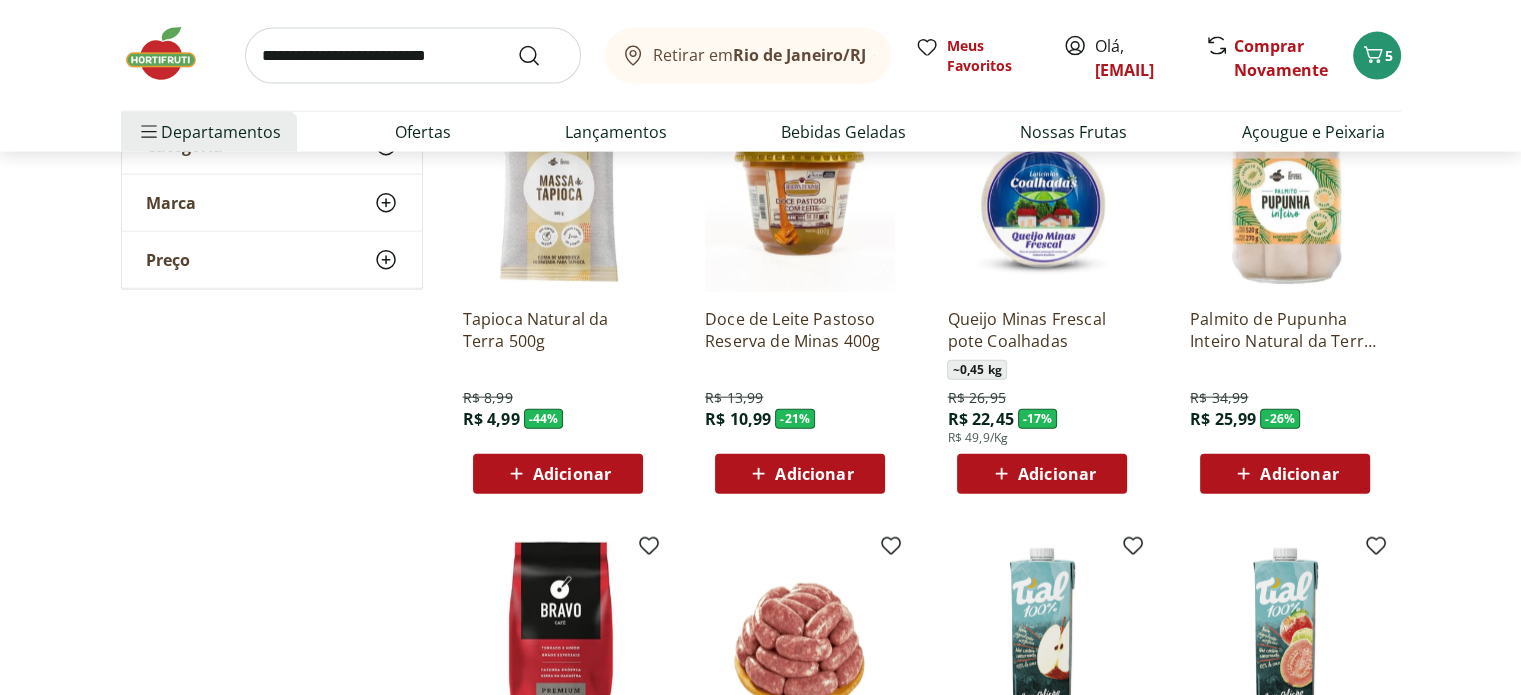 click on "Adicionar" at bounding box center [572, 474] 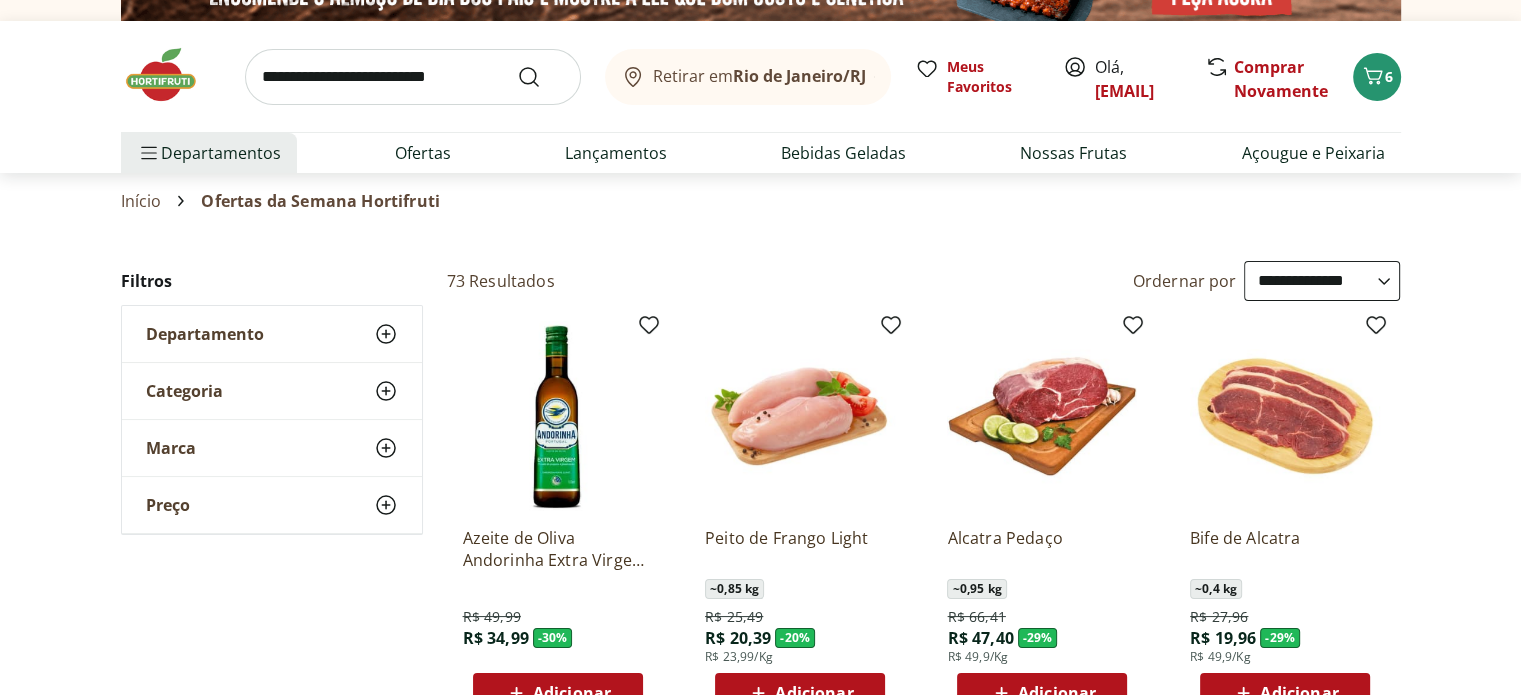 scroll, scrollTop: 0, scrollLeft: 0, axis: both 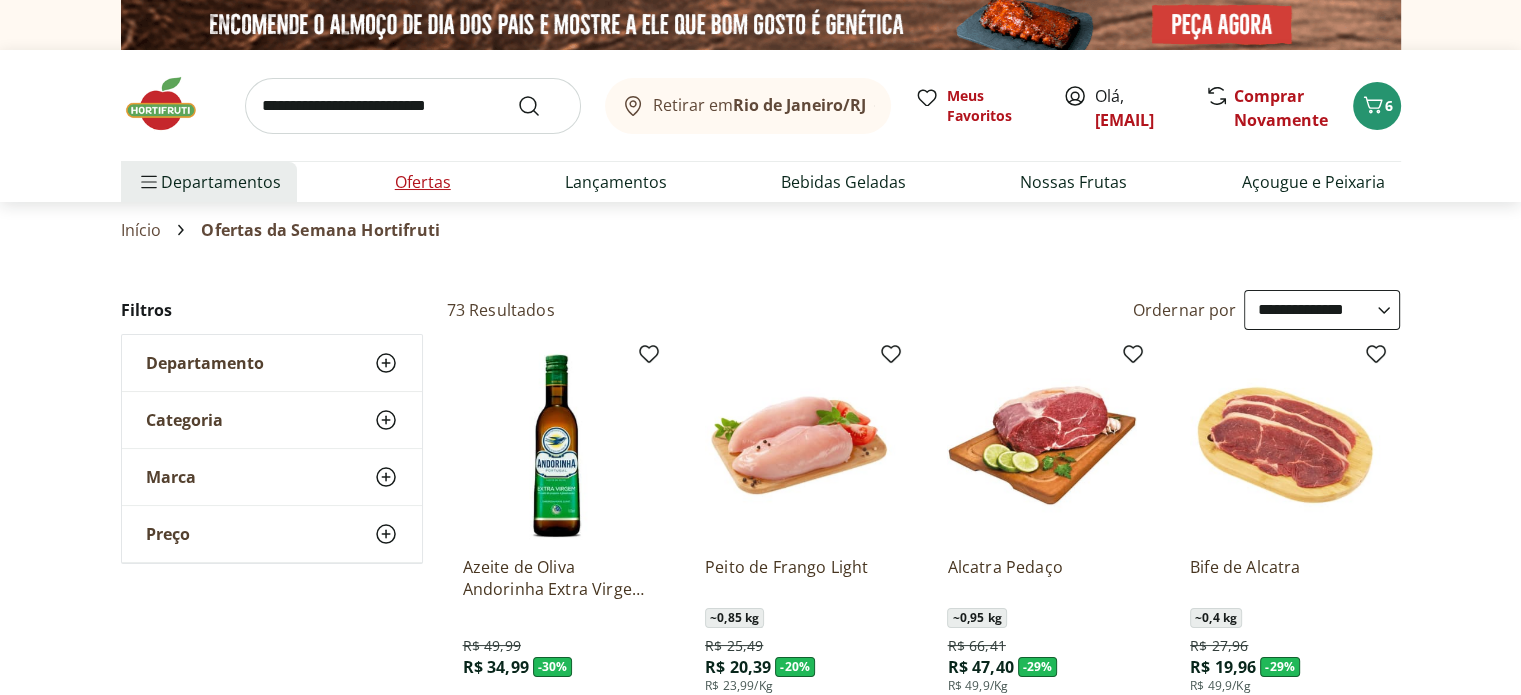 click on "Ofertas" at bounding box center [423, 182] 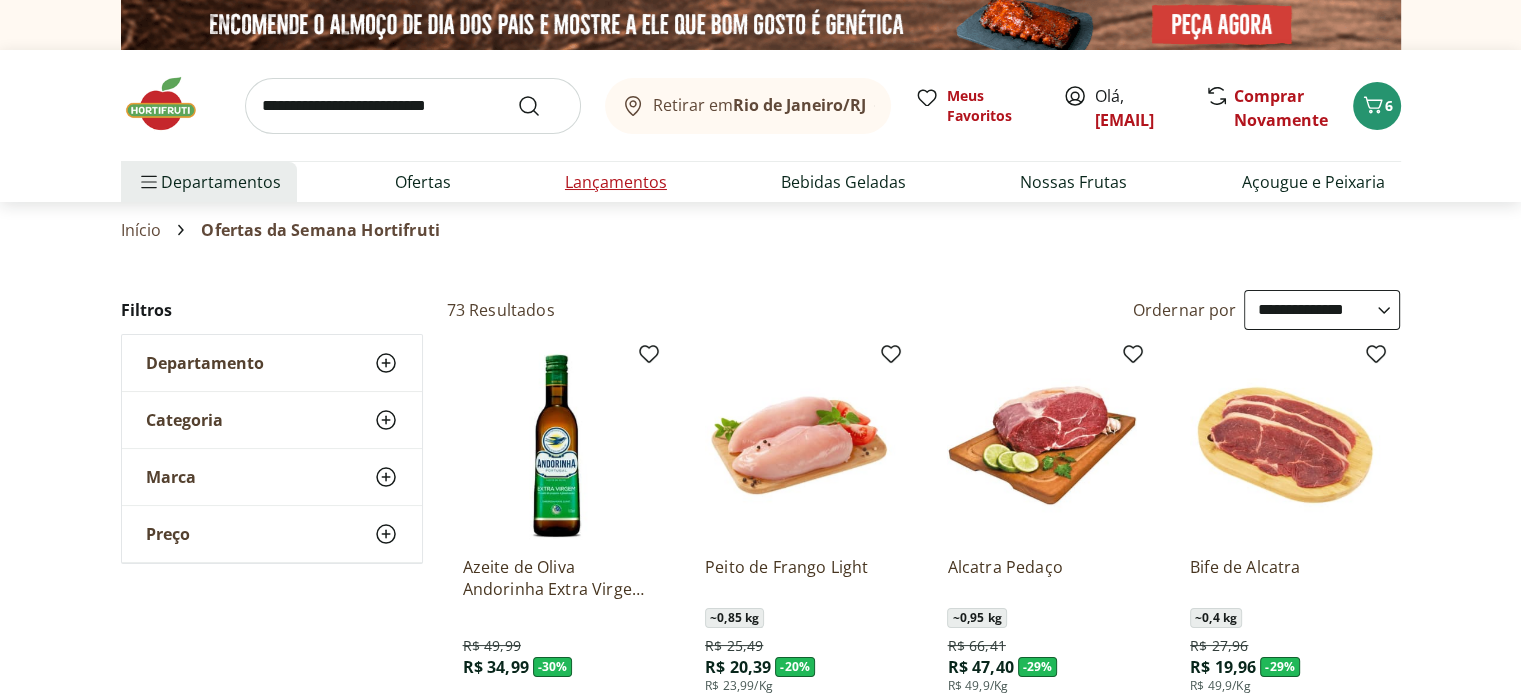 click on "Lançamentos" at bounding box center (616, 182) 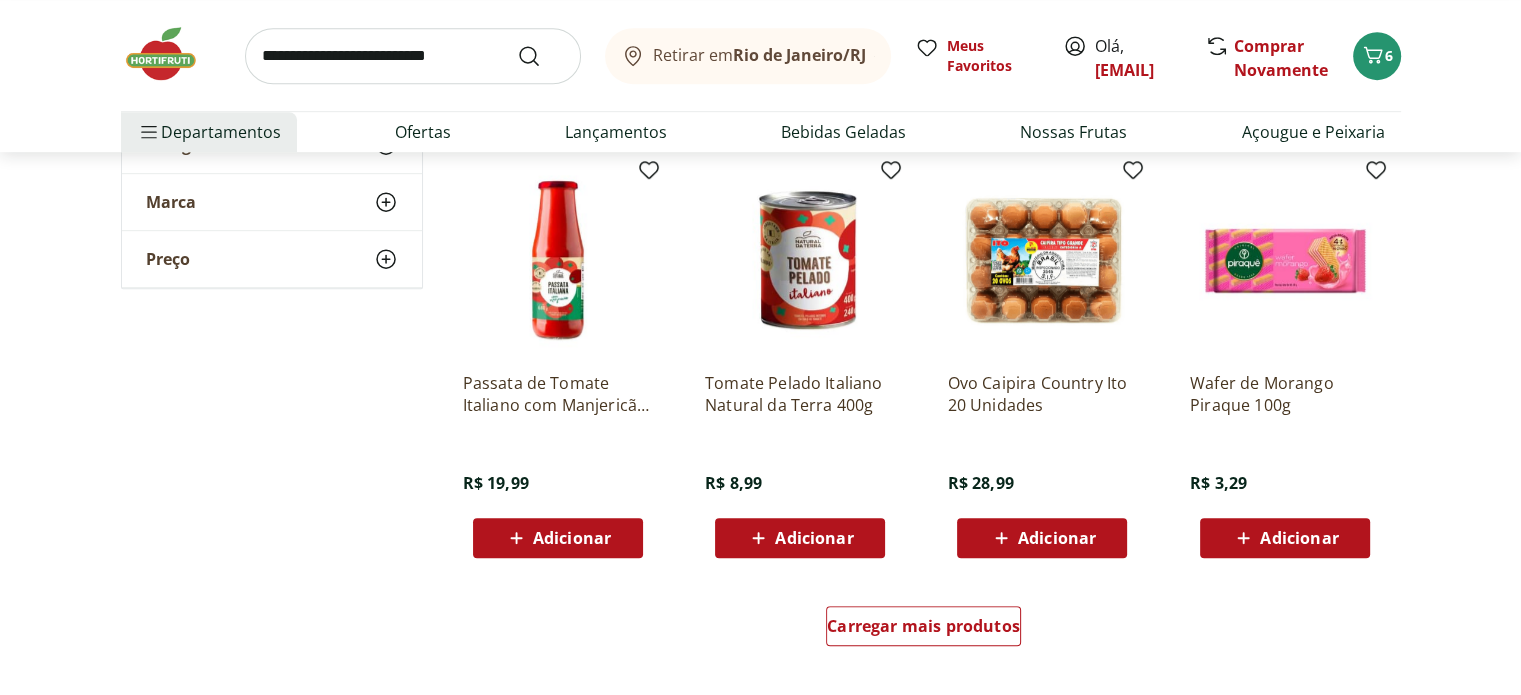 scroll, scrollTop: 1100, scrollLeft: 0, axis: vertical 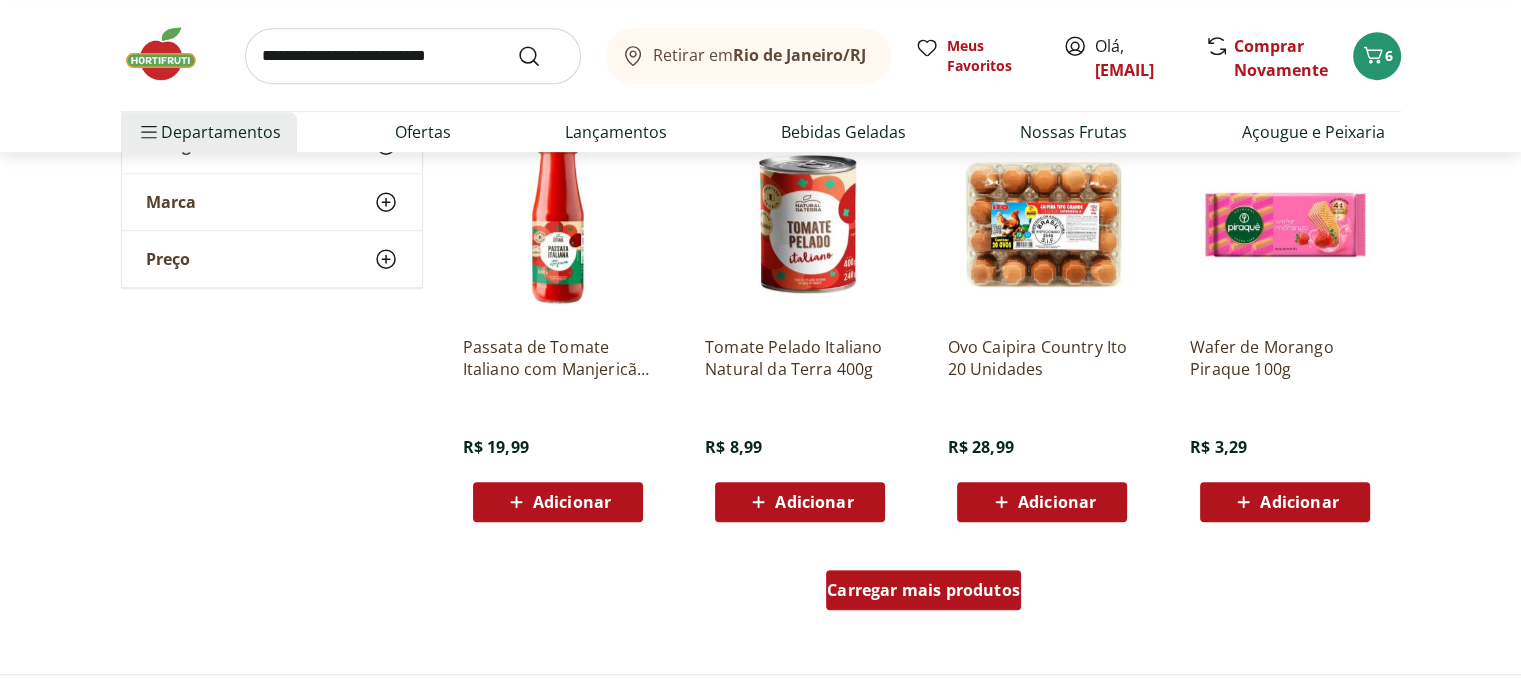 click on "Carregar mais produtos" at bounding box center [923, 590] 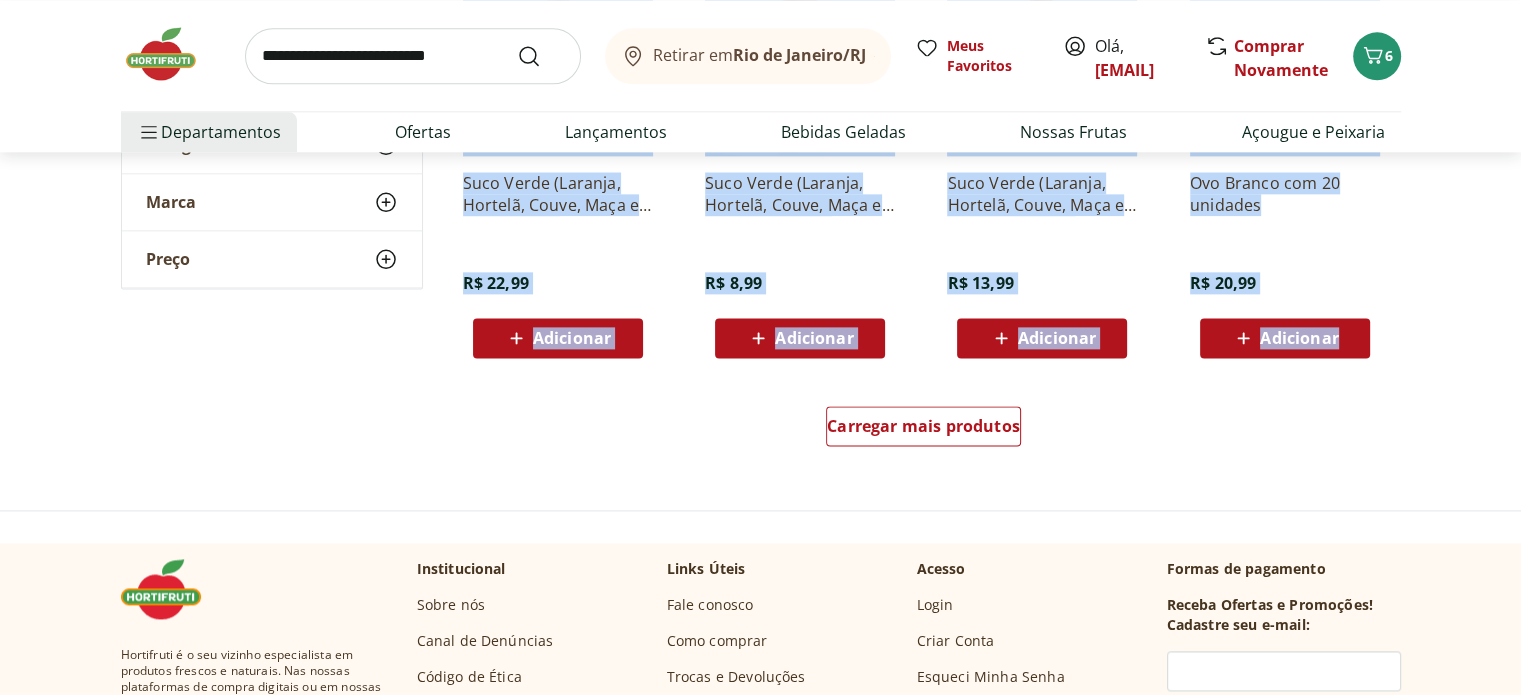 scroll, scrollTop: 2600, scrollLeft: 0, axis: vertical 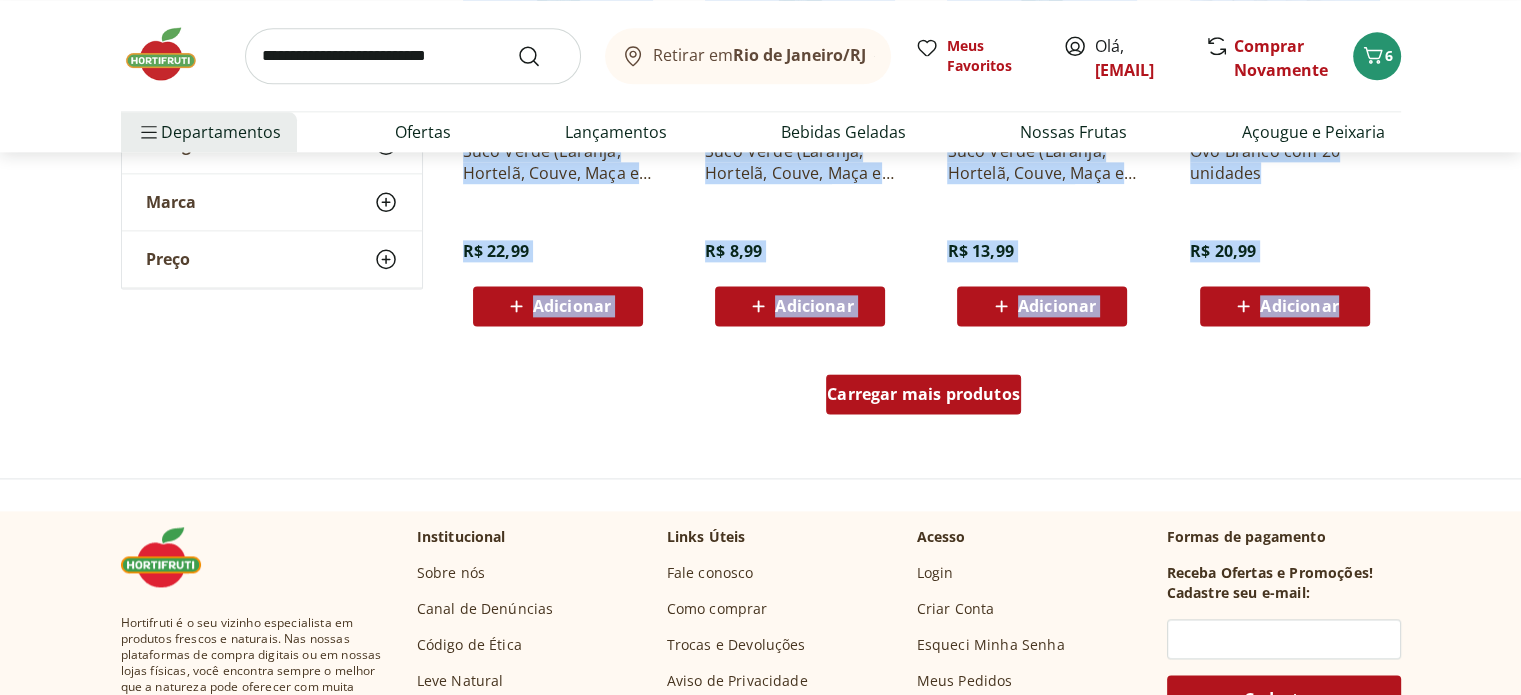 click on "Carregar mais produtos" at bounding box center [923, 394] 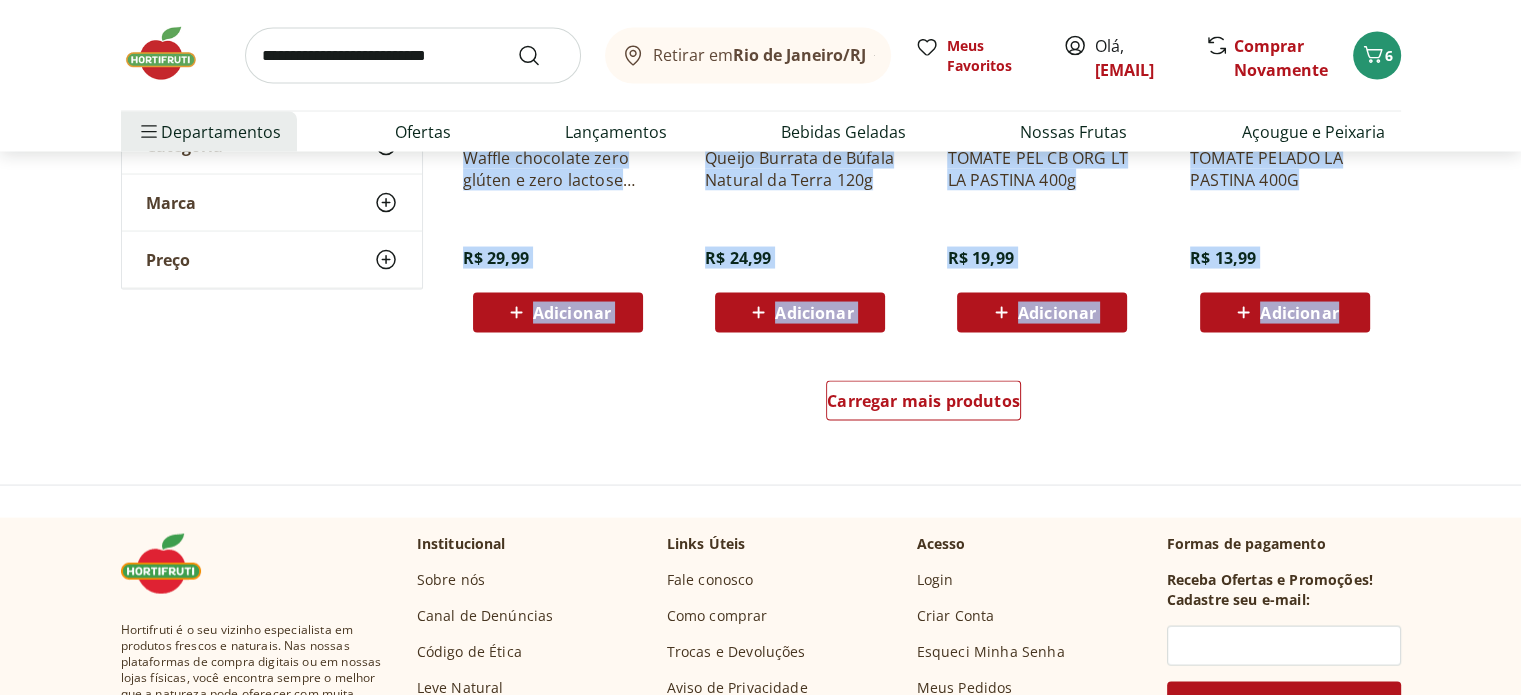 scroll, scrollTop: 3900, scrollLeft: 0, axis: vertical 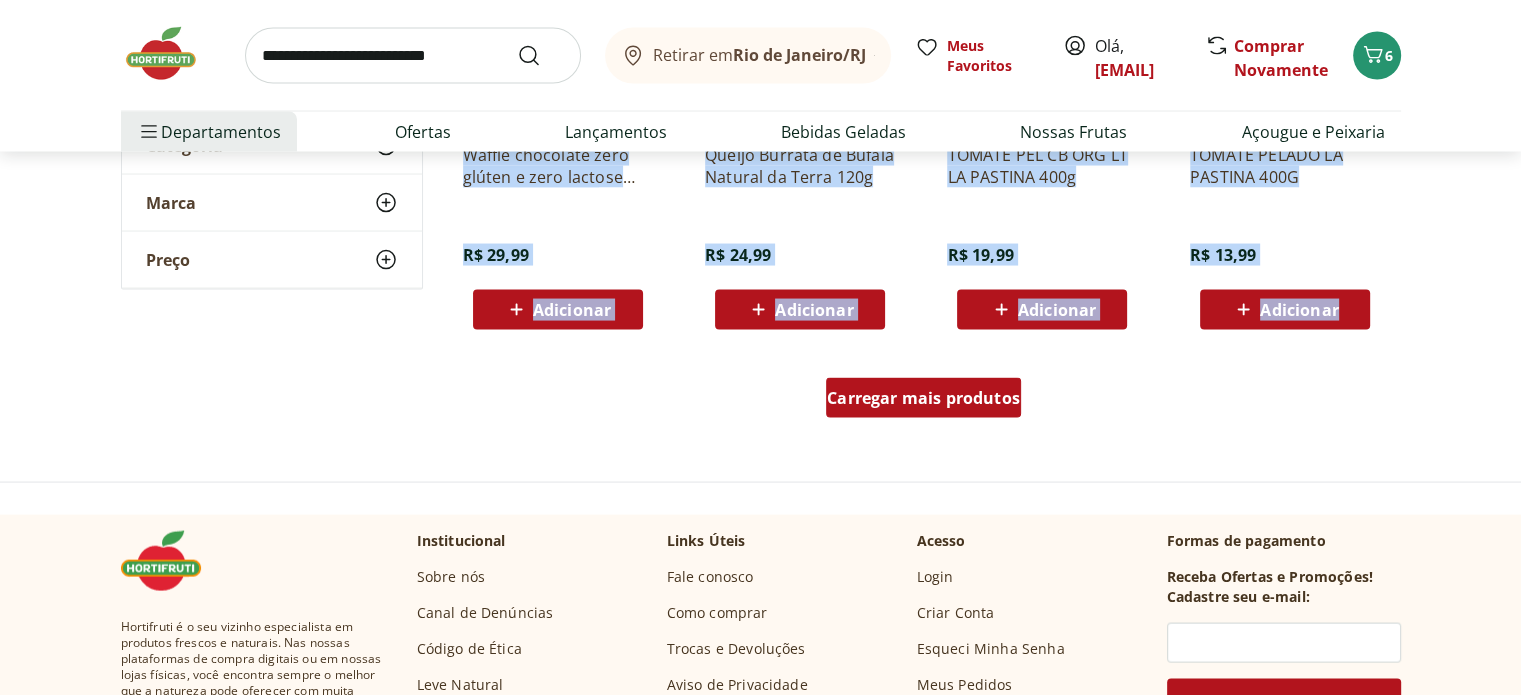 click on "Carregar mais produtos" at bounding box center (923, 398) 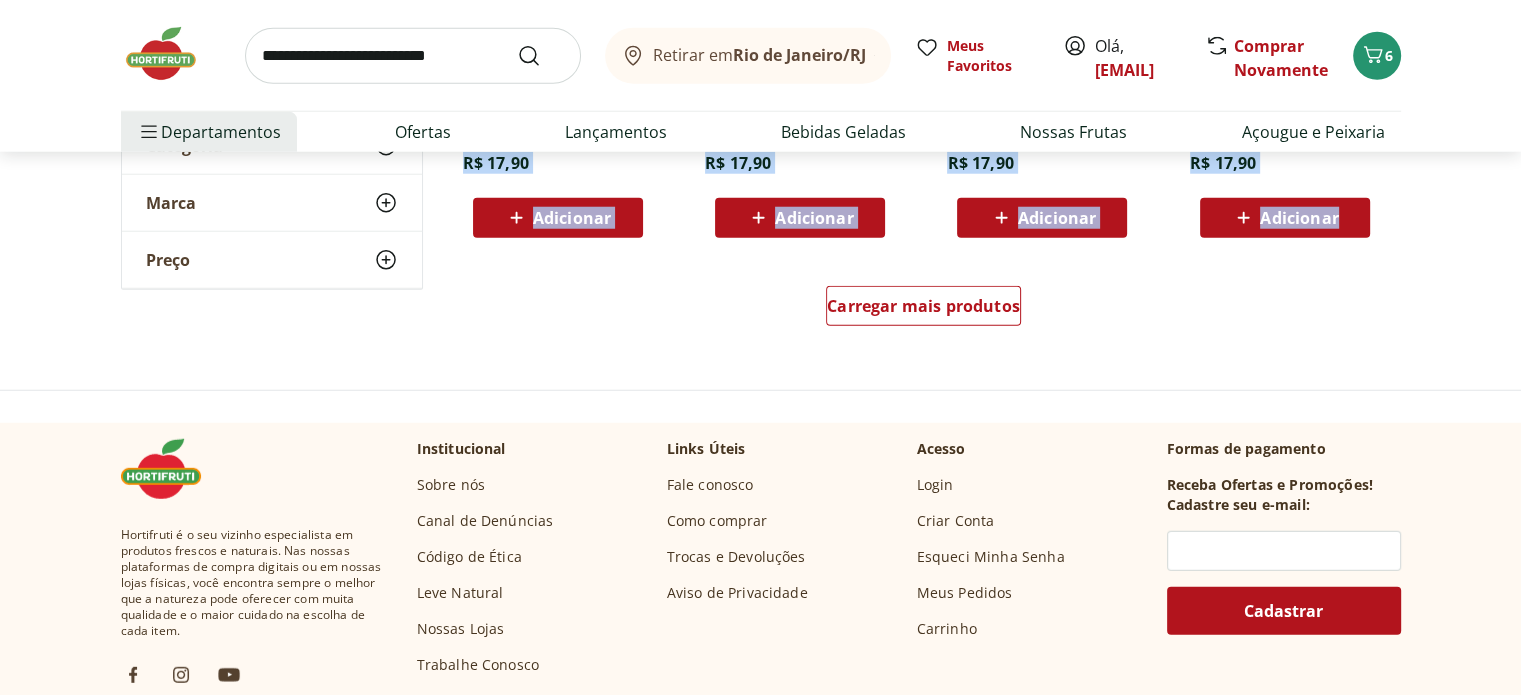 scroll, scrollTop: 5300, scrollLeft: 0, axis: vertical 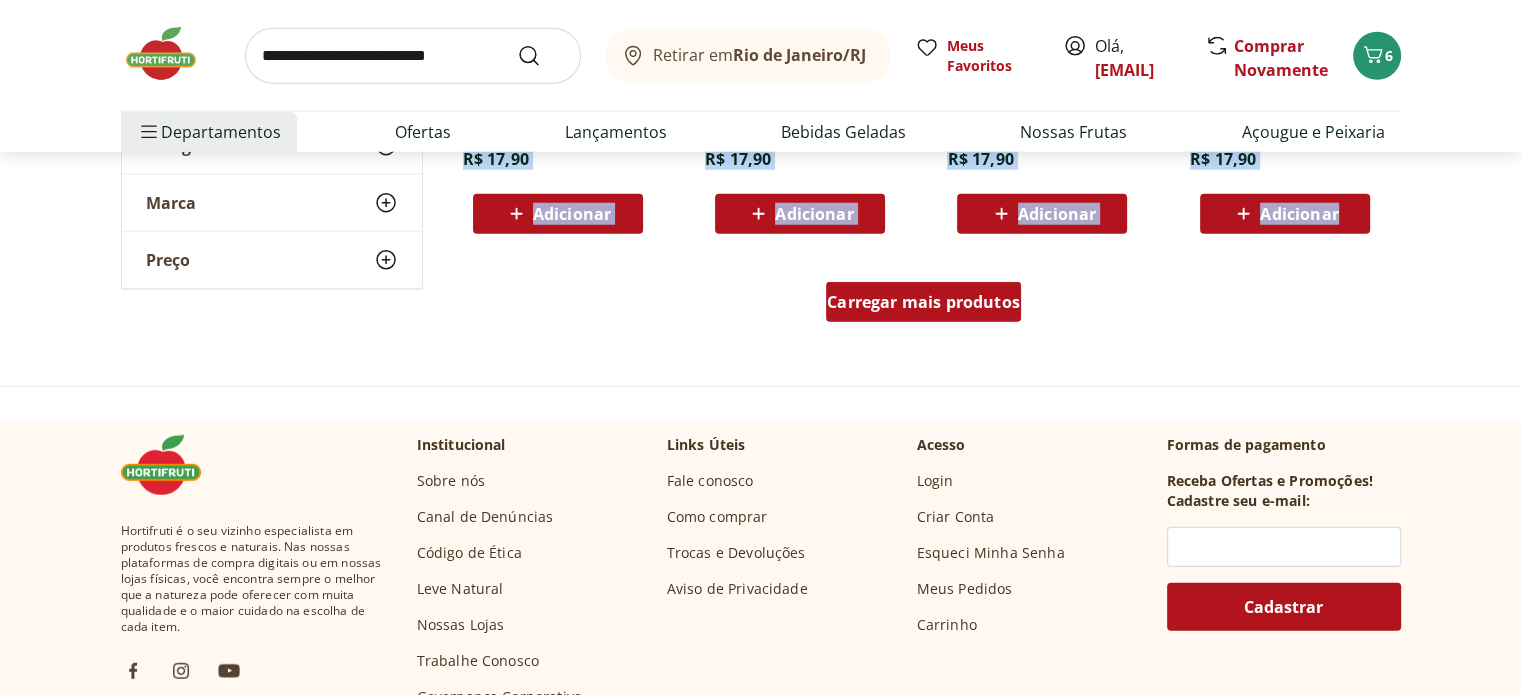 click on "Carregar mais produtos" at bounding box center (923, 302) 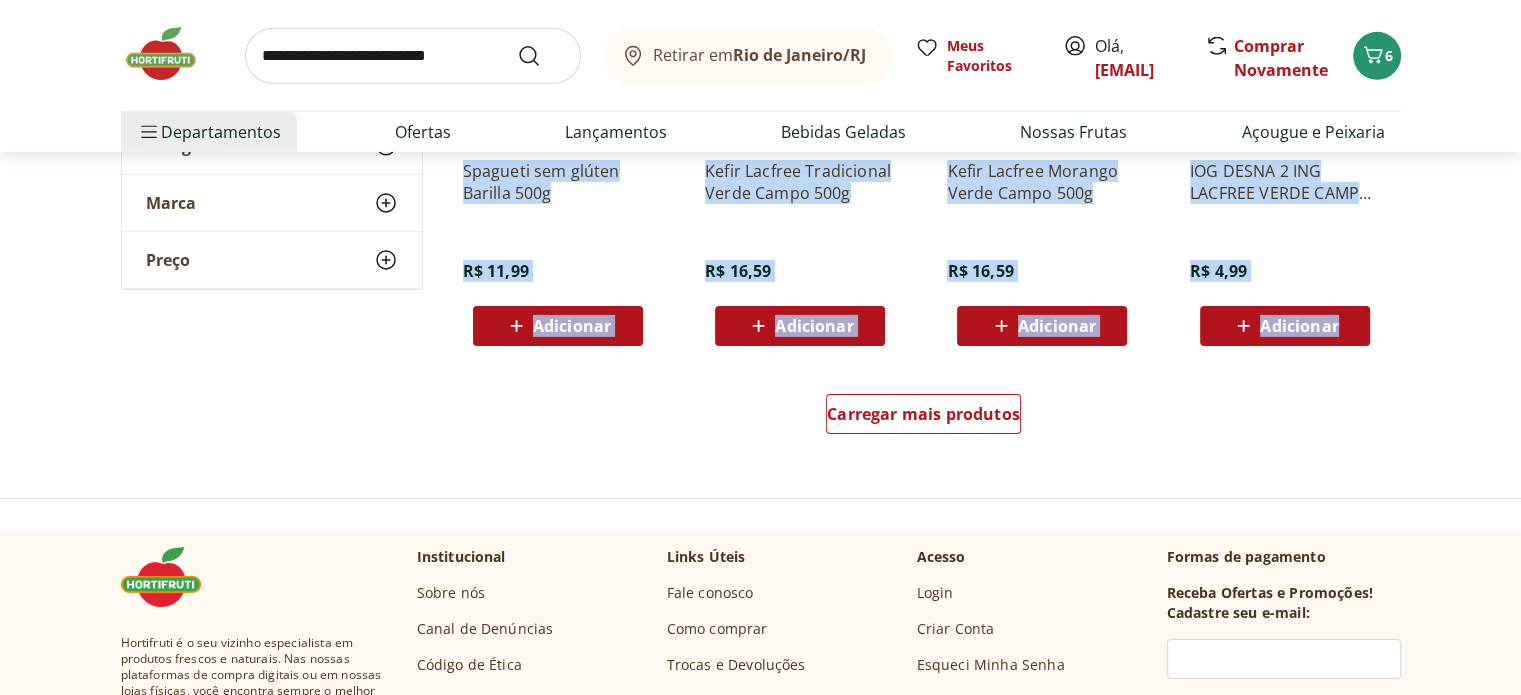 scroll, scrollTop: 6500, scrollLeft: 0, axis: vertical 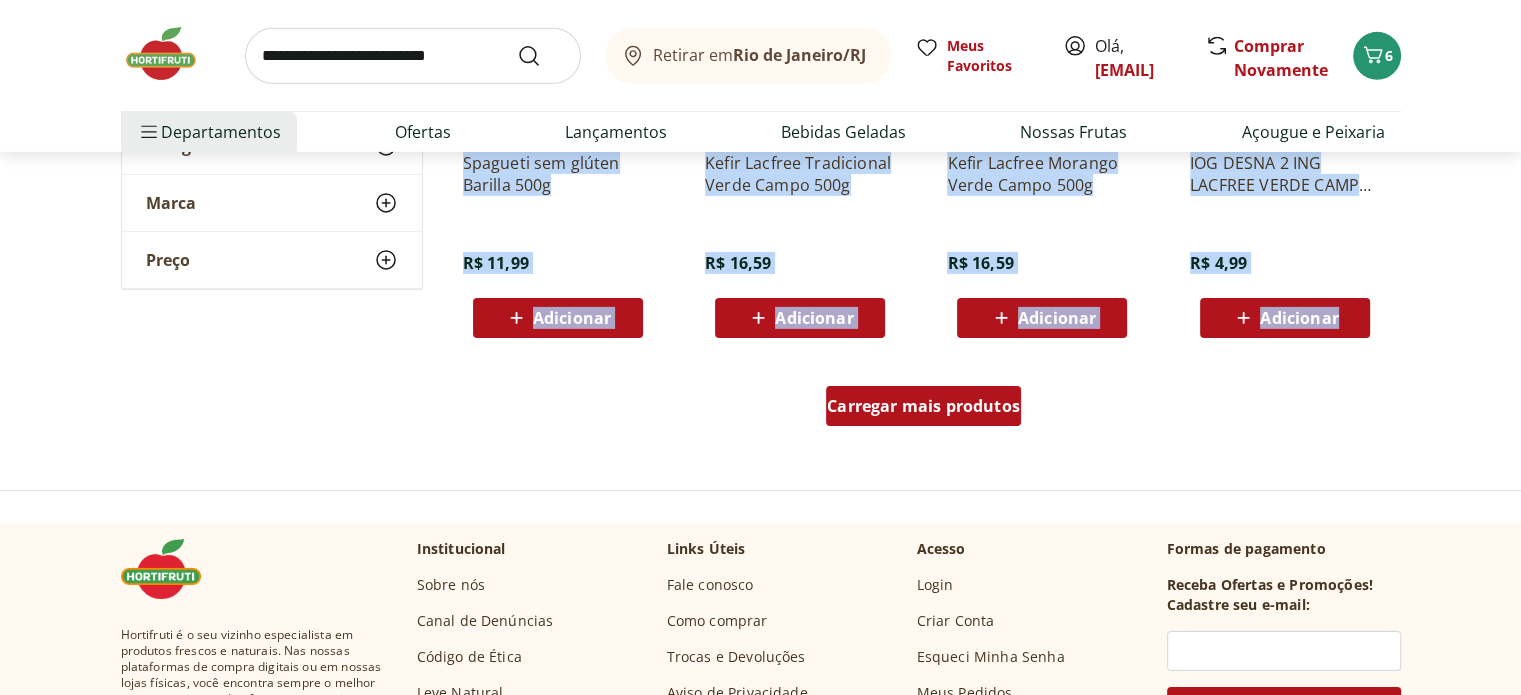 click on "Carregar mais produtos" at bounding box center (923, 406) 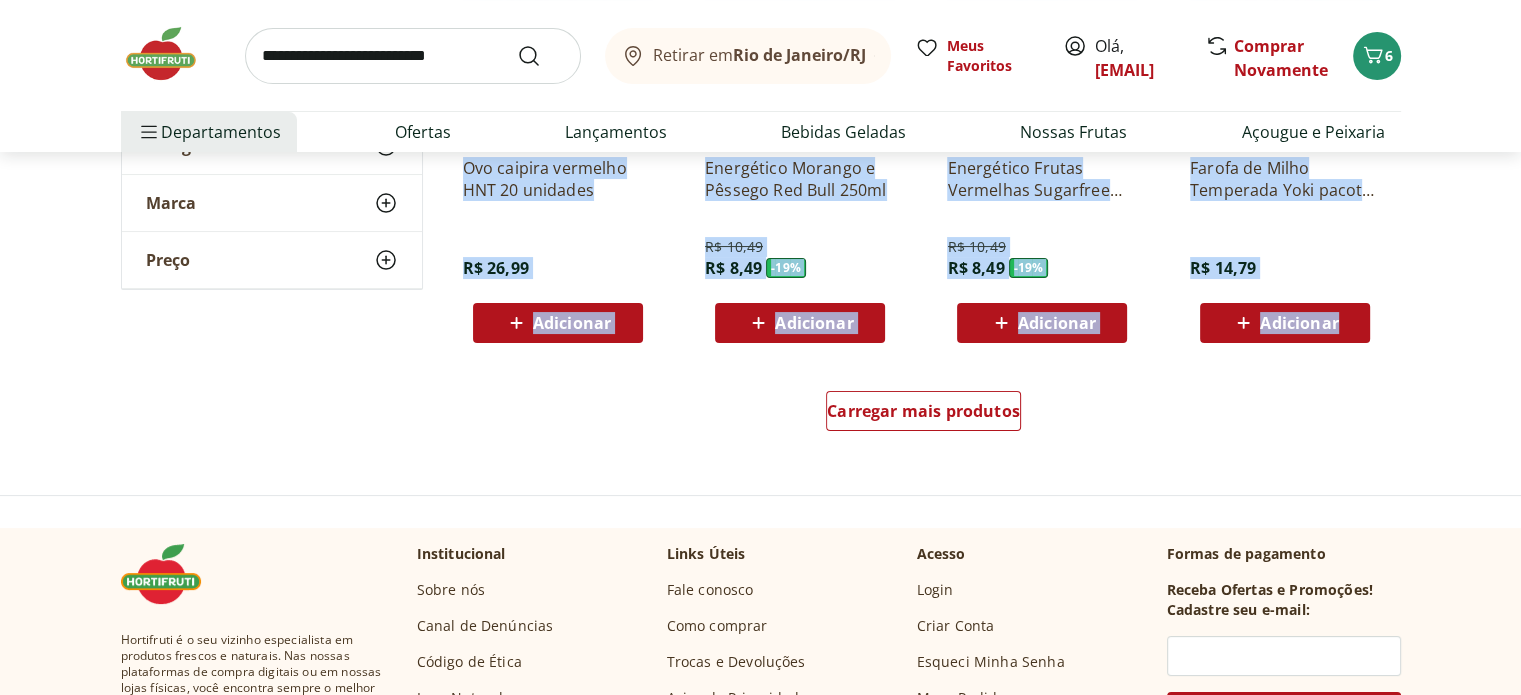 scroll, scrollTop: 7800, scrollLeft: 0, axis: vertical 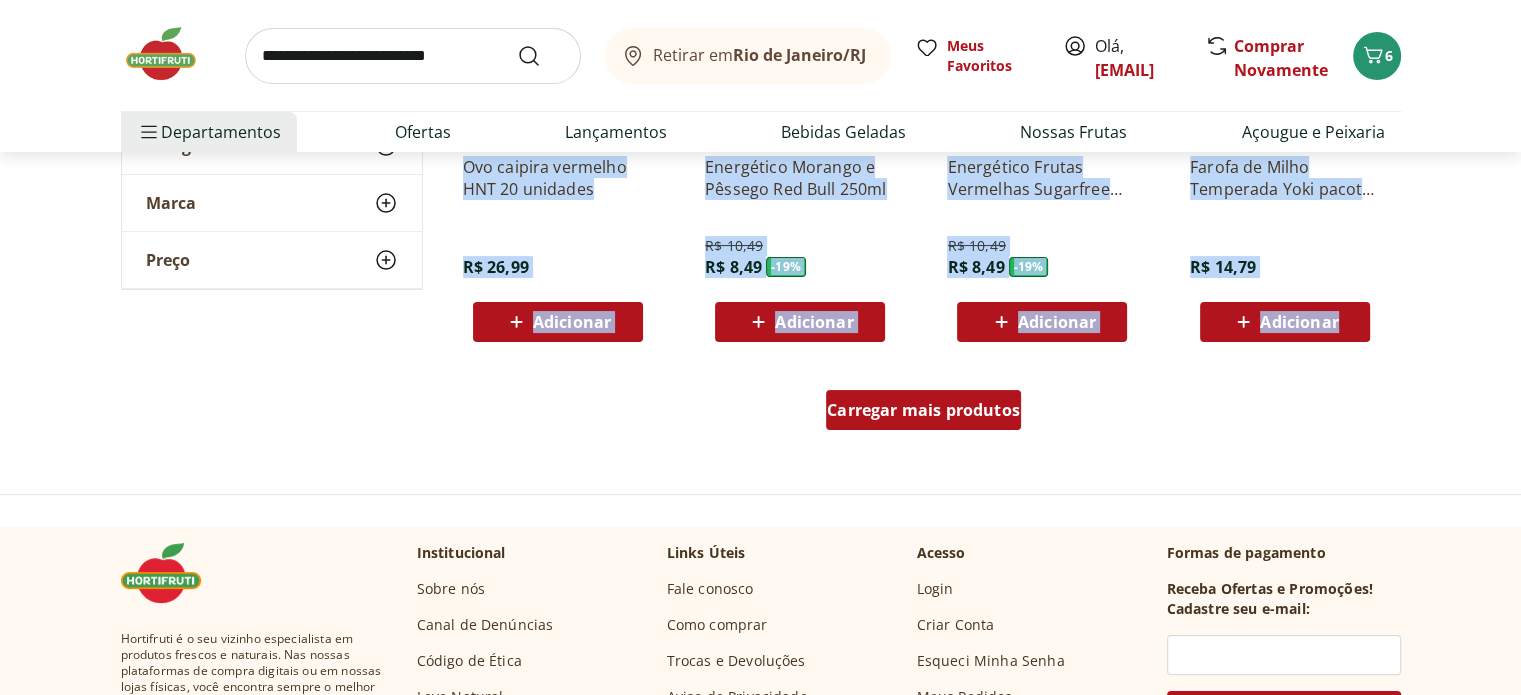click on "Carregar mais produtos" at bounding box center (923, 410) 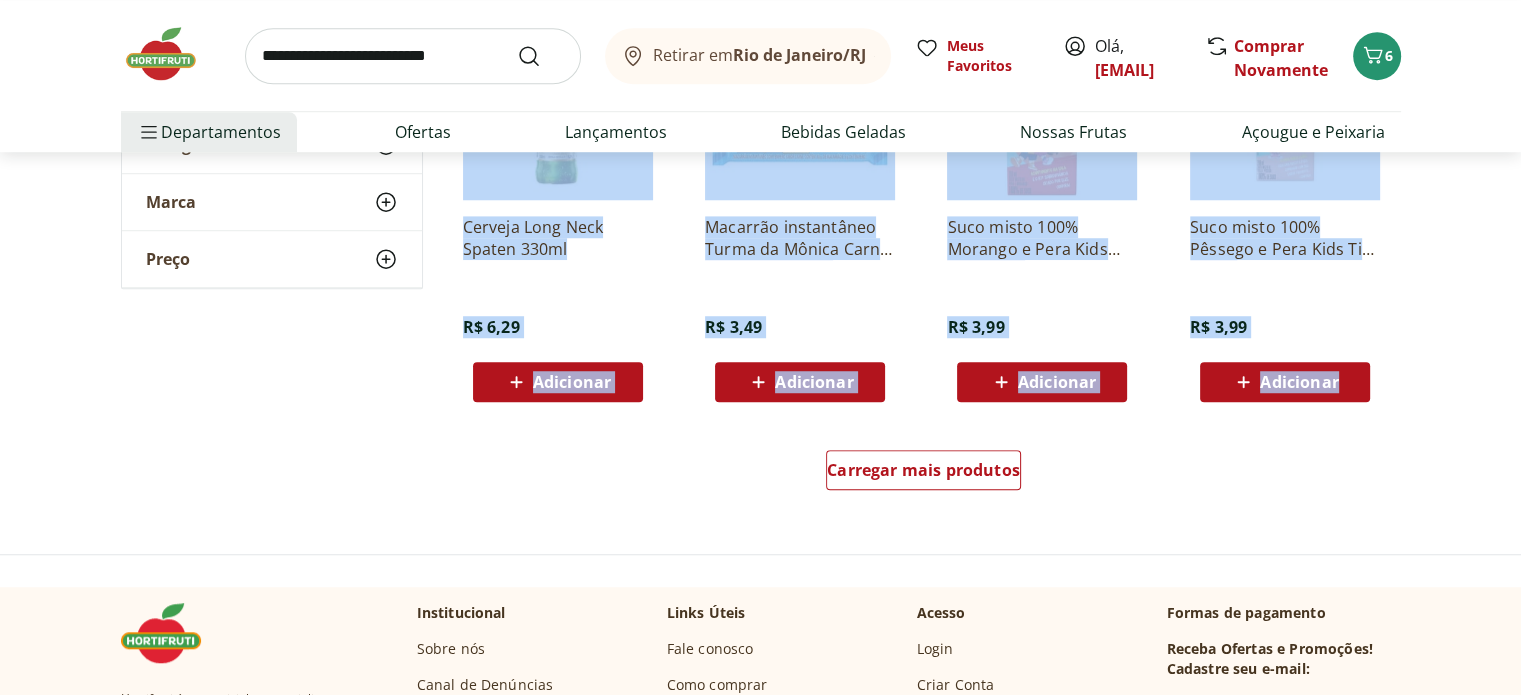 scroll, scrollTop: 9100, scrollLeft: 0, axis: vertical 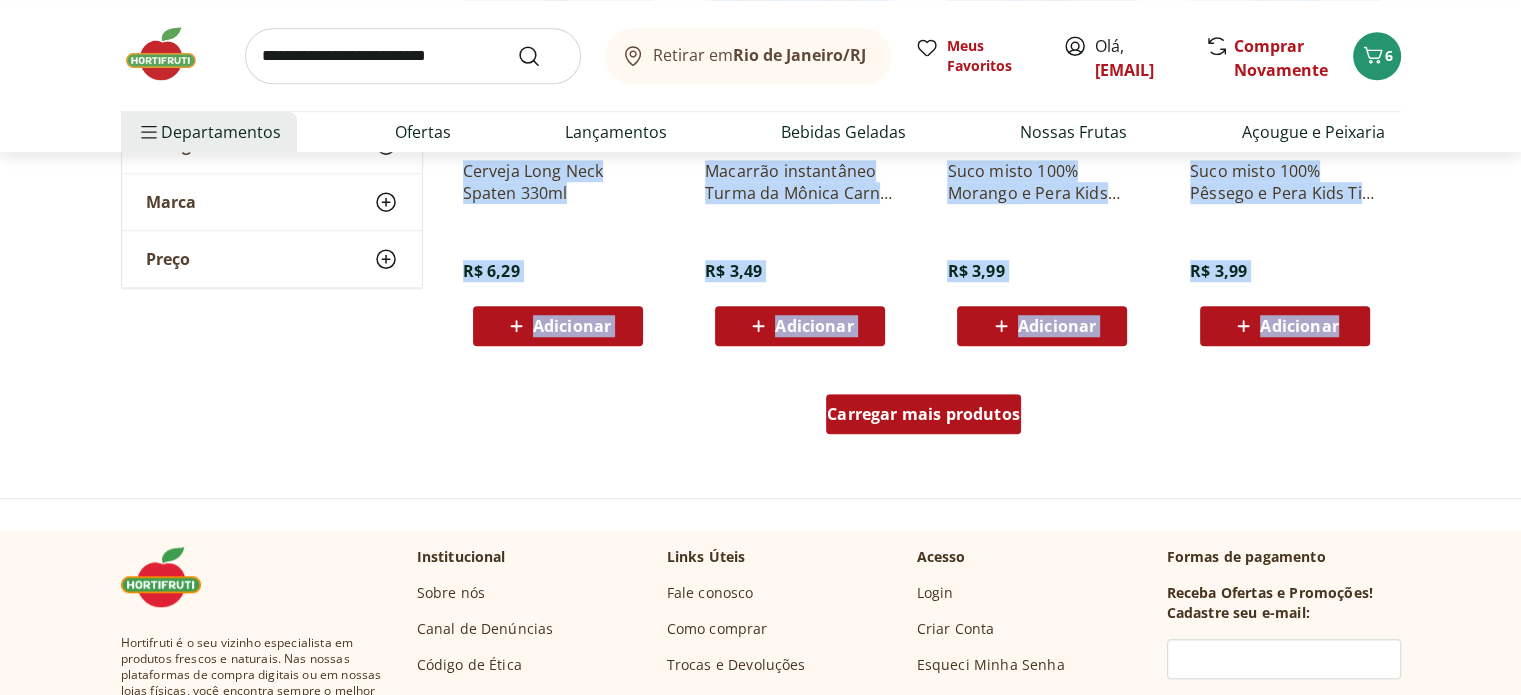 click on "Carregar mais produtos" at bounding box center [923, 414] 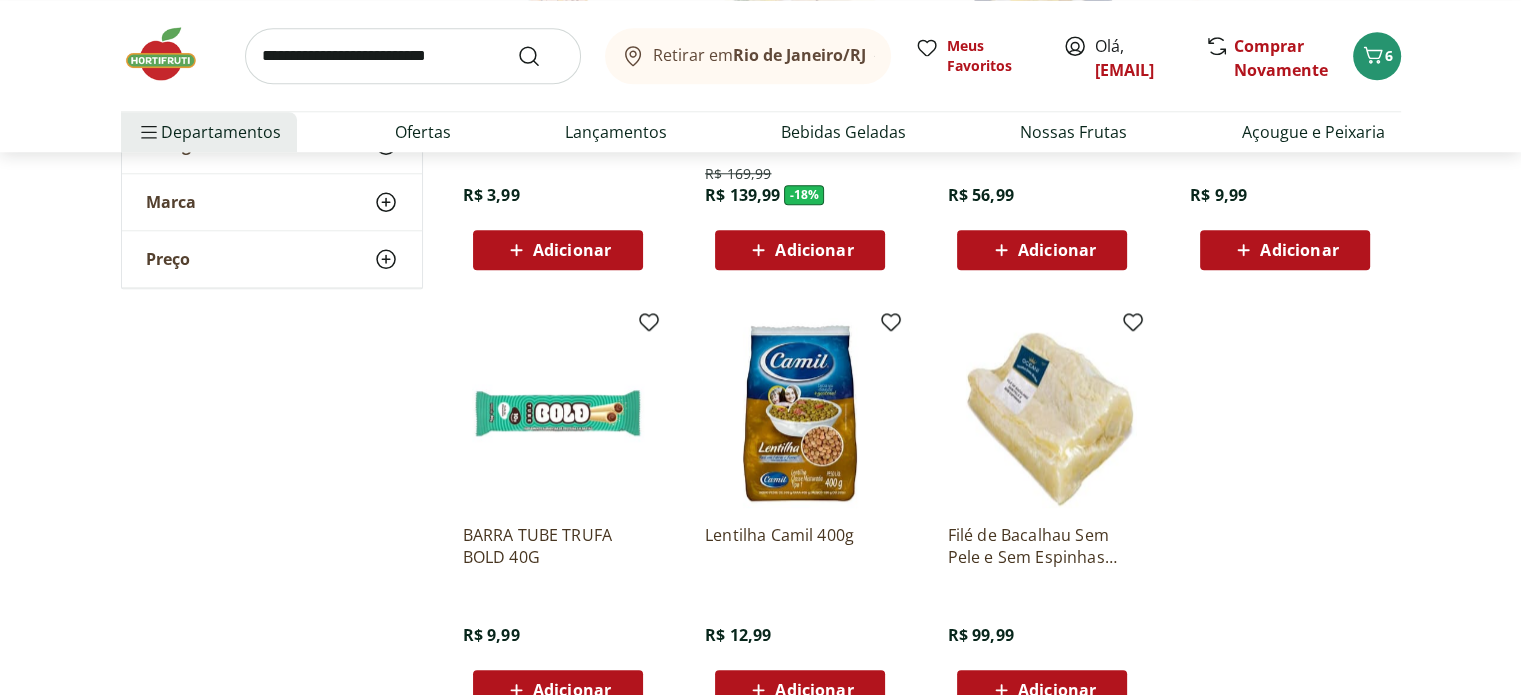 scroll, scrollTop: 9600, scrollLeft: 0, axis: vertical 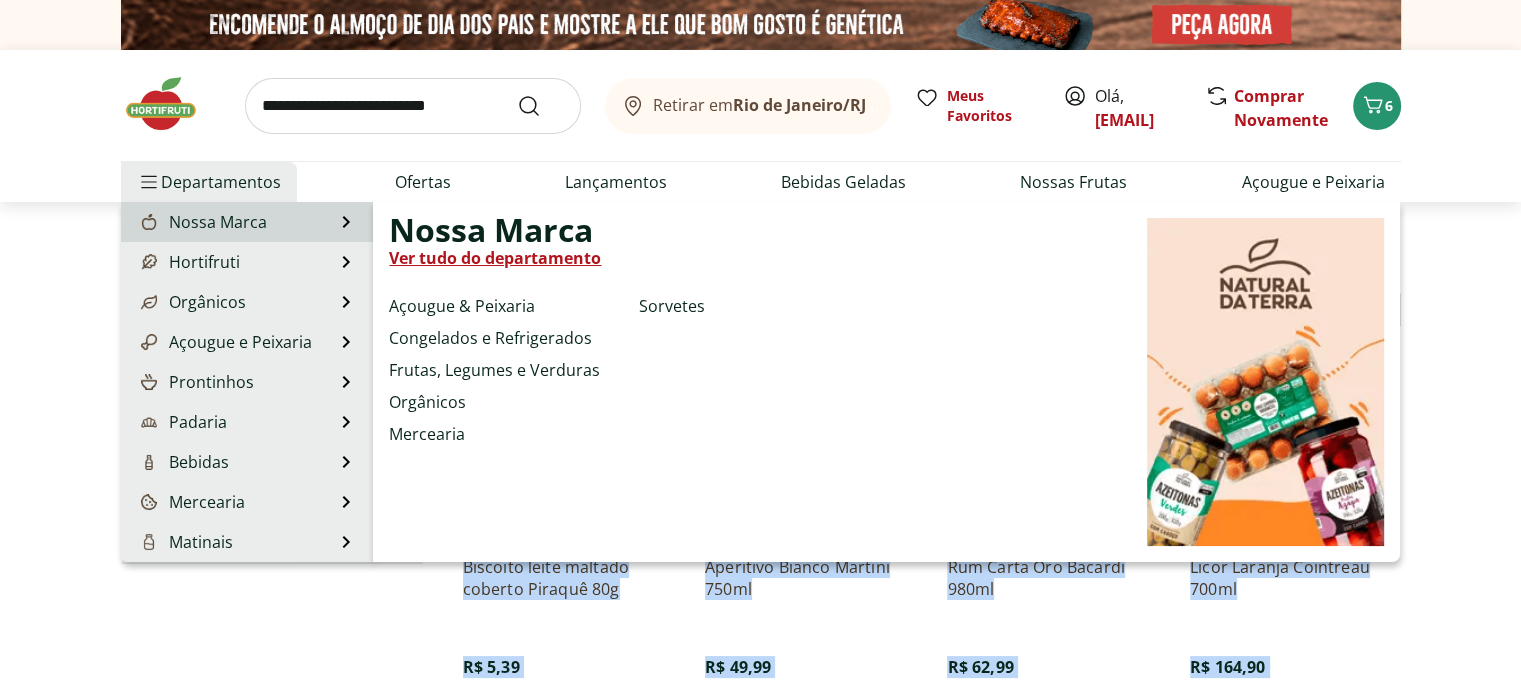 click on "Nossa Marca" at bounding box center [202, 222] 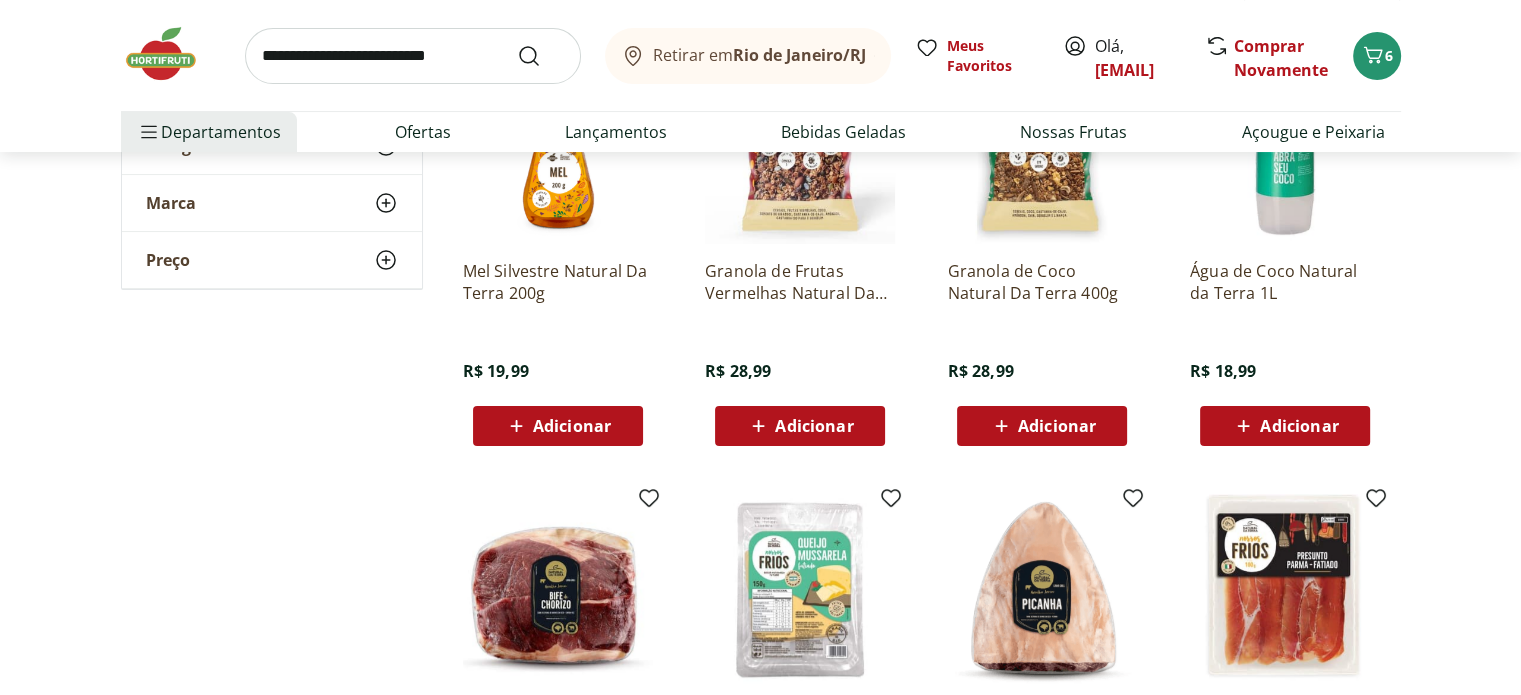 scroll, scrollTop: 0, scrollLeft: 0, axis: both 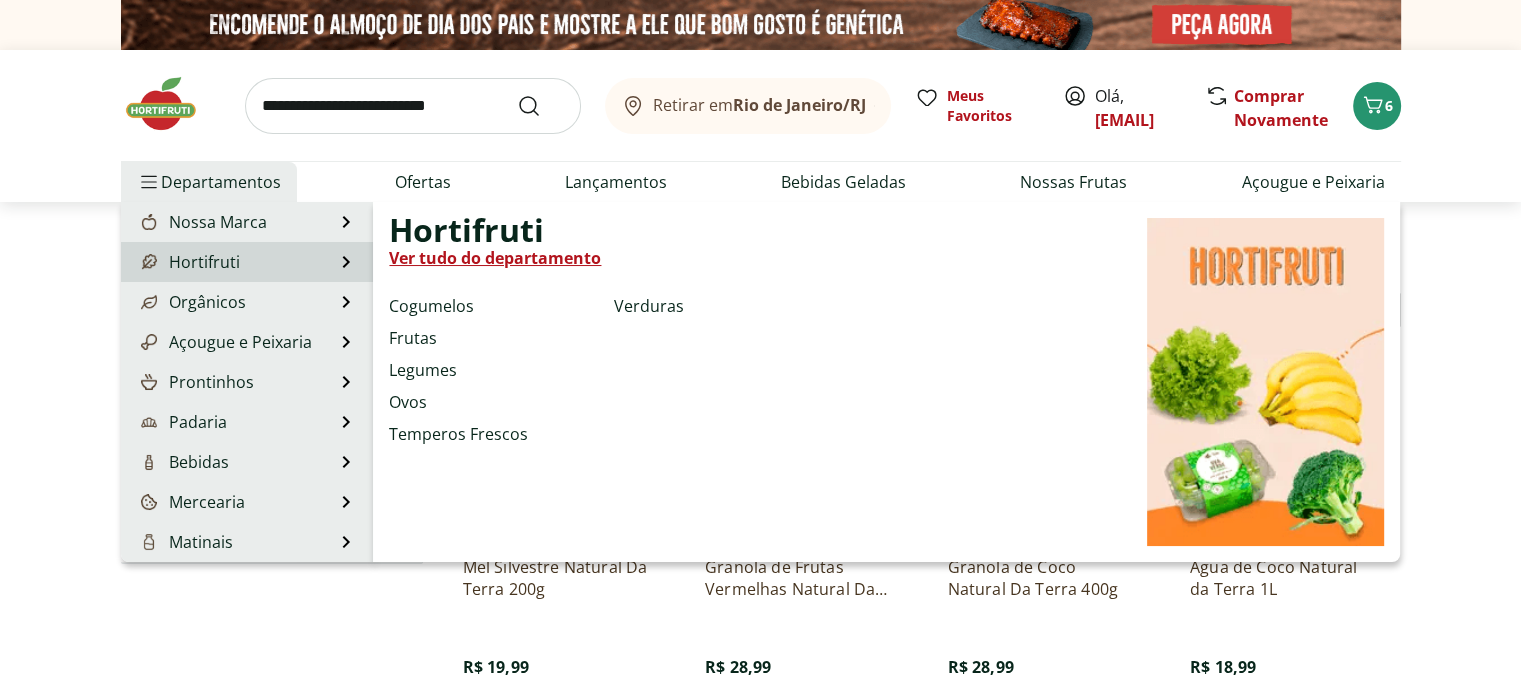 click on "Hortifruti Hortifruti Ver tudo do departamento Cogumelos Frutas Legumes Ovos Temperos Frescos Verduras" at bounding box center [247, 262] 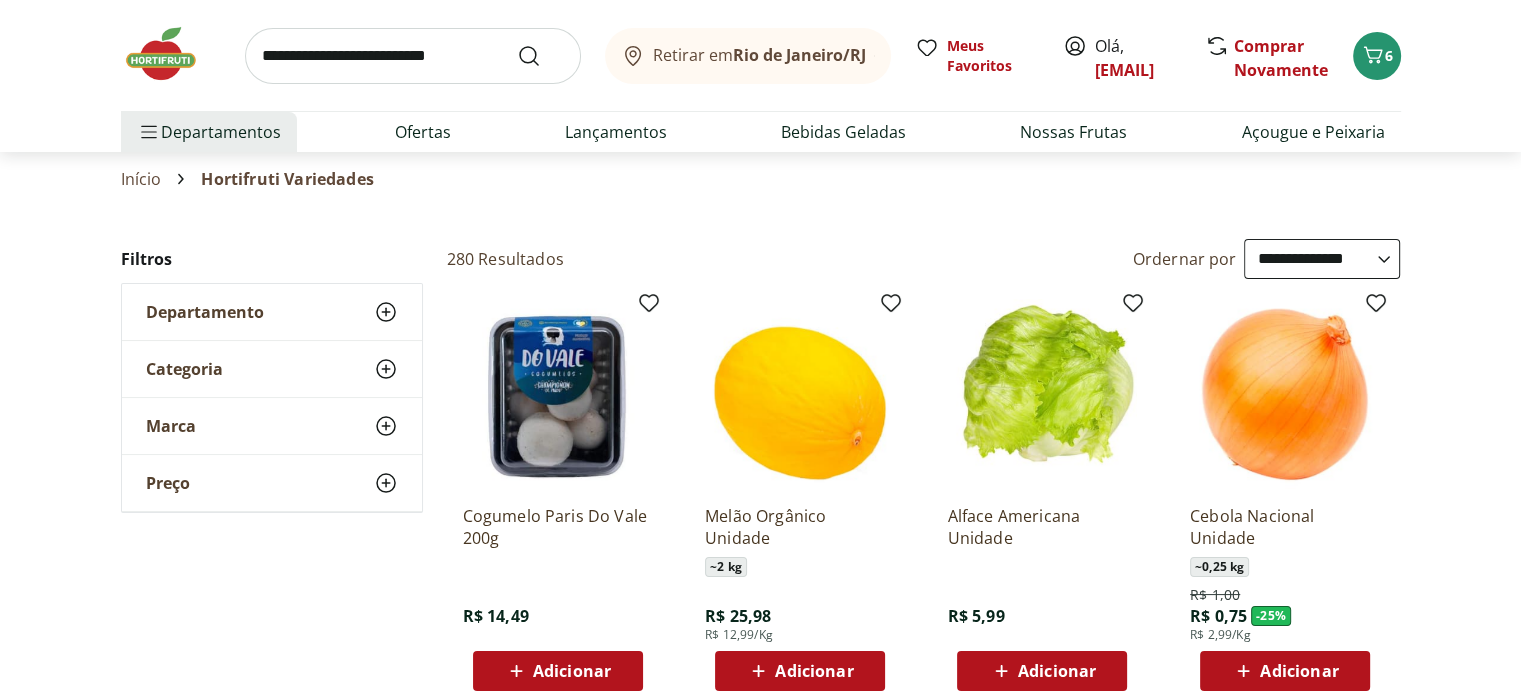 scroll, scrollTop: 100, scrollLeft: 0, axis: vertical 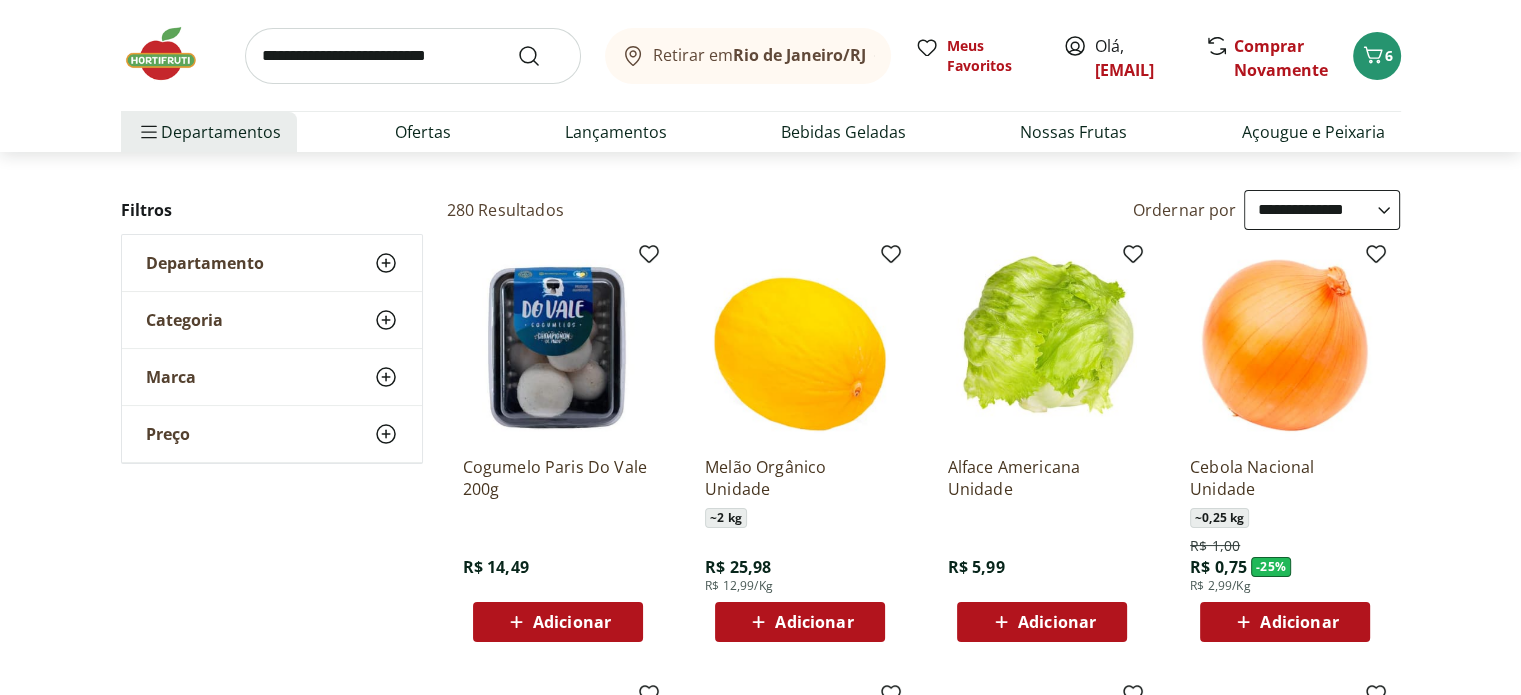 click on "**********" at bounding box center [1322, 210] 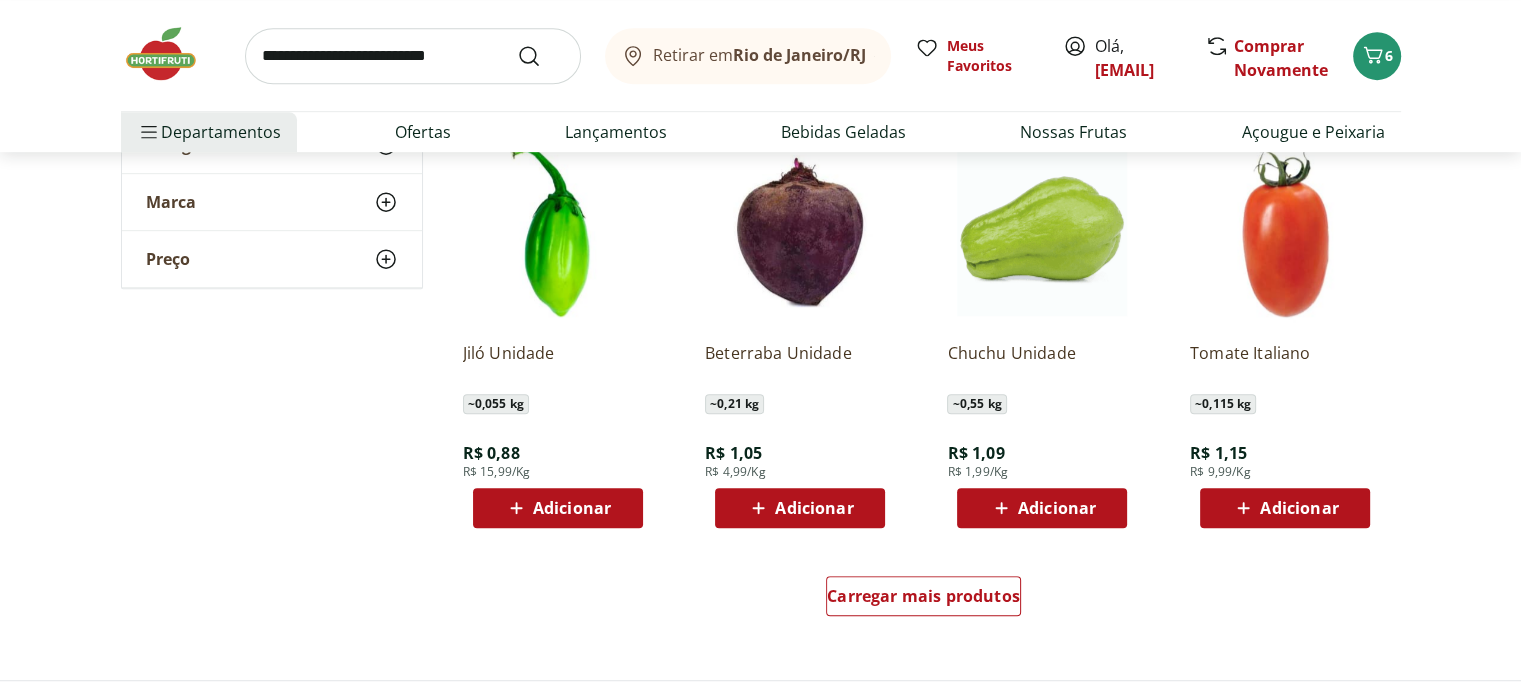 scroll, scrollTop: 1100, scrollLeft: 0, axis: vertical 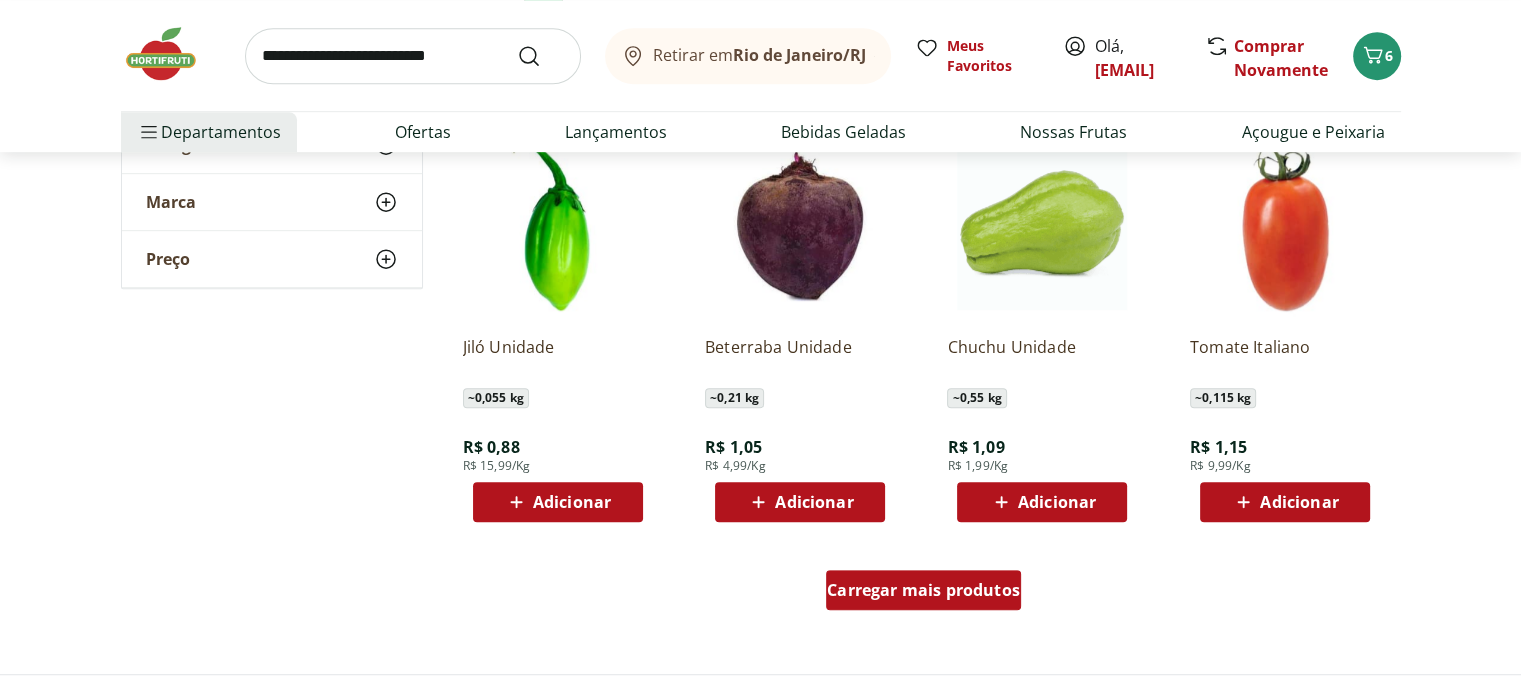 click on "Carregar mais produtos" at bounding box center (923, 590) 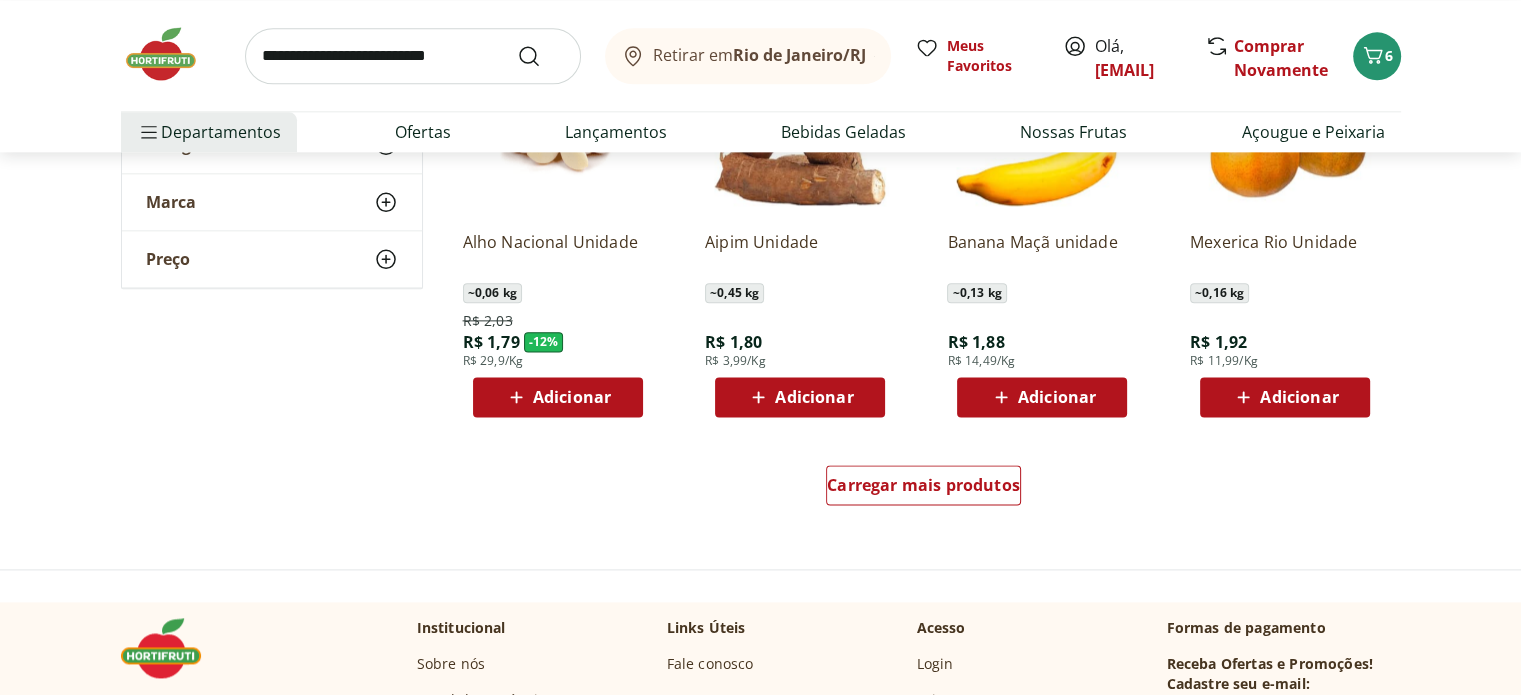 scroll, scrollTop: 2600, scrollLeft: 0, axis: vertical 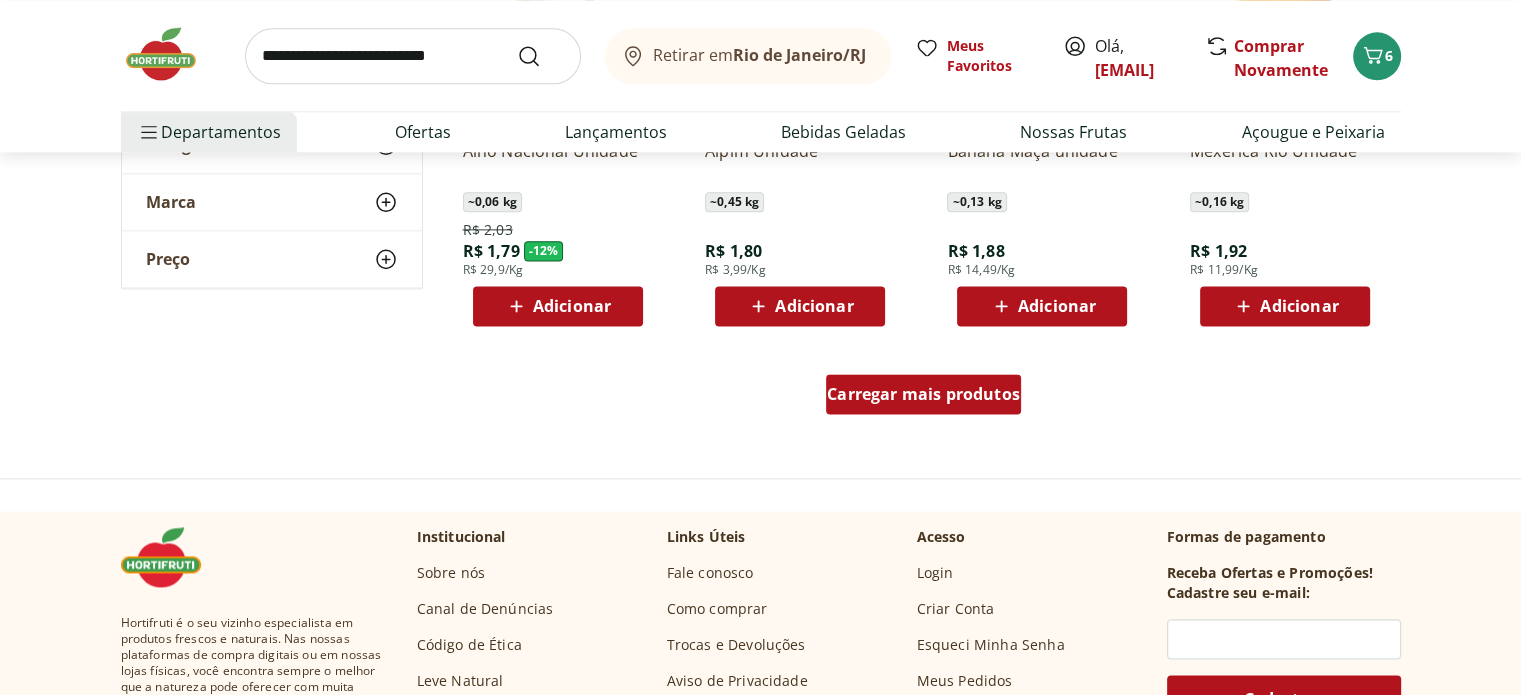 click on "Carregar mais produtos" at bounding box center [923, 394] 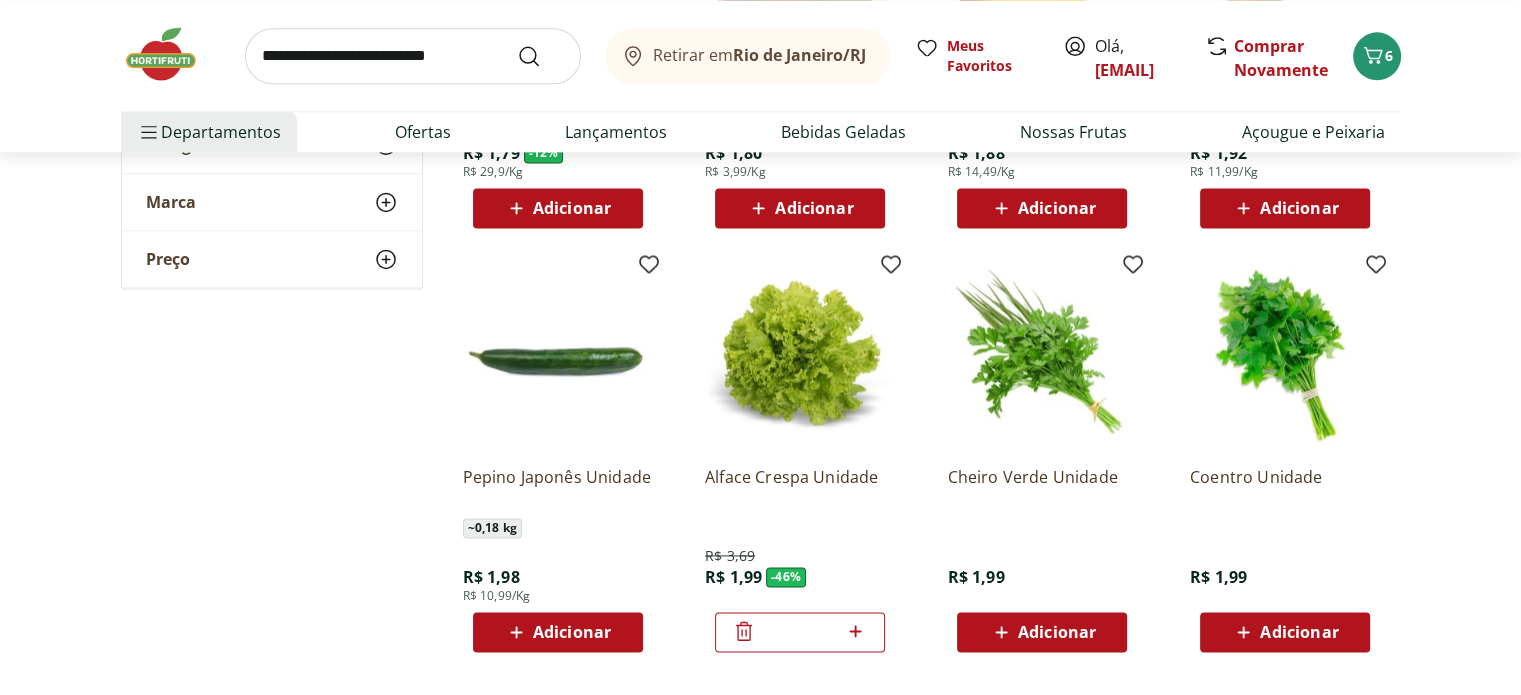 scroll, scrollTop: 2700, scrollLeft: 0, axis: vertical 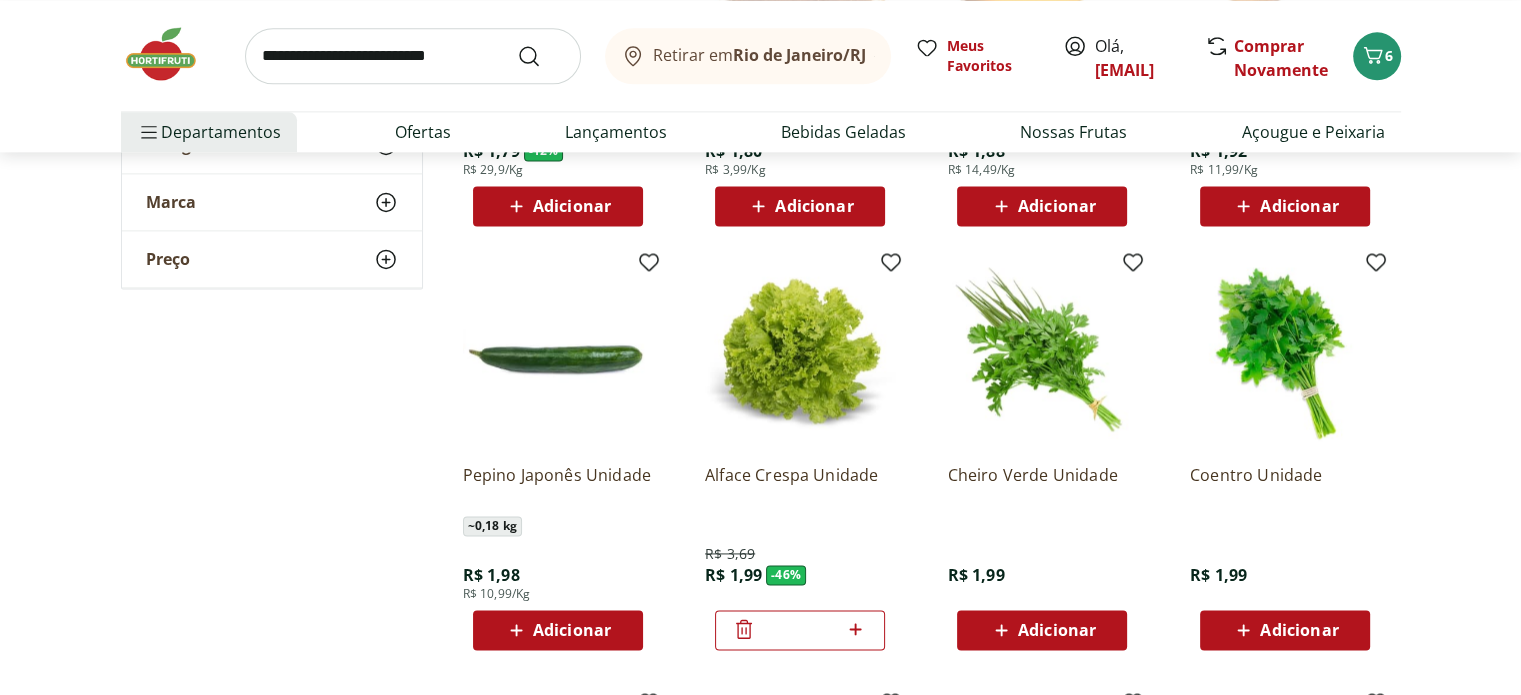 click on "Adicionar" at bounding box center (1057, 630) 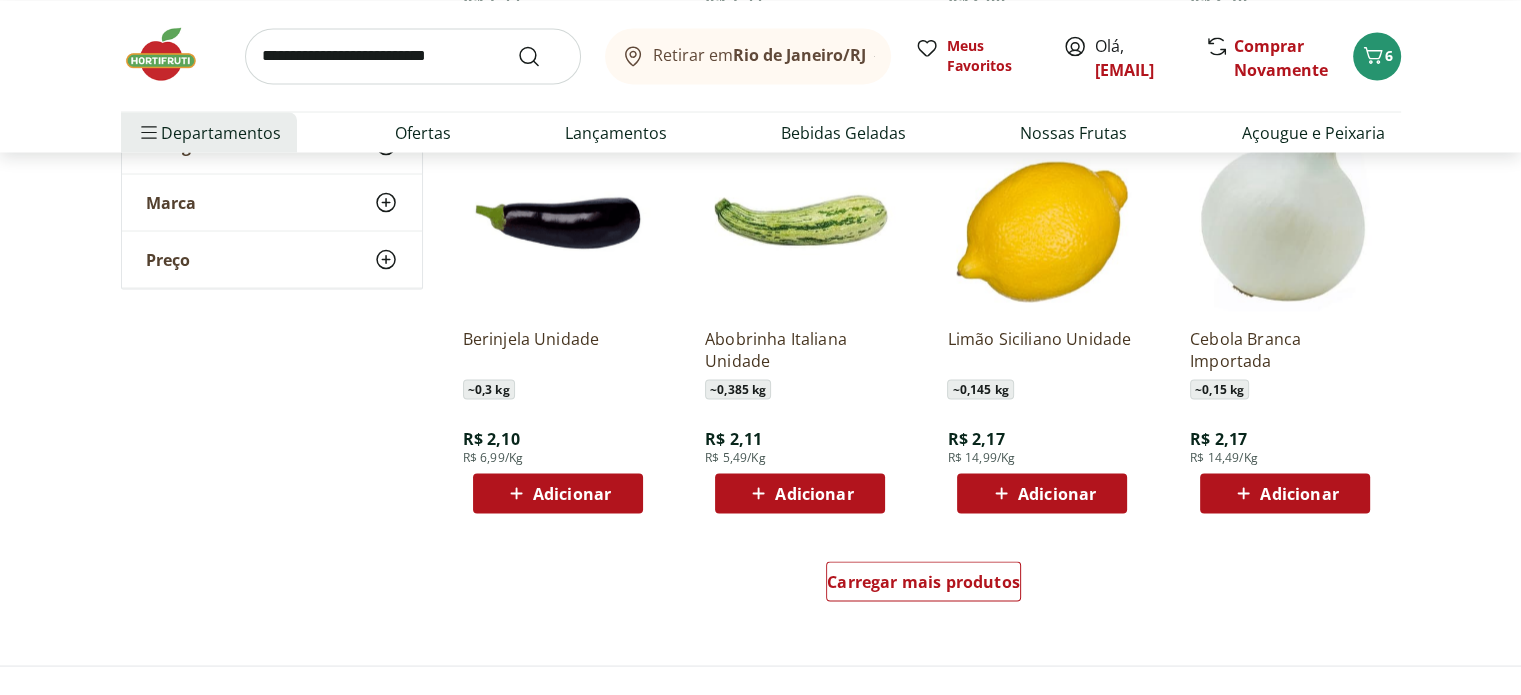 scroll, scrollTop: 3900, scrollLeft: 0, axis: vertical 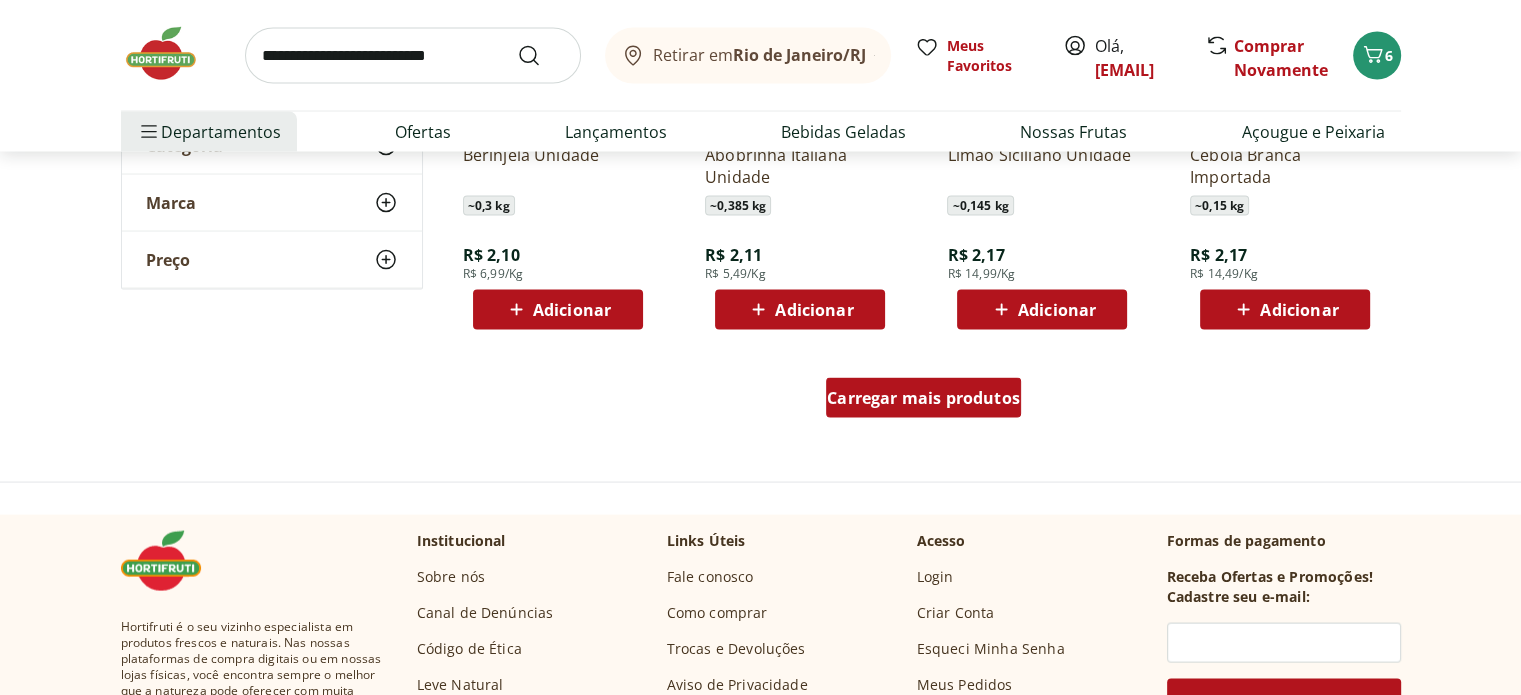 click on "Carregar mais produtos" at bounding box center [923, 398] 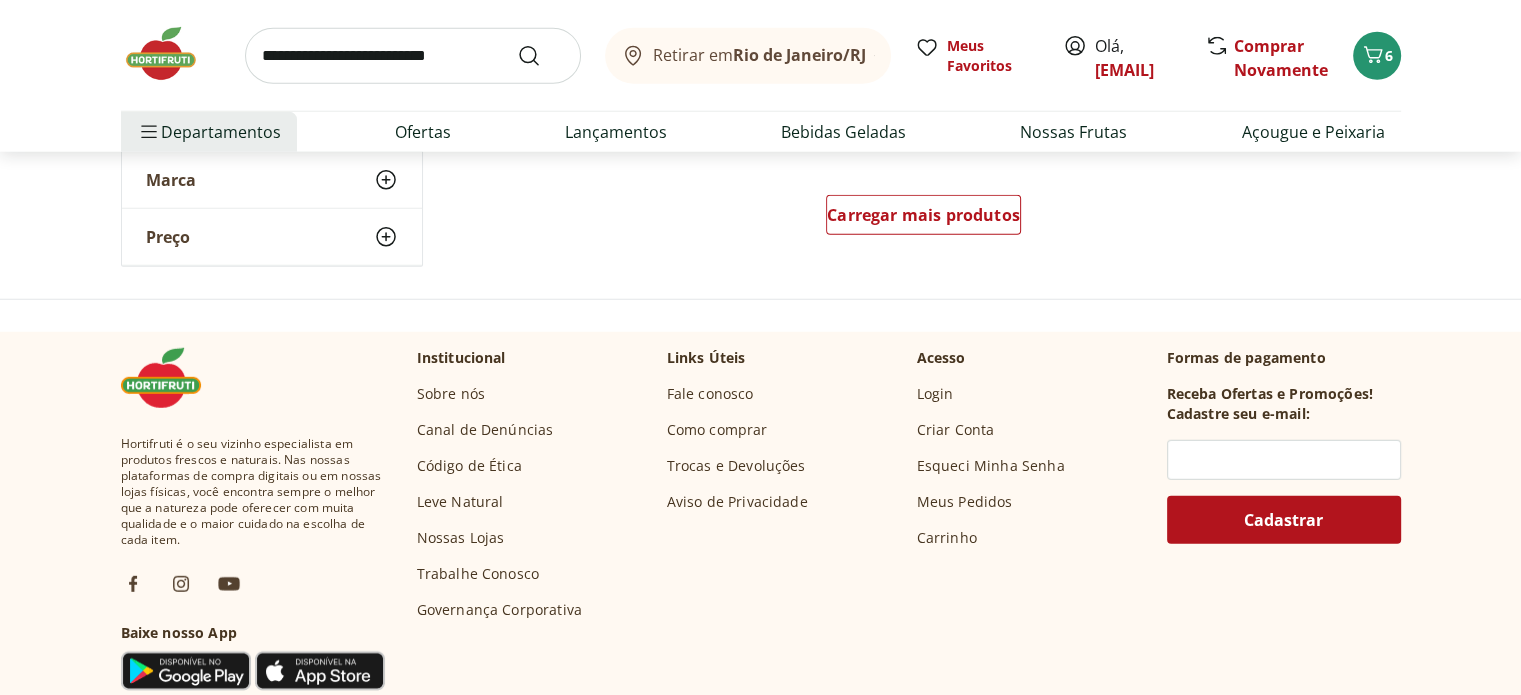 scroll, scrollTop: 5400, scrollLeft: 0, axis: vertical 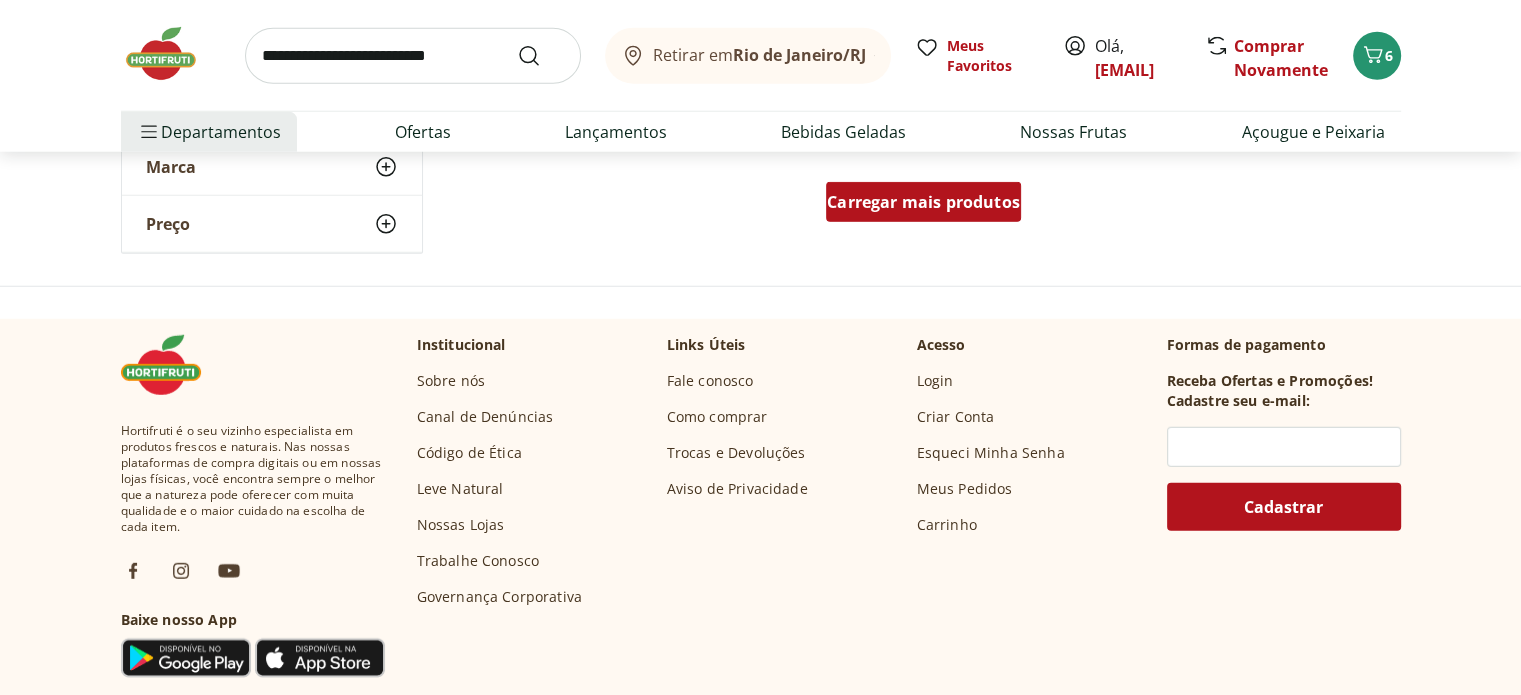 click on "Carregar mais produtos" at bounding box center (923, 202) 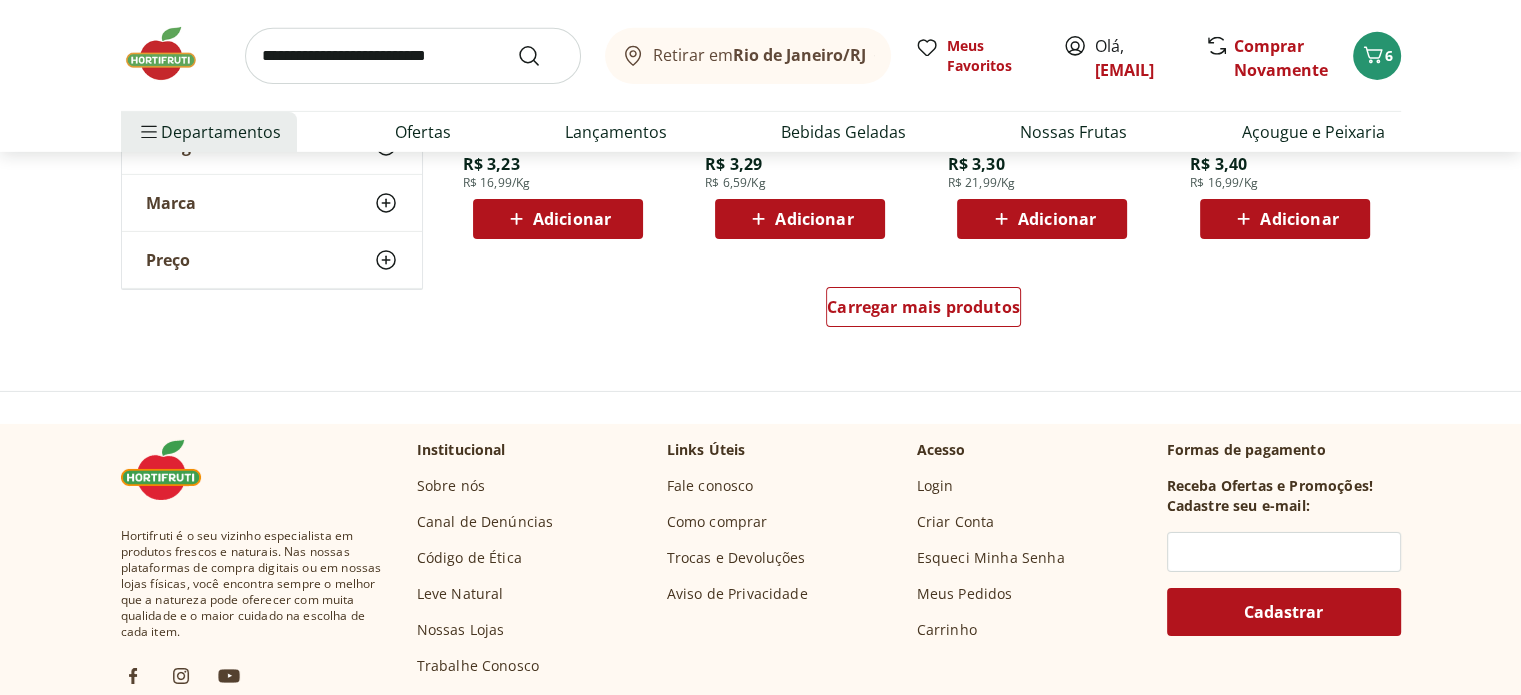scroll, scrollTop: 6600, scrollLeft: 0, axis: vertical 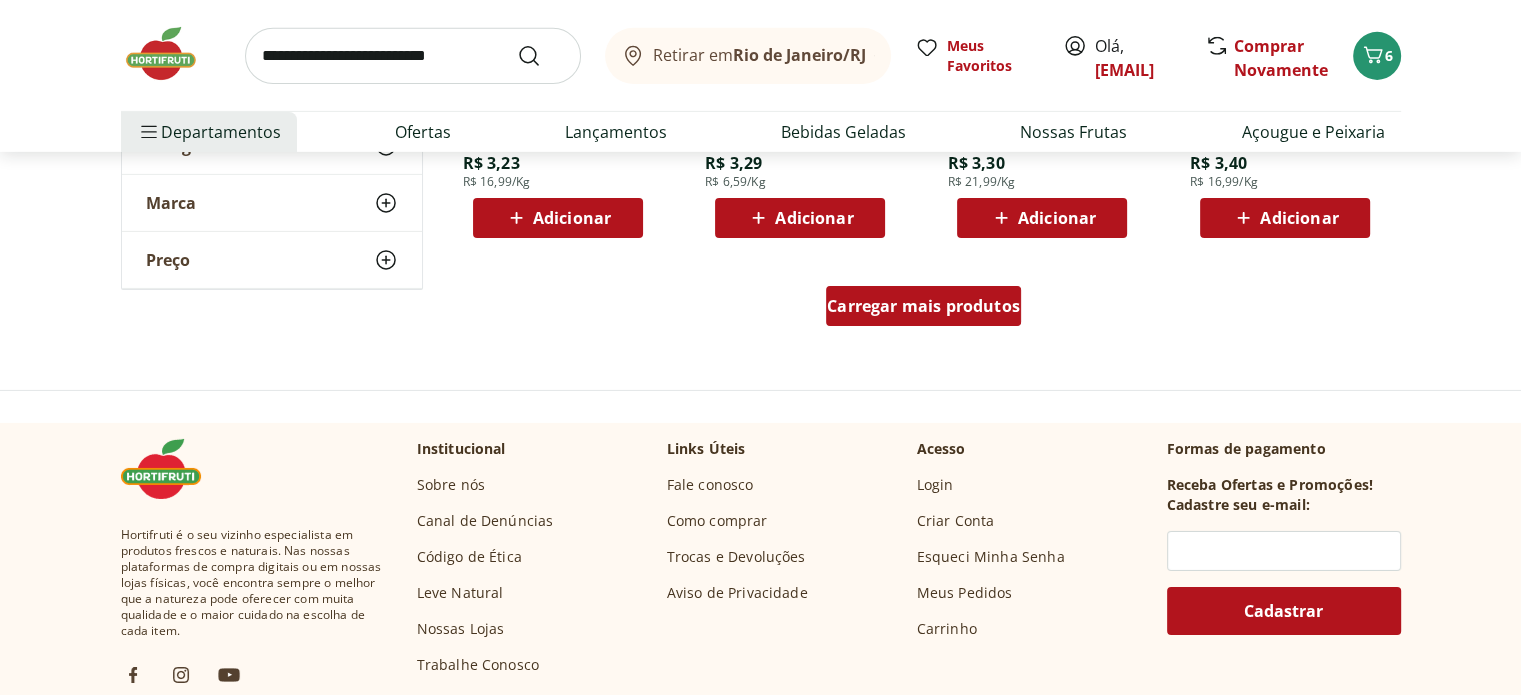 click on "Carregar mais produtos" at bounding box center (923, 306) 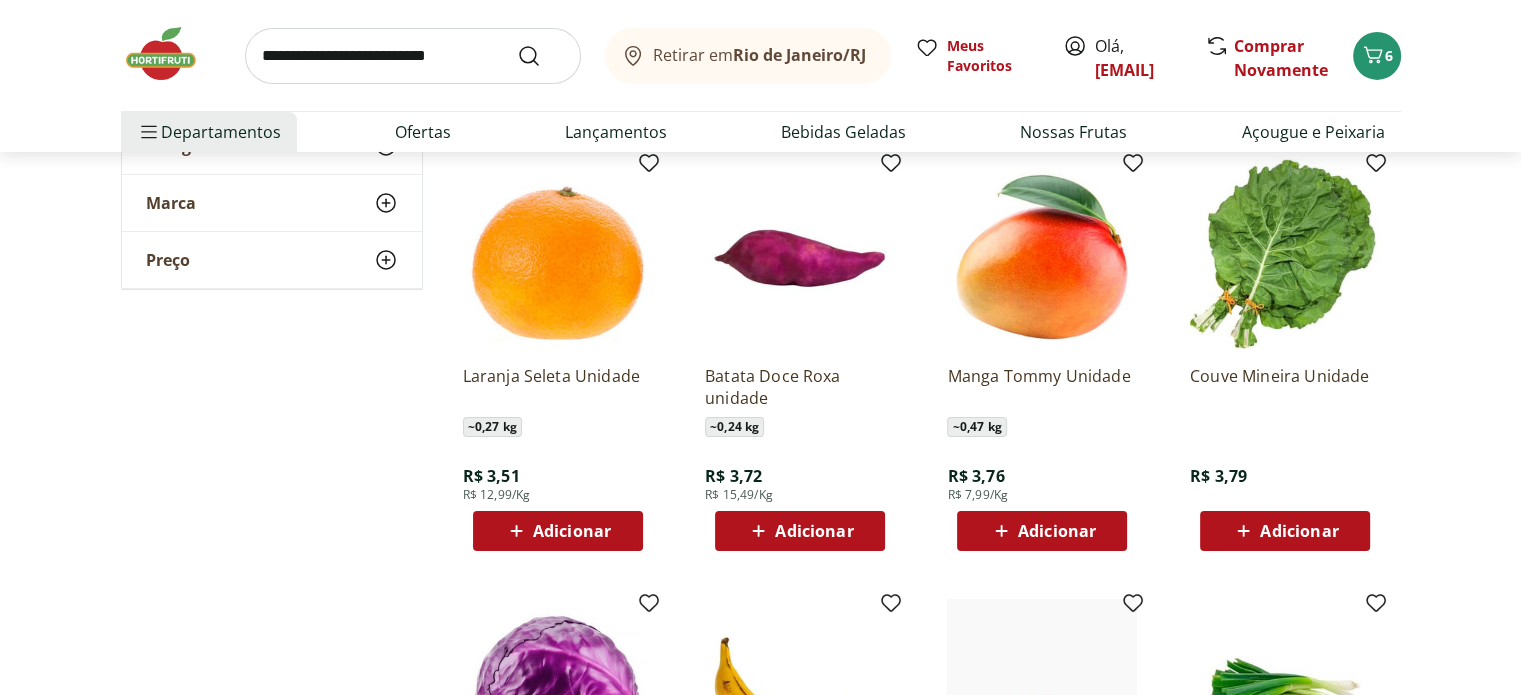 scroll, scrollTop: 7200, scrollLeft: 0, axis: vertical 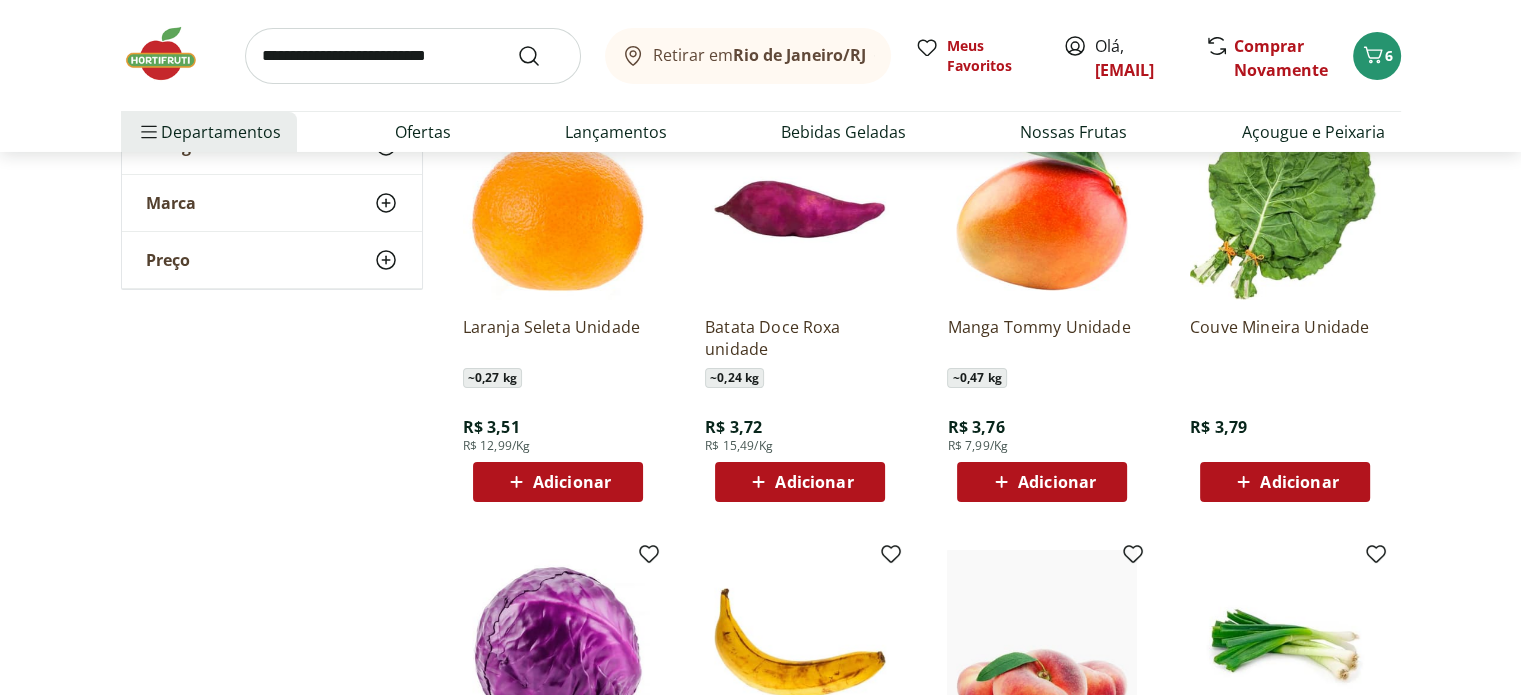 click on "Adicionar" at bounding box center [1299, 482] 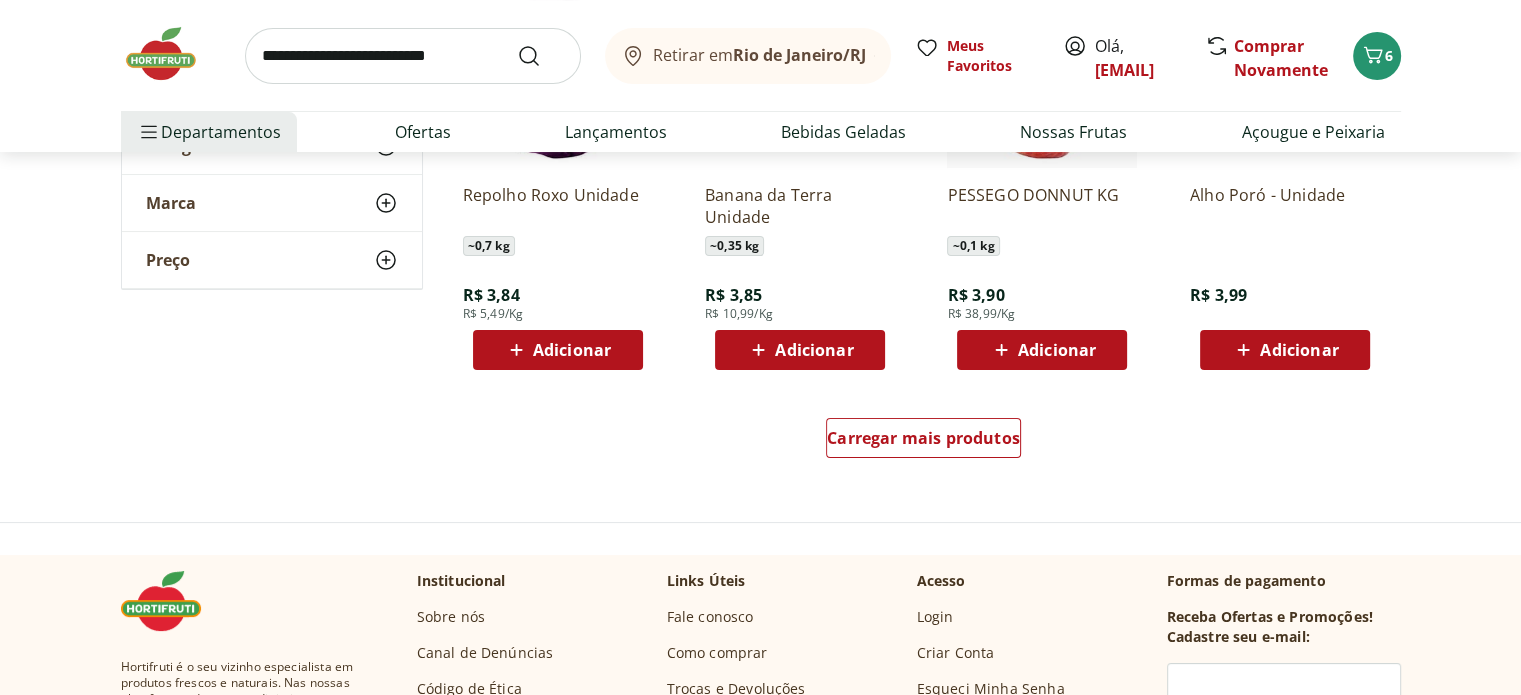 scroll, scrollTop: 7800, scrollLeft: 0, axis: vertical 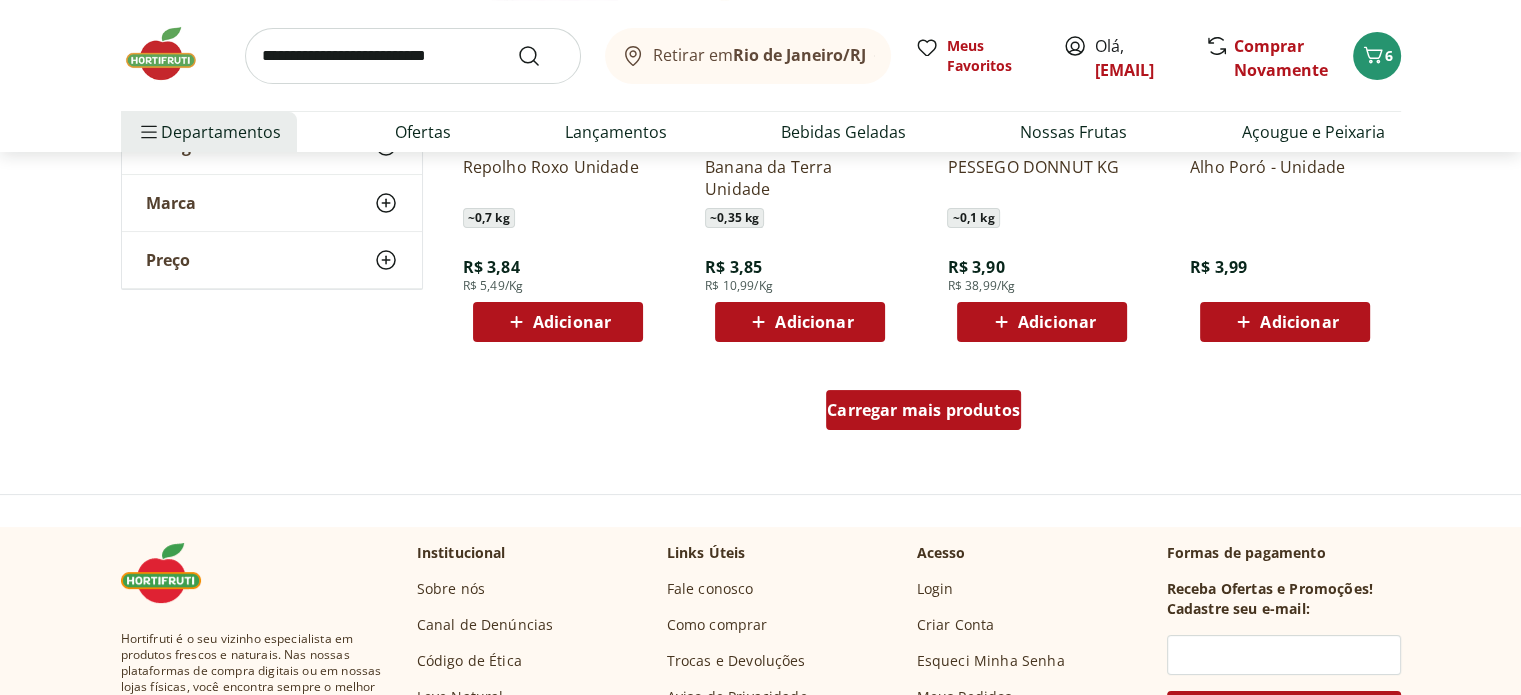 click on "Carregar mais produtos" at bounding box center (923, 410) 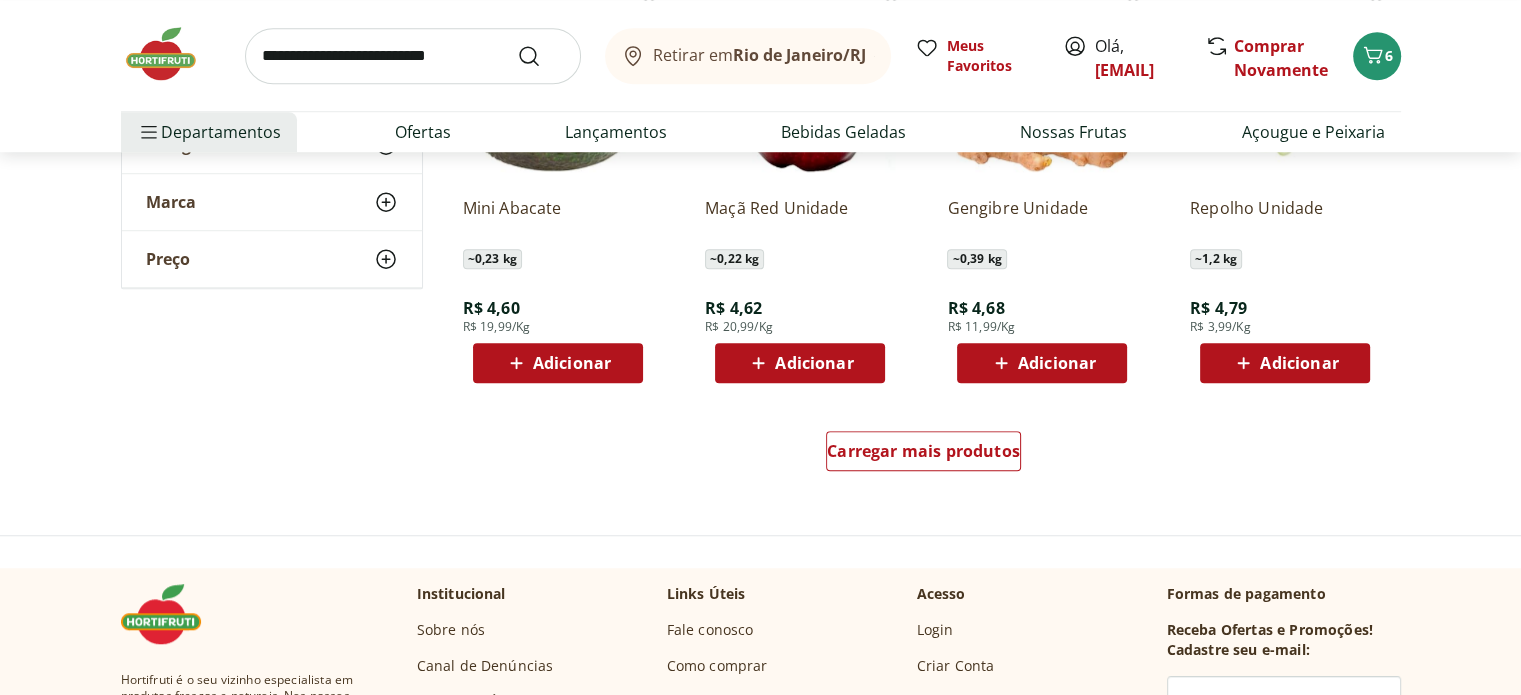 scroll, scrollTop: 9100, scrollLeft: 0, axis: vertical 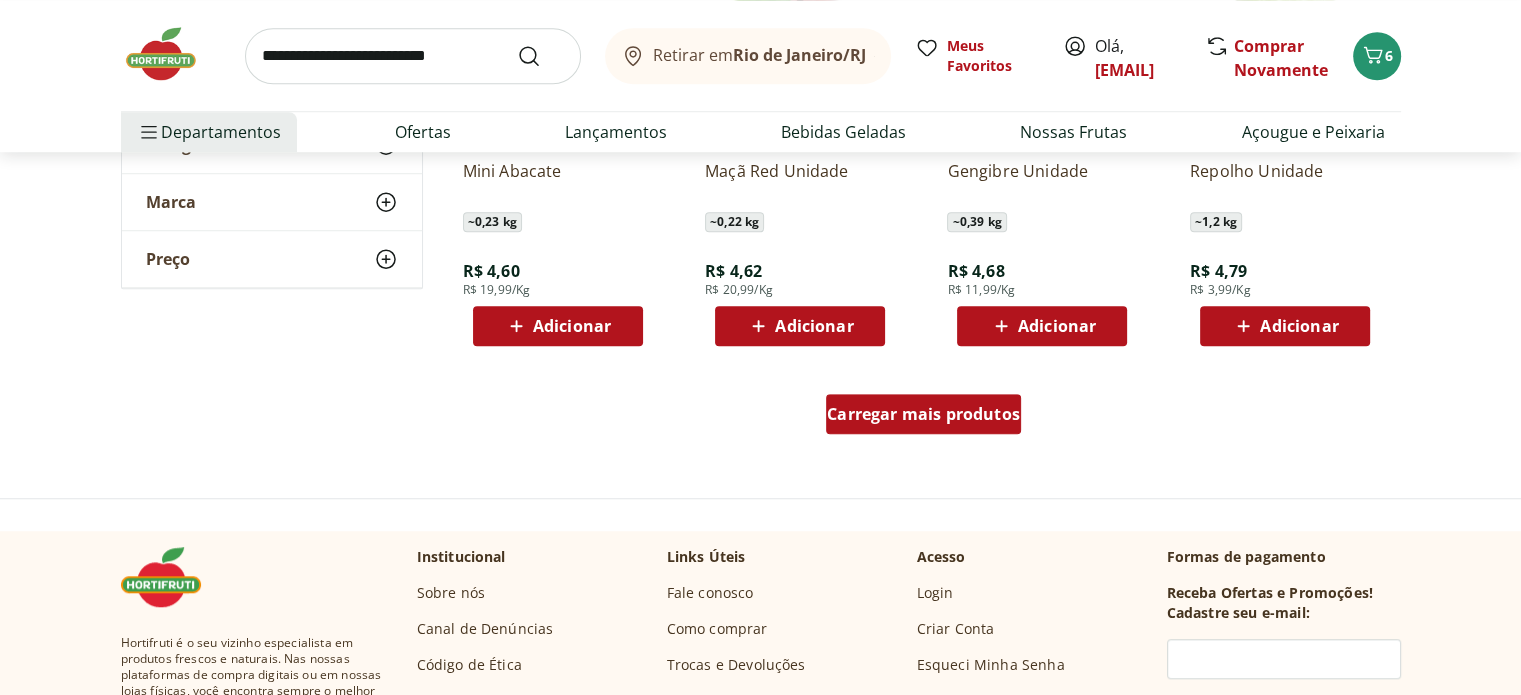 click on "Carregar mais produtos" at bounding box center (923, 414) 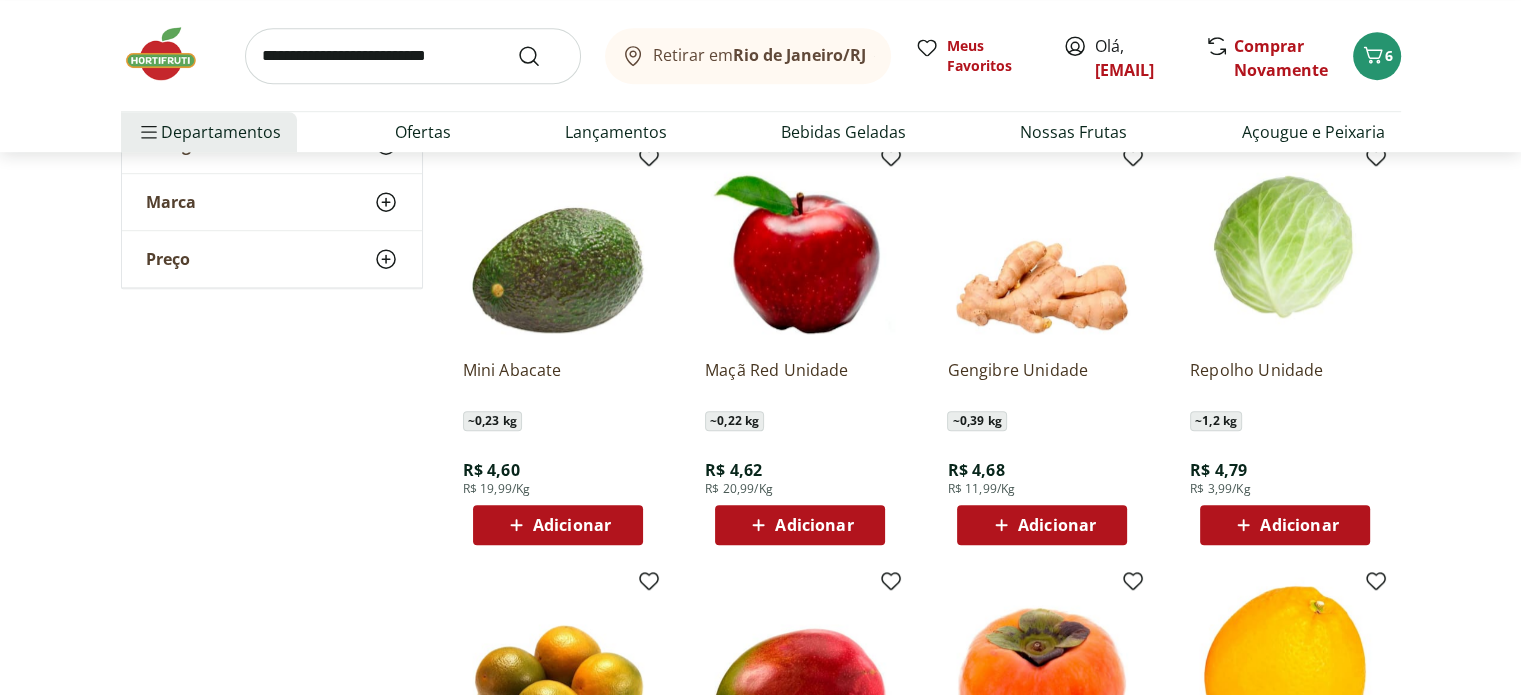 scroll, scrollTop: 8900, scrollLeft: 0, axis: vertical 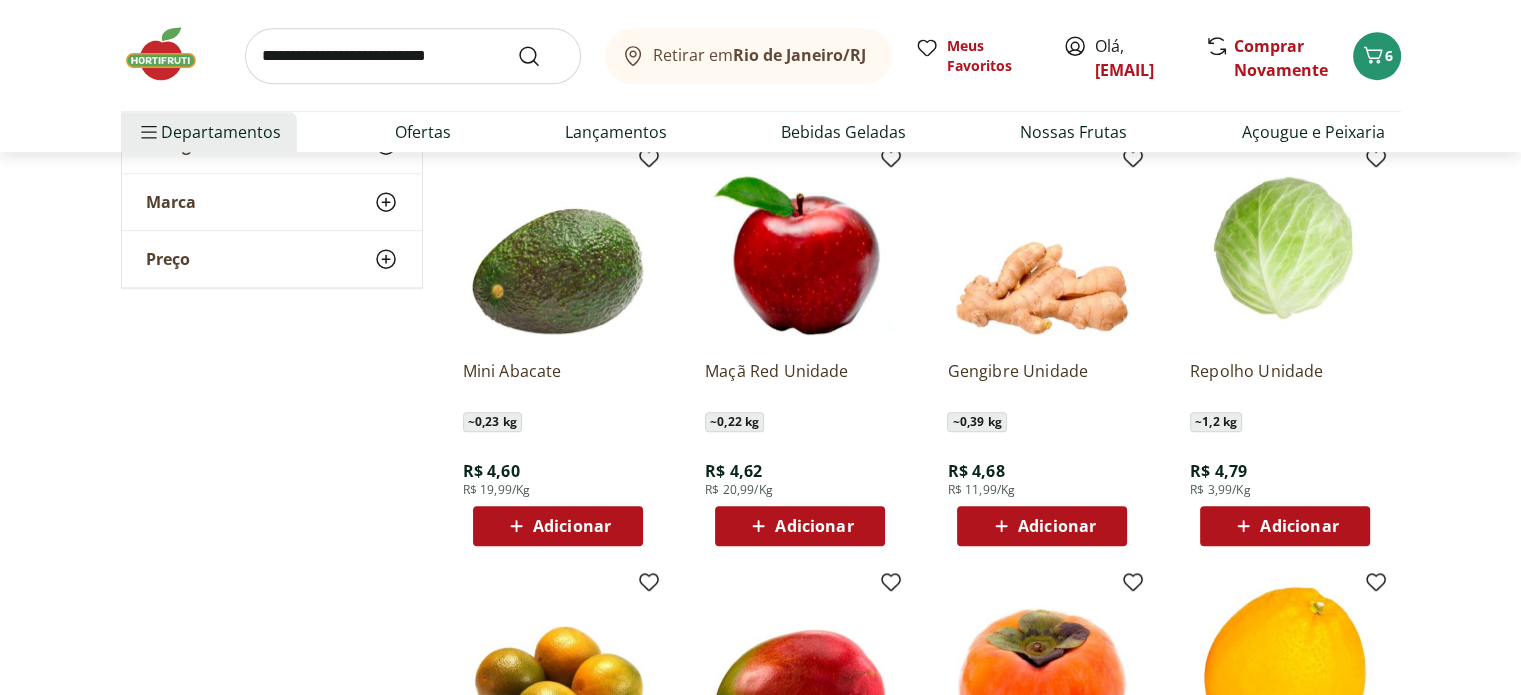 click on "Adicionar" at bounding box center (1299, 526) 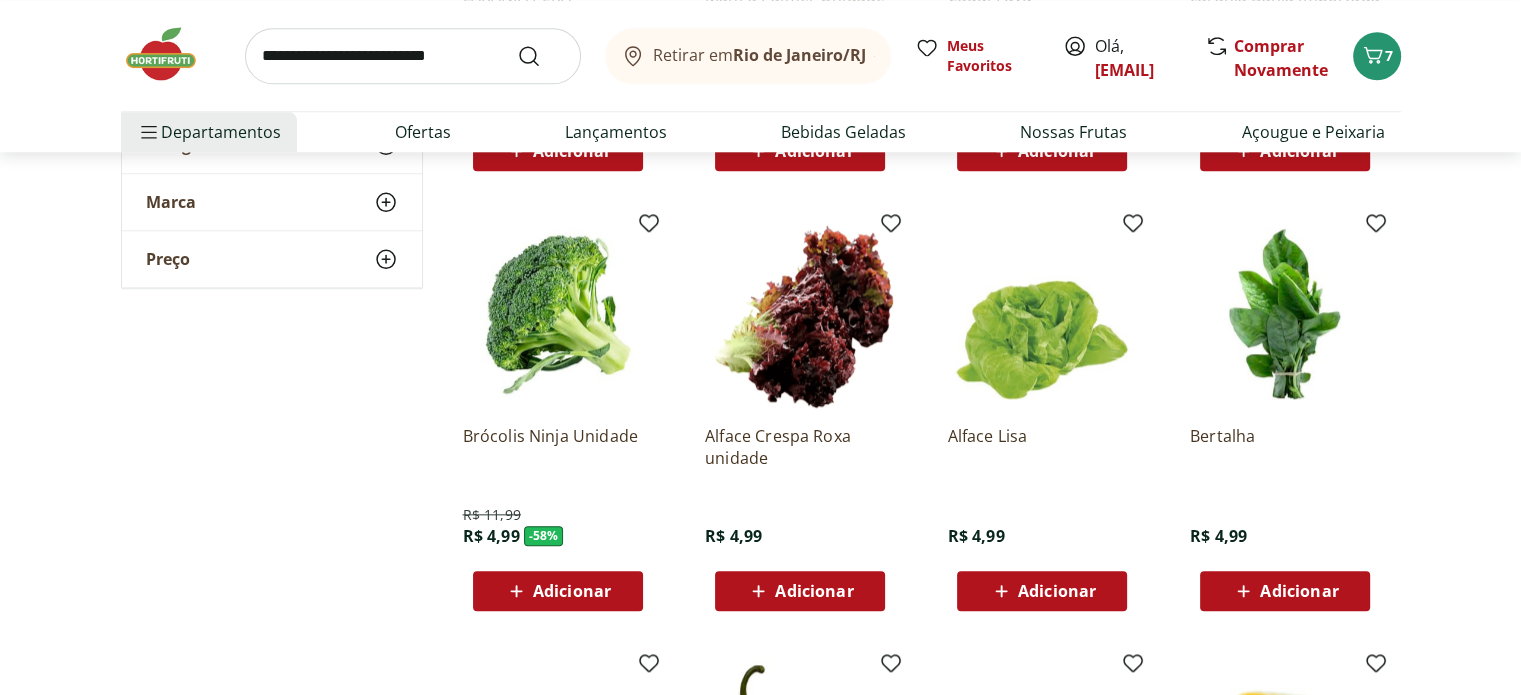 scroll, scrollTop: 9700, scrollLeft: 0, axis: vertical 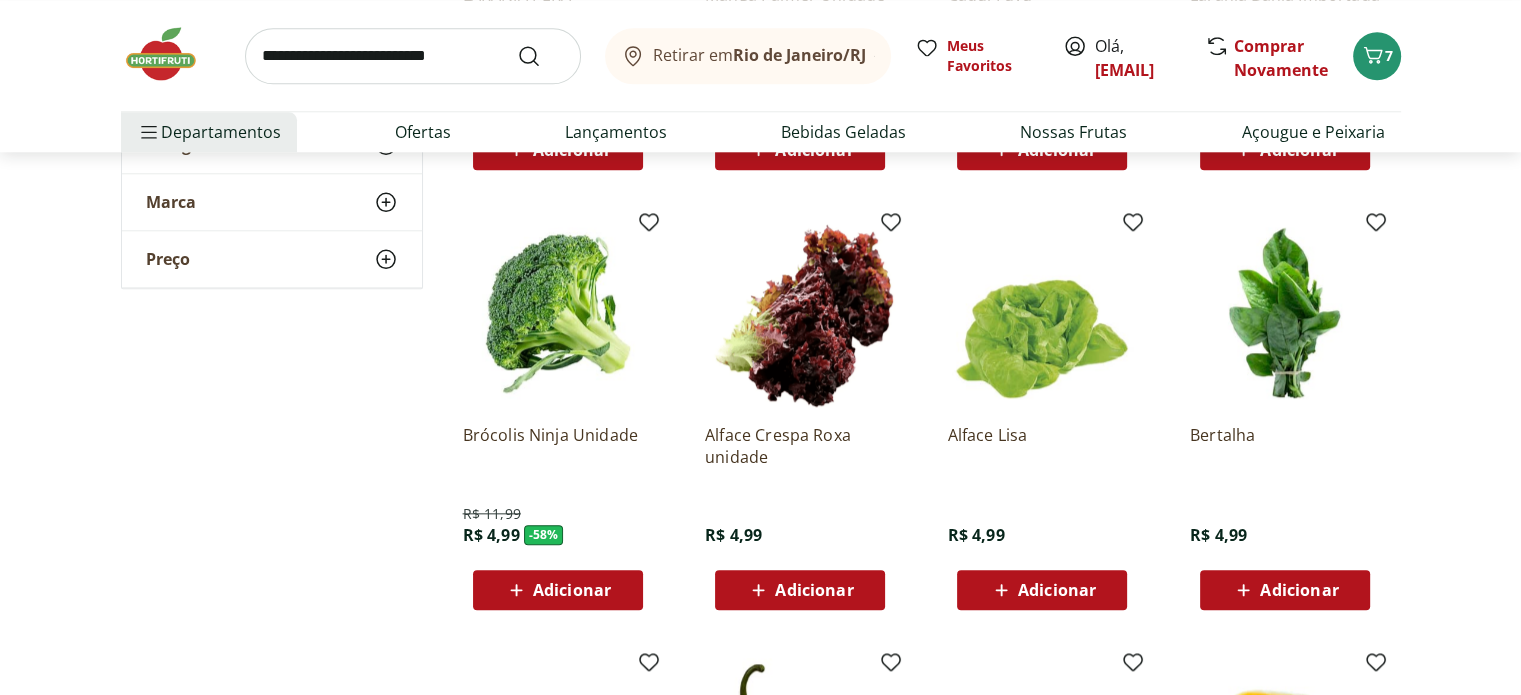 click on "Adicionar" at bounding box center (572, 590) 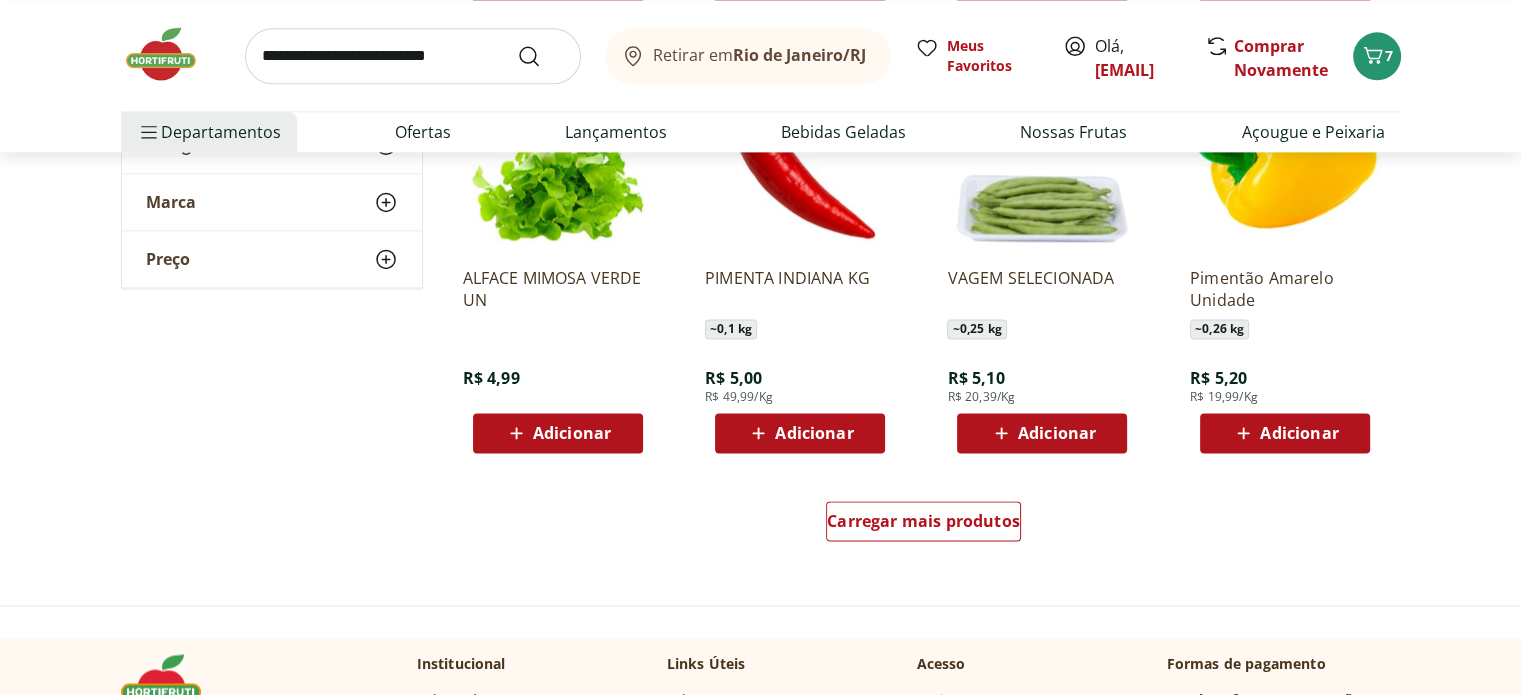 scroll, scrollTop: 10300, scrollLeft: 0, axis: vertical 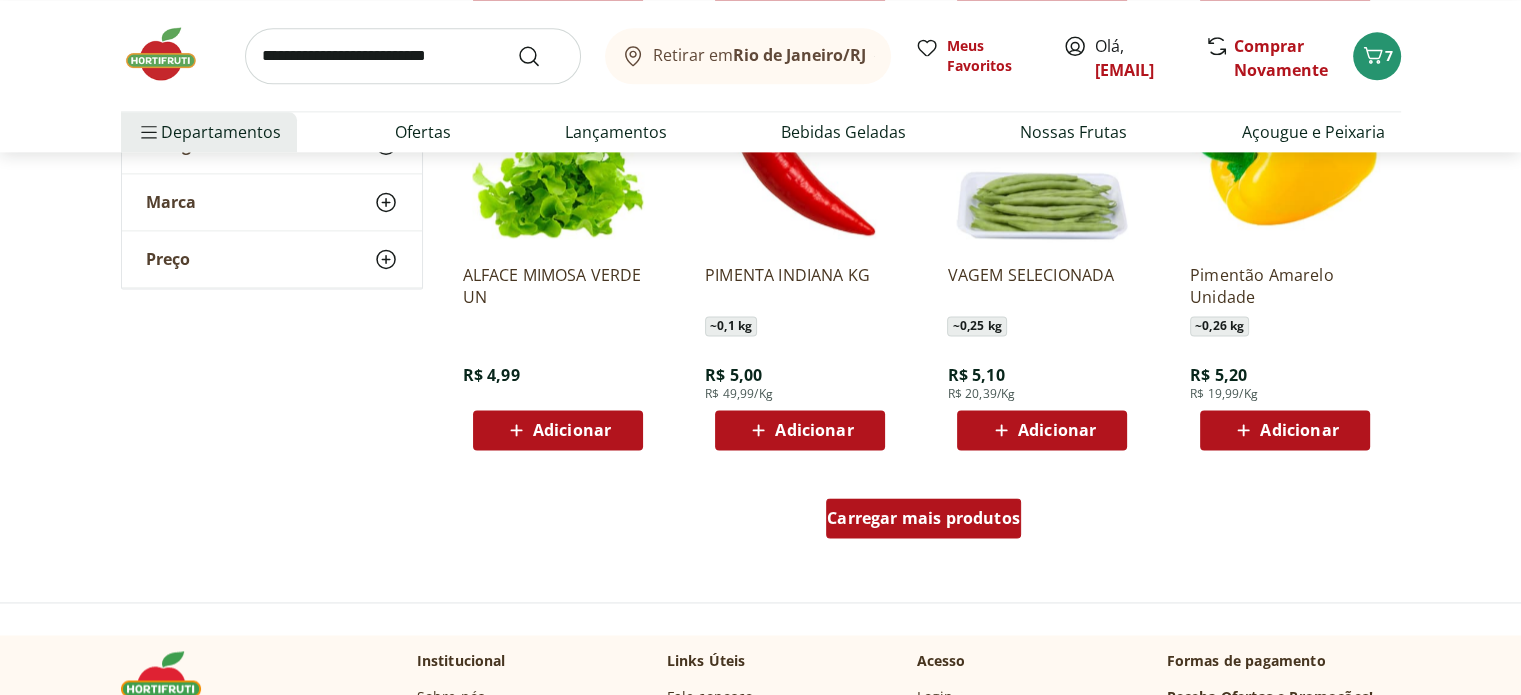 click on "Carregar mais produtos" at bounding box center [923, 518] 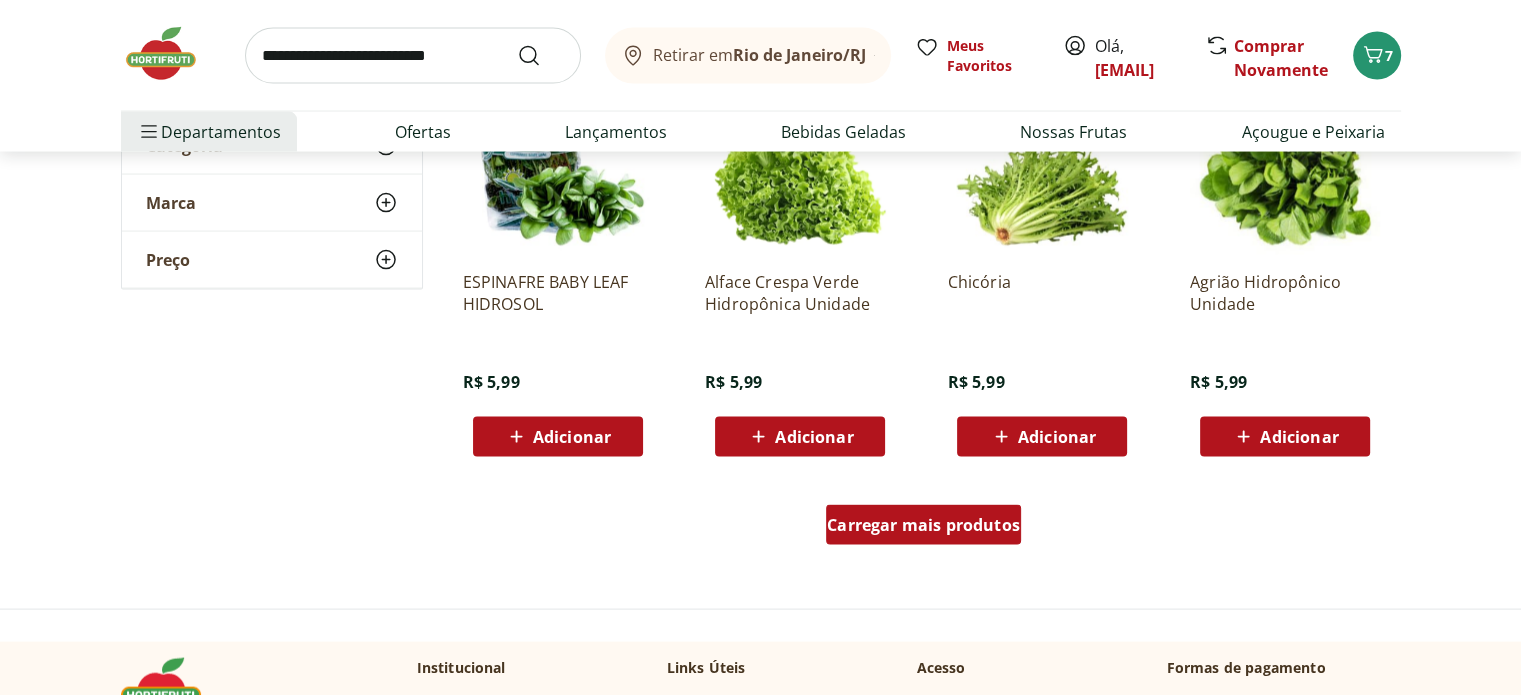 scroll, scrollTop: 11600, scrollLeft: 0, axis: vertical 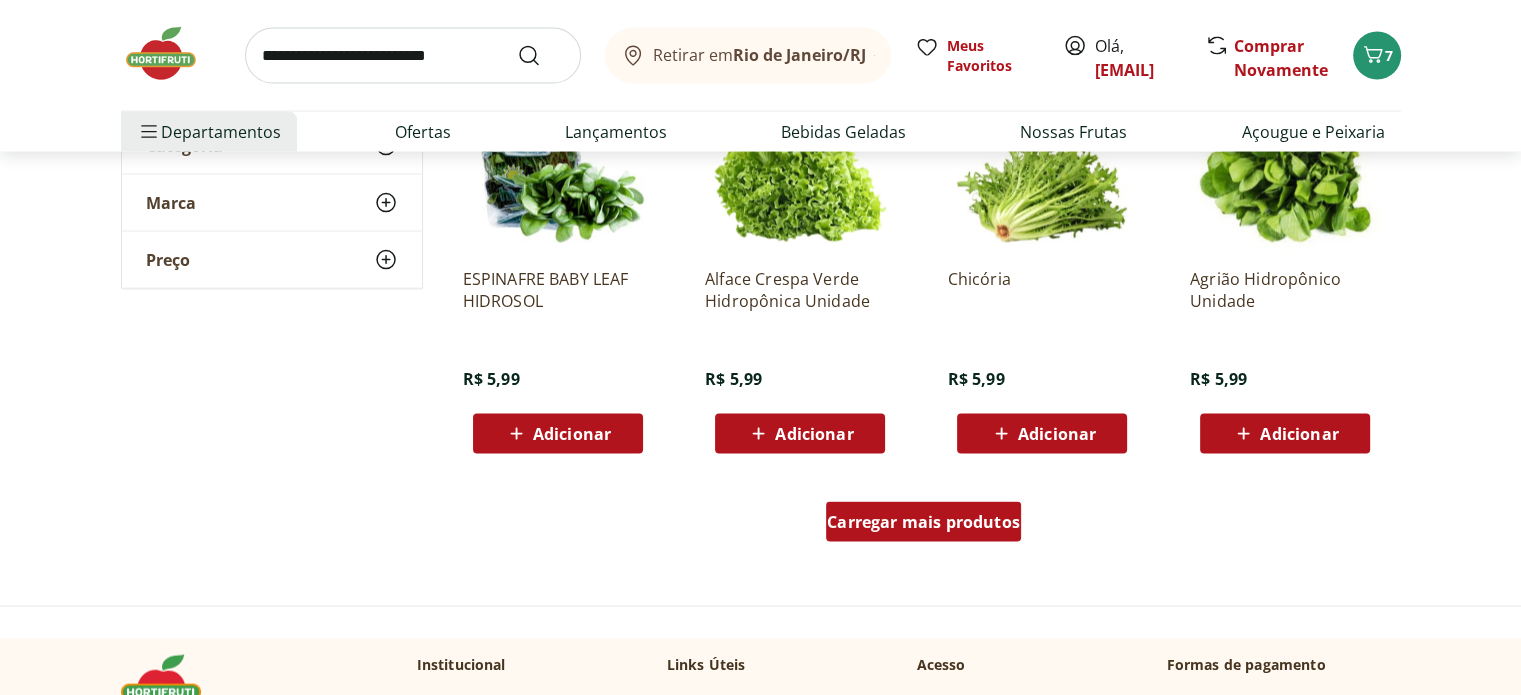 click on "Carregar mais produtos" at bounding box center [923, 522] 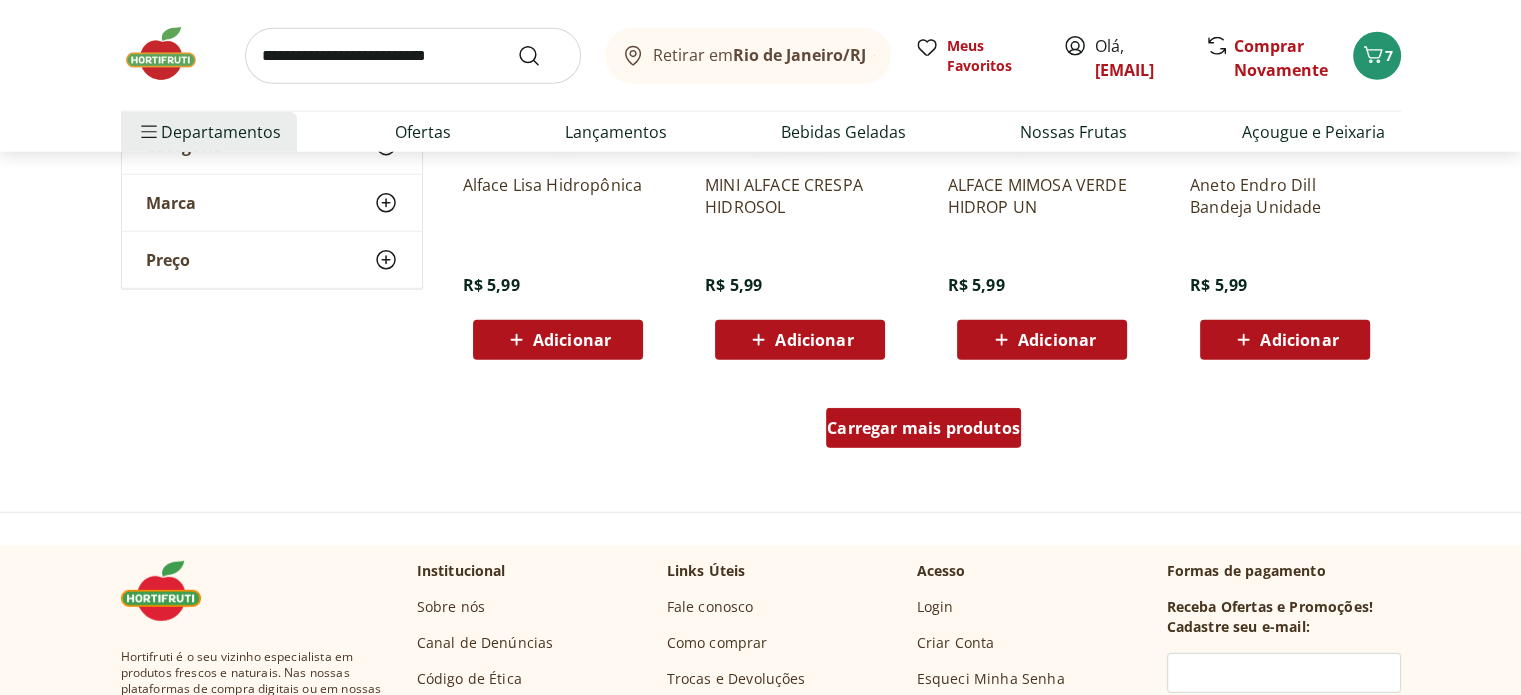 scroll, scrollTop: 13000, scrollLeft: 0, axis: vertical 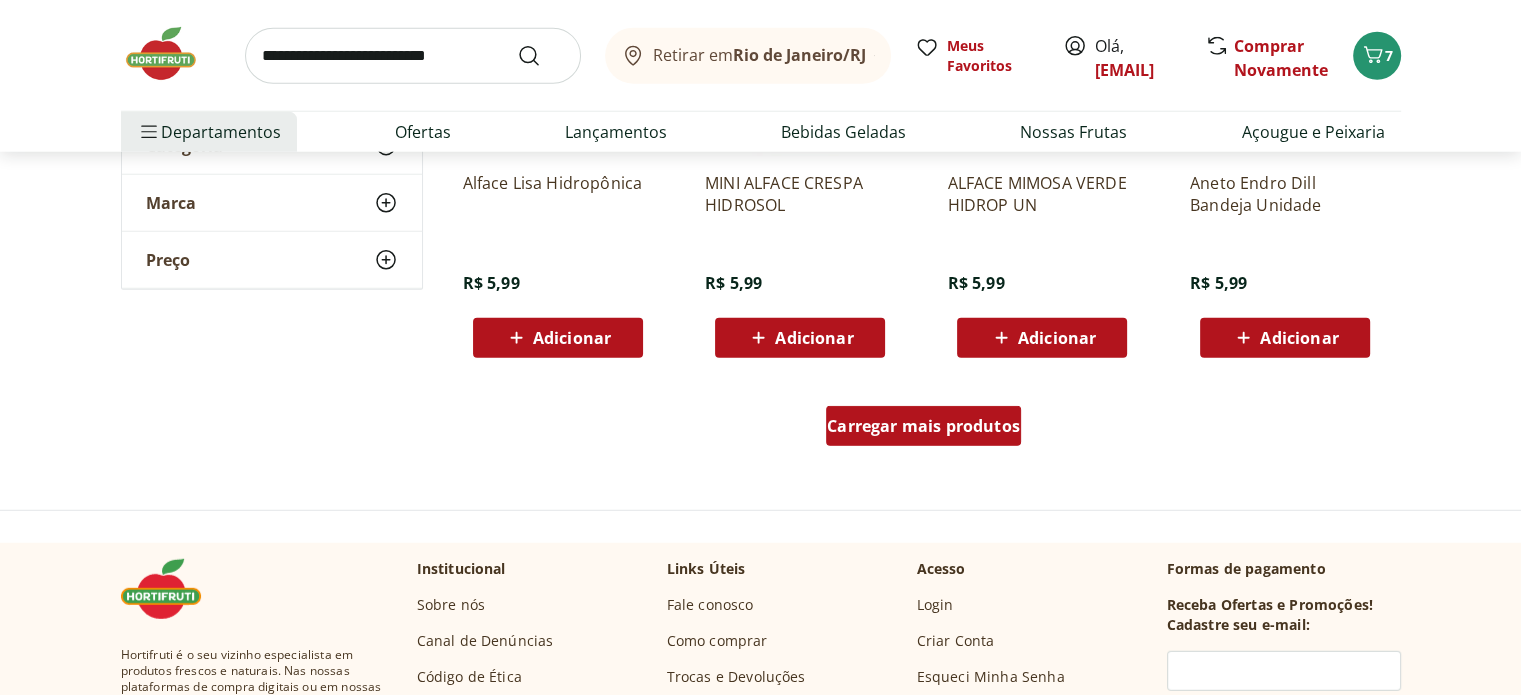 click on "Carregar mais produtos" at bounding box center (923, 426) 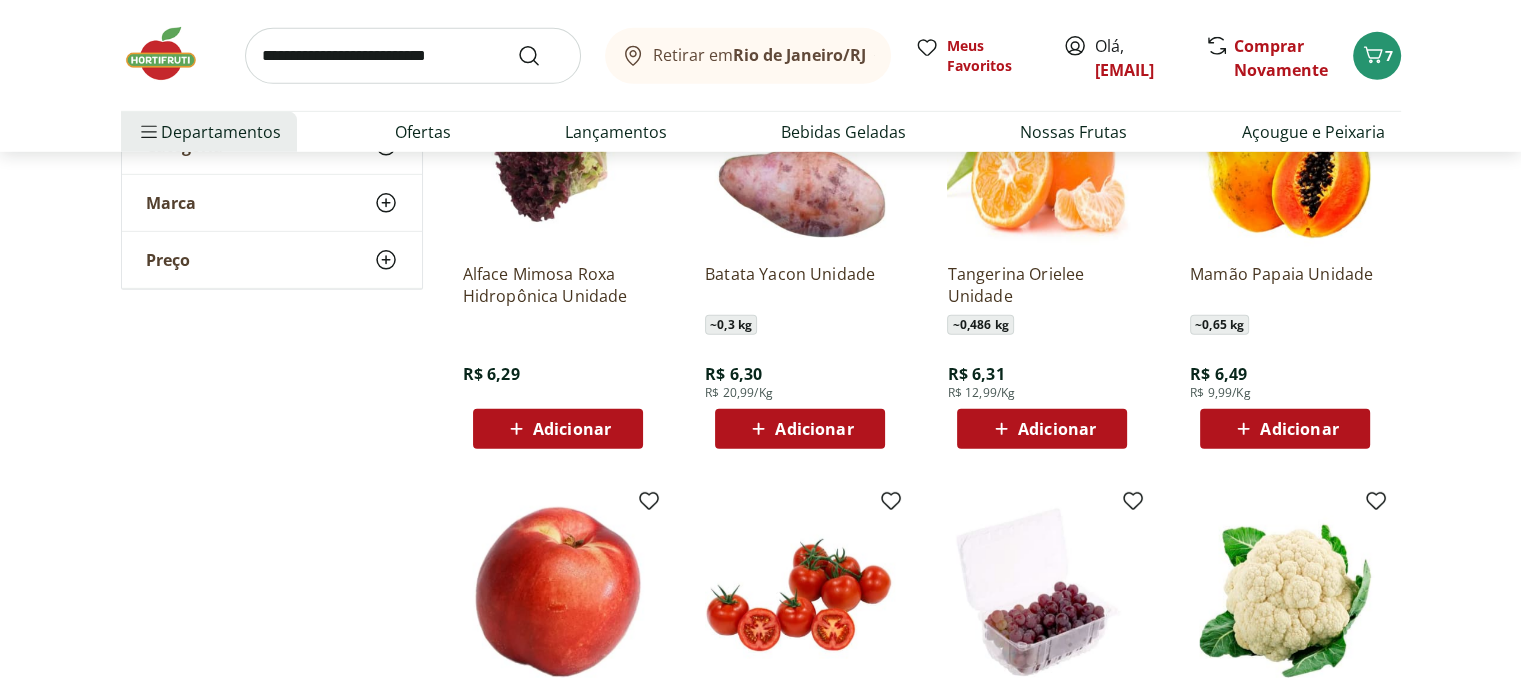 scroll, scrollTop: 13600, scrollLeft: 0, axis: vertical 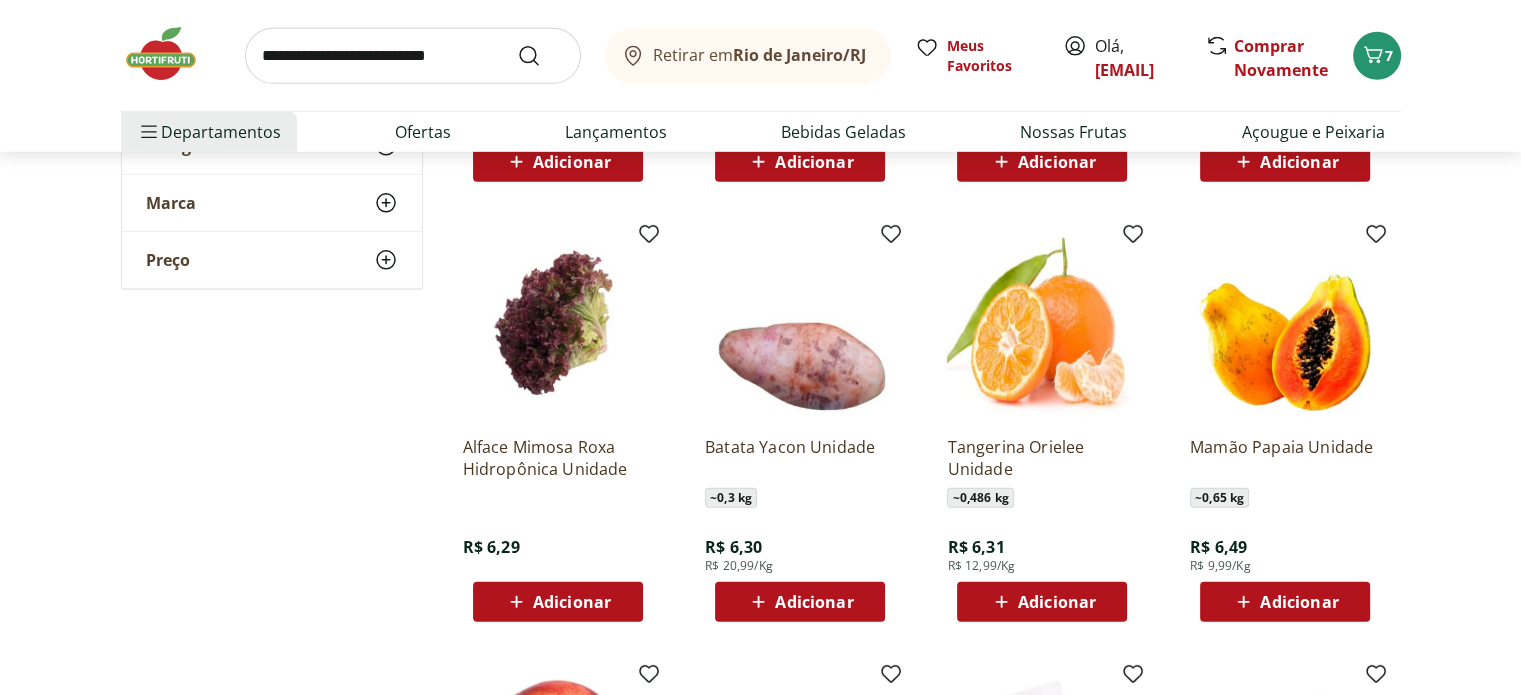 click at bounding box center [413, 56] 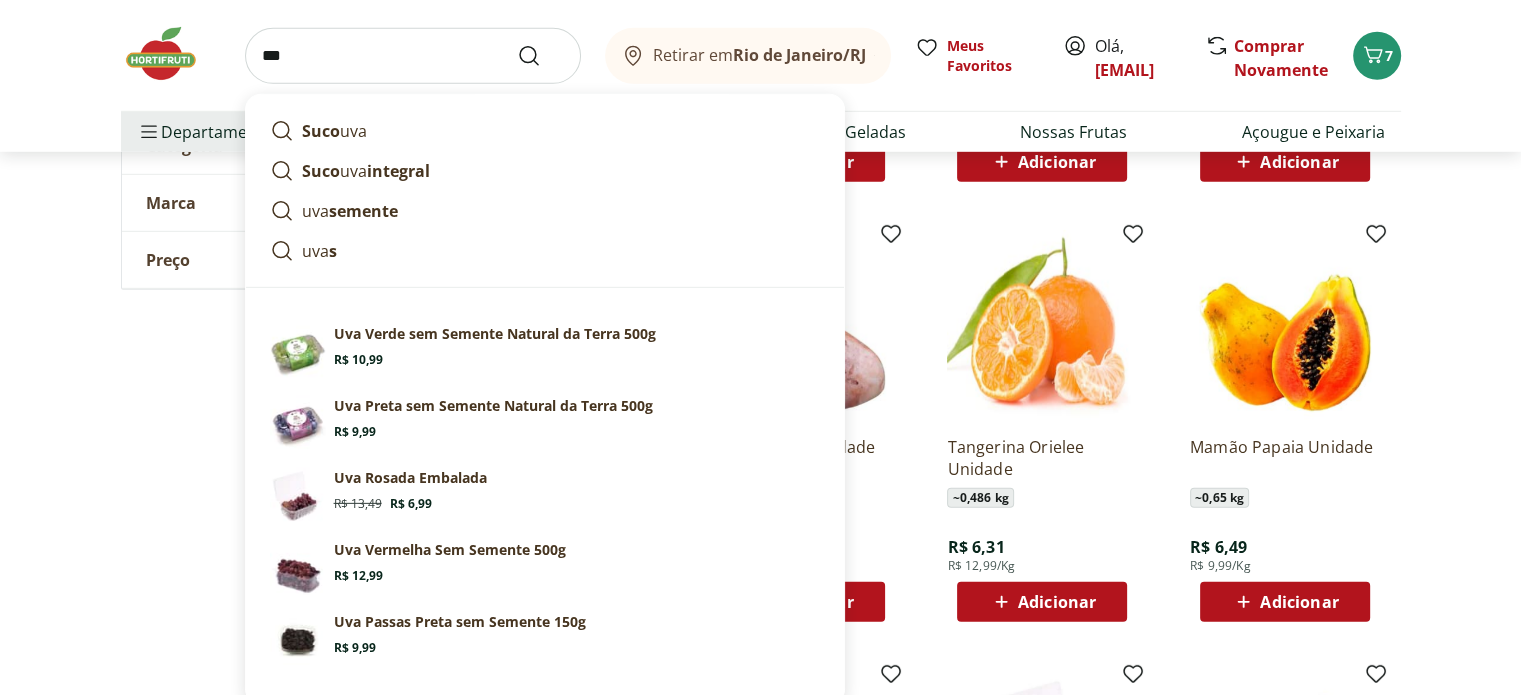 type on "***" 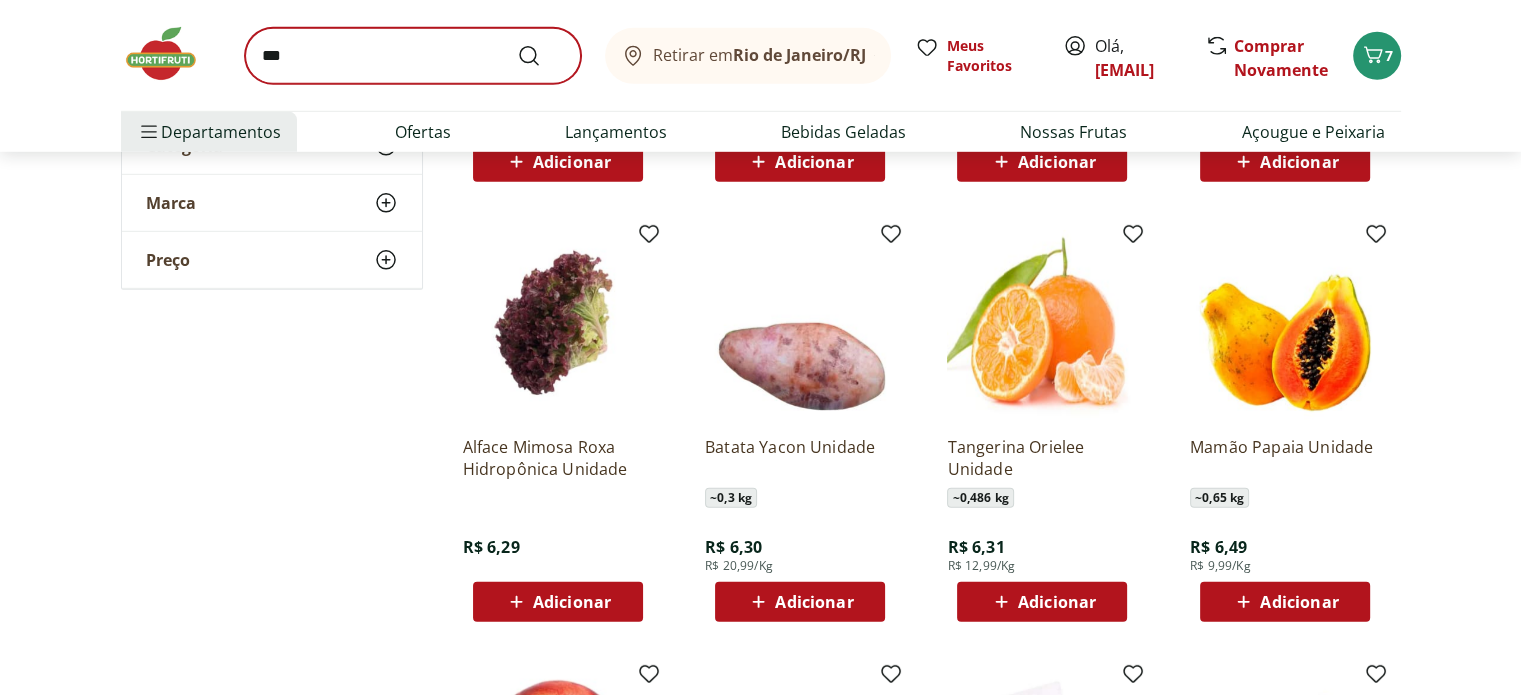 scroll, scrollTop: 0, scrollLeft: 0, axis: both 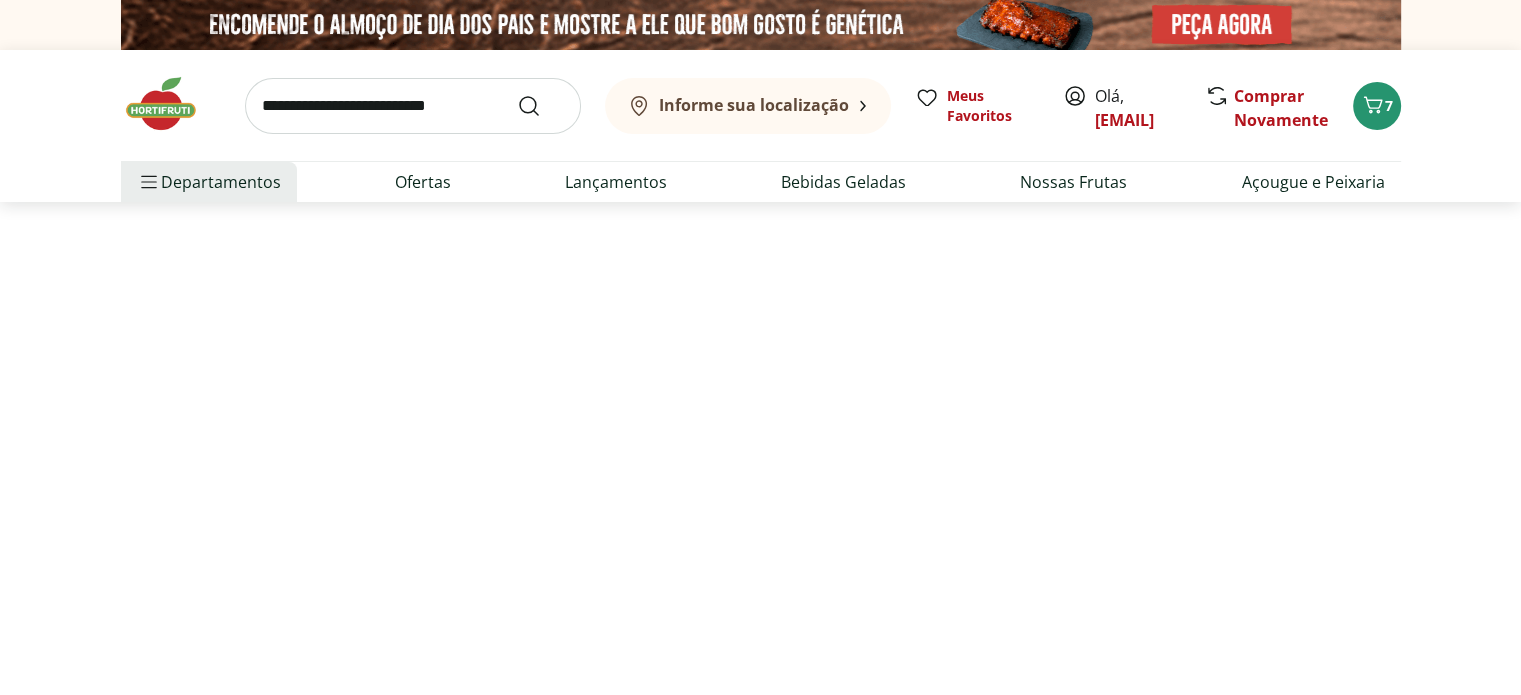 select on "**********" 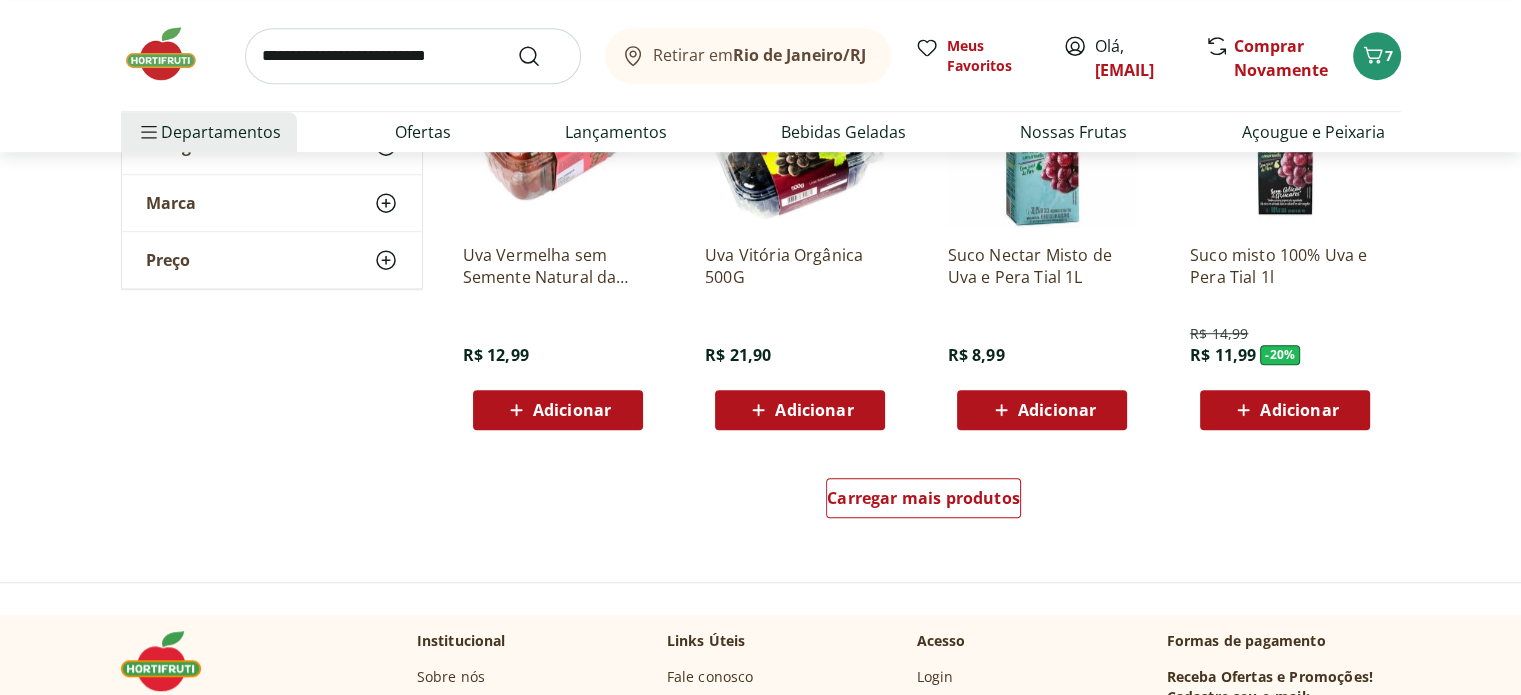 scroll, scrollTop: 1300, scrollLeft: 0, axis: vertical 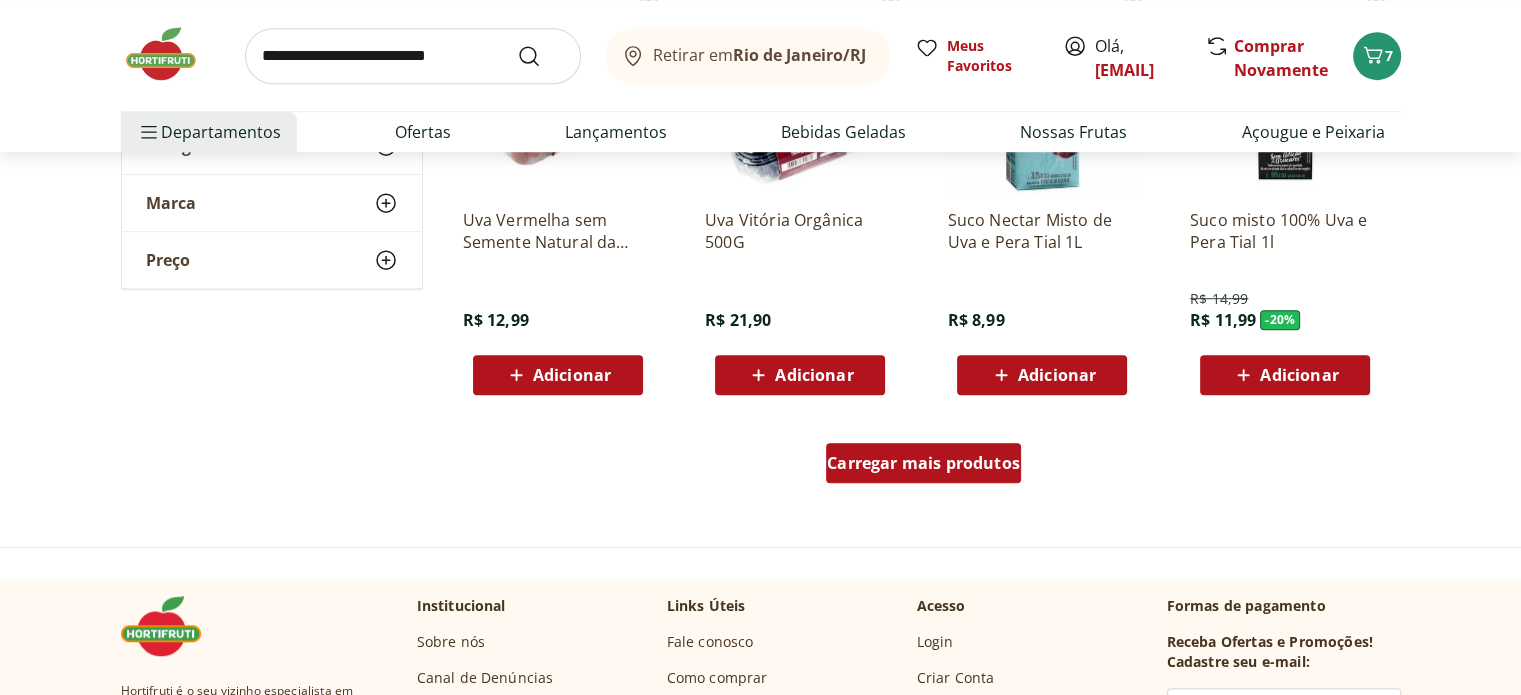 click on "Carregar mais produtos" at bounding box center (923, 463) 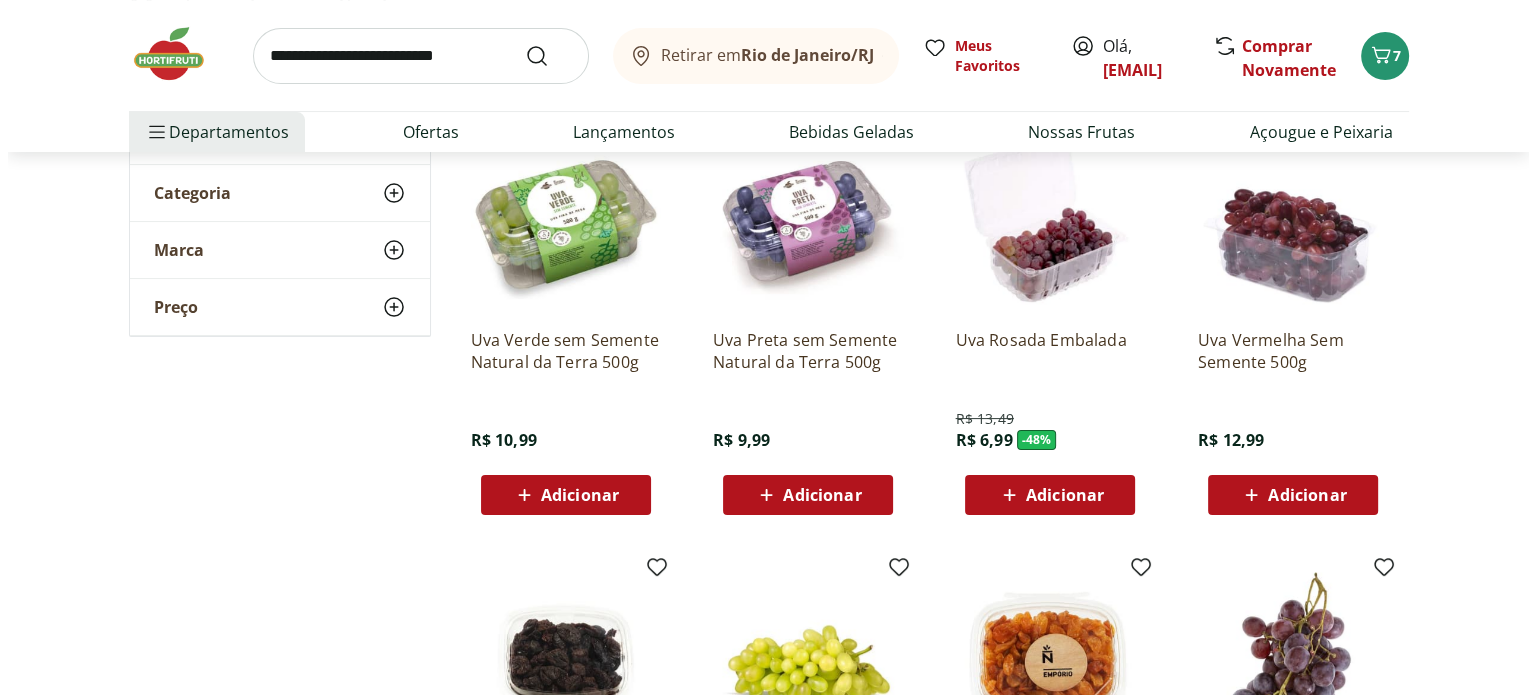 scroll, scrollTop: 0, scrollLeft: 0, axis: both 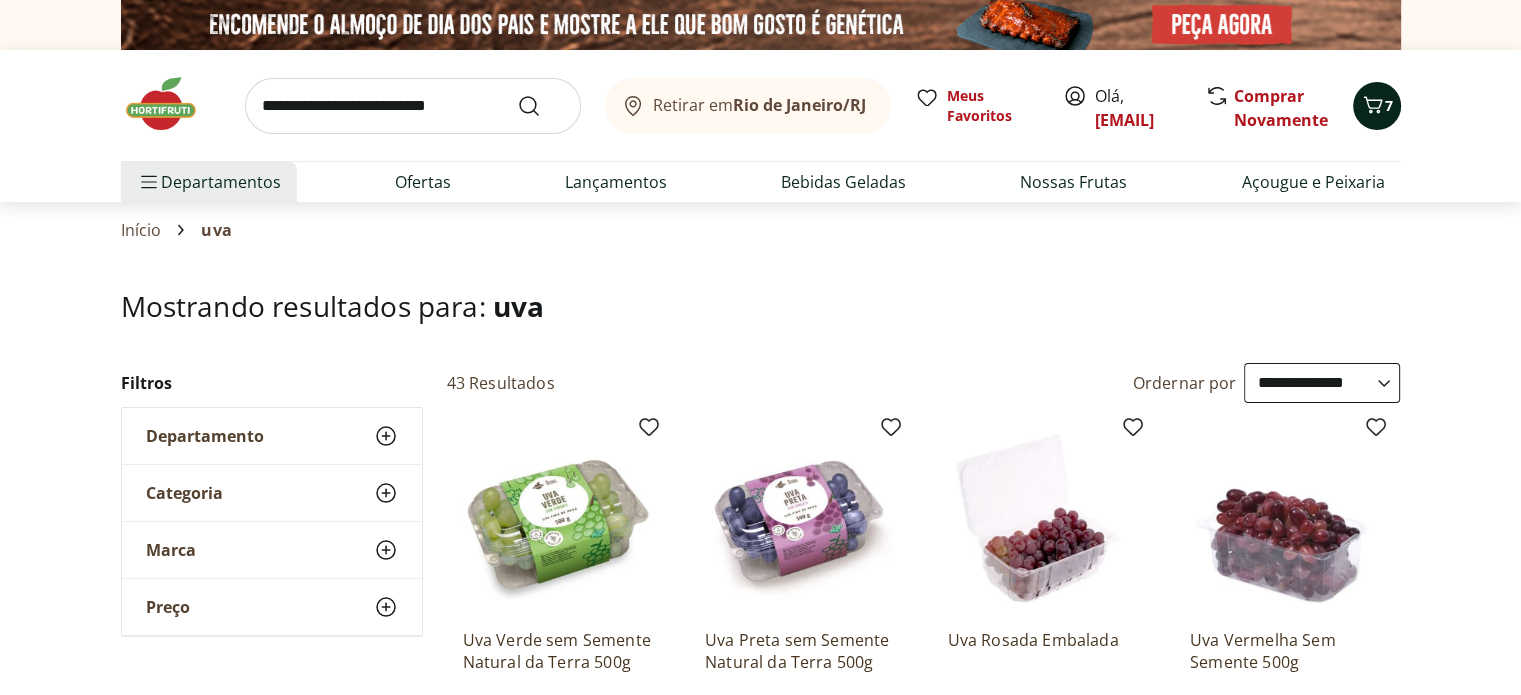 click 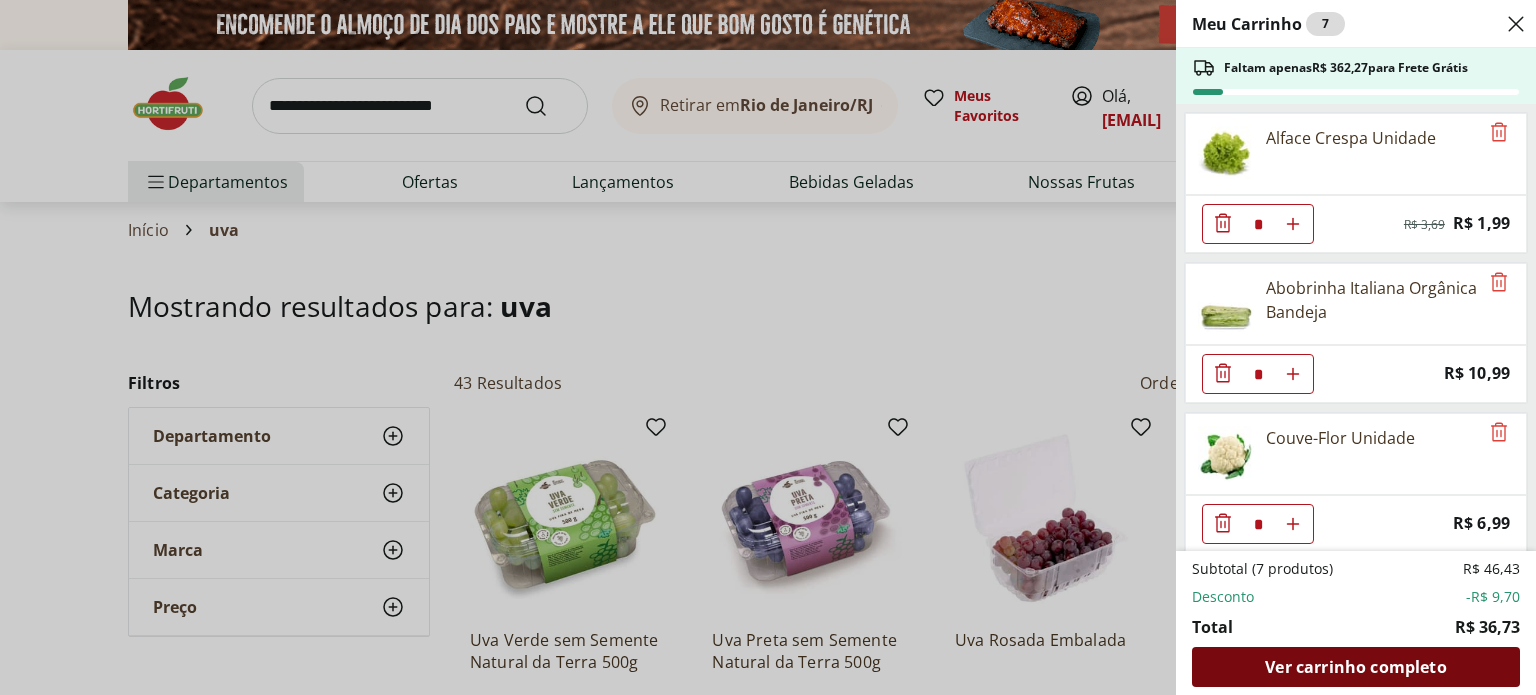 click on "Ver carrinho completo" at bounding box center [1355, 667] 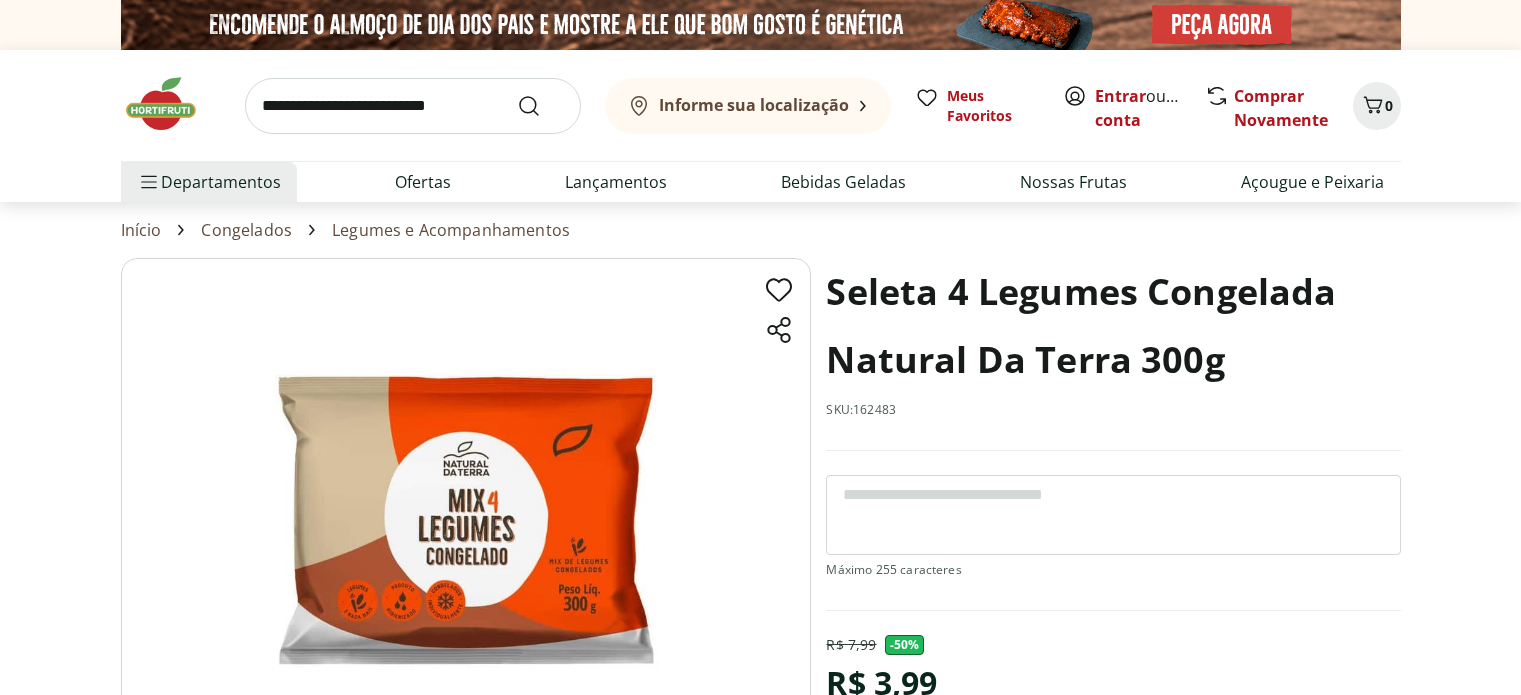 scroll, scrollTop: 0, scrollLeft: 0, axis: both 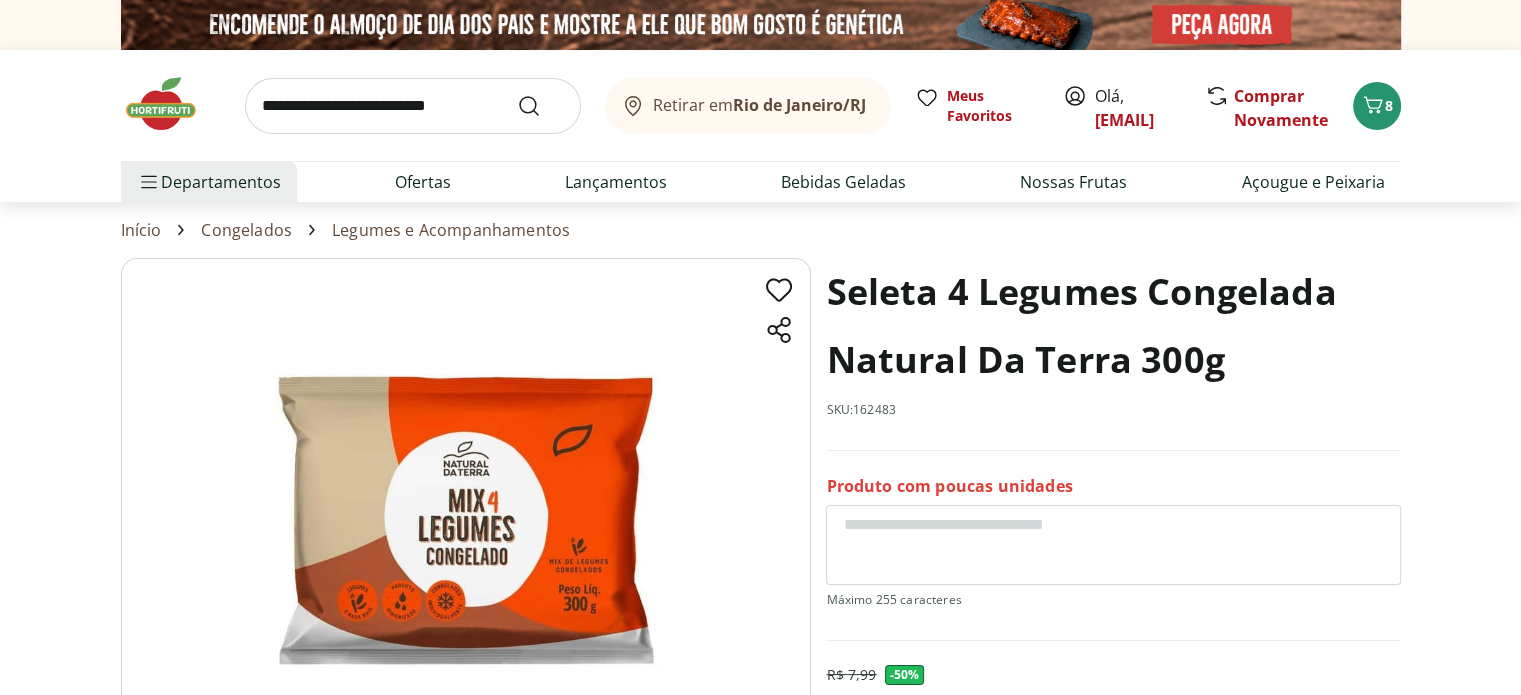 click at bounding box center [466, 499] 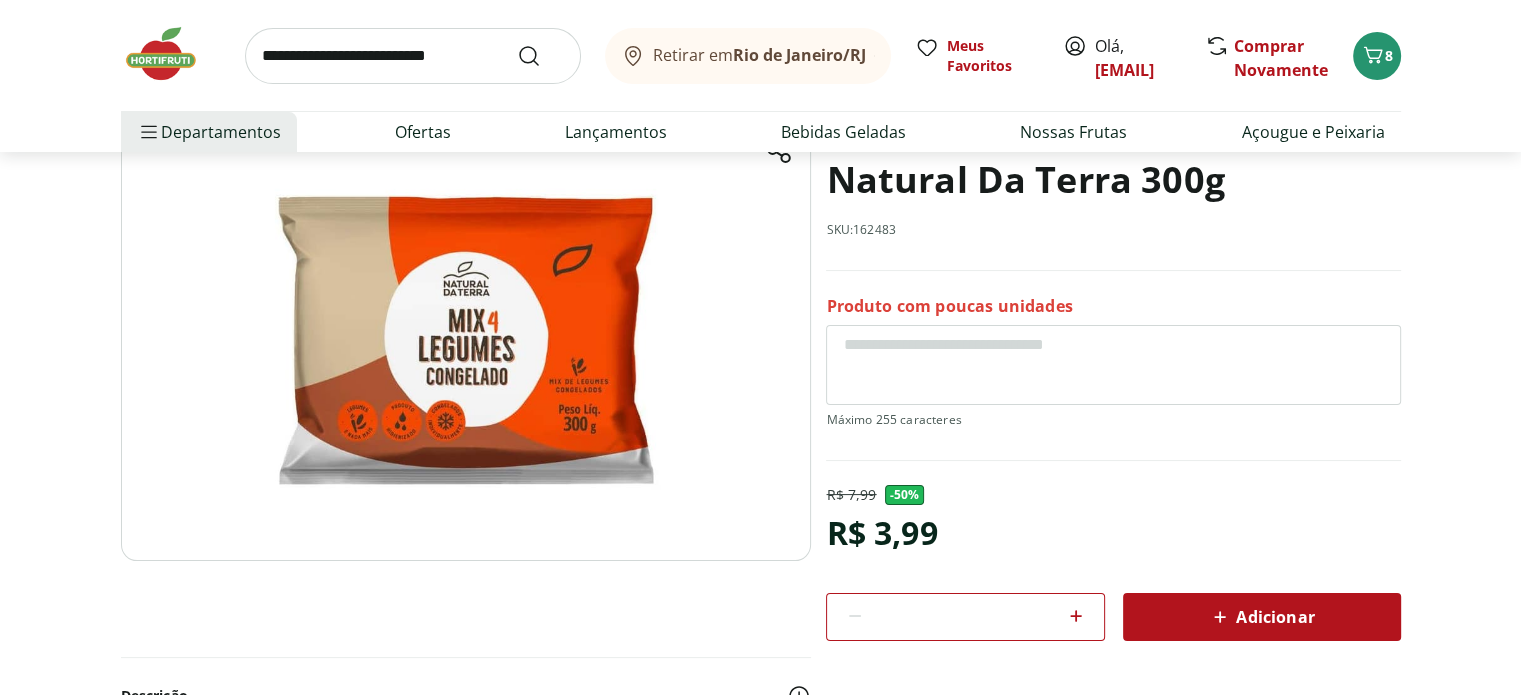 scroll, scrollTop: 200, scrollLeft: 0, axis: vertical 